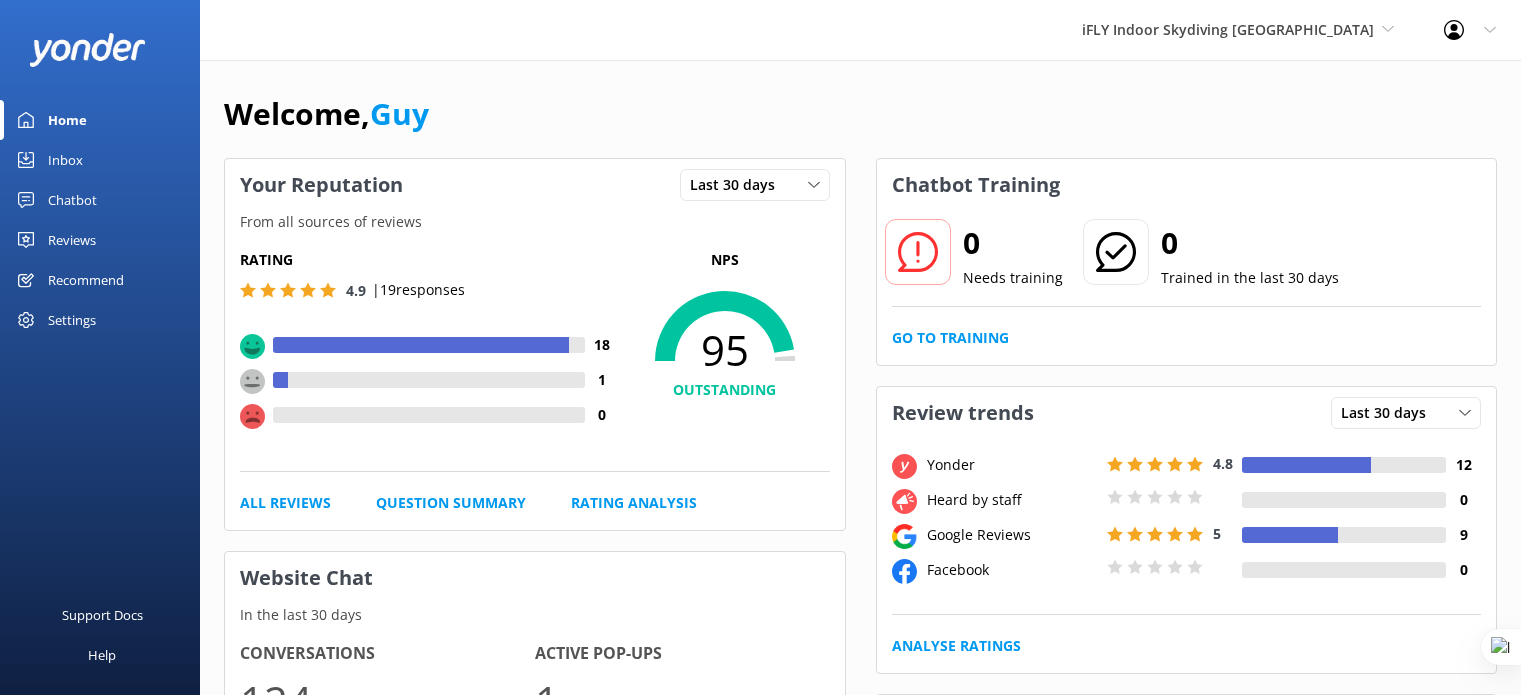 scroll, scrollTop: 0, scrollLeft: 0, axis: both 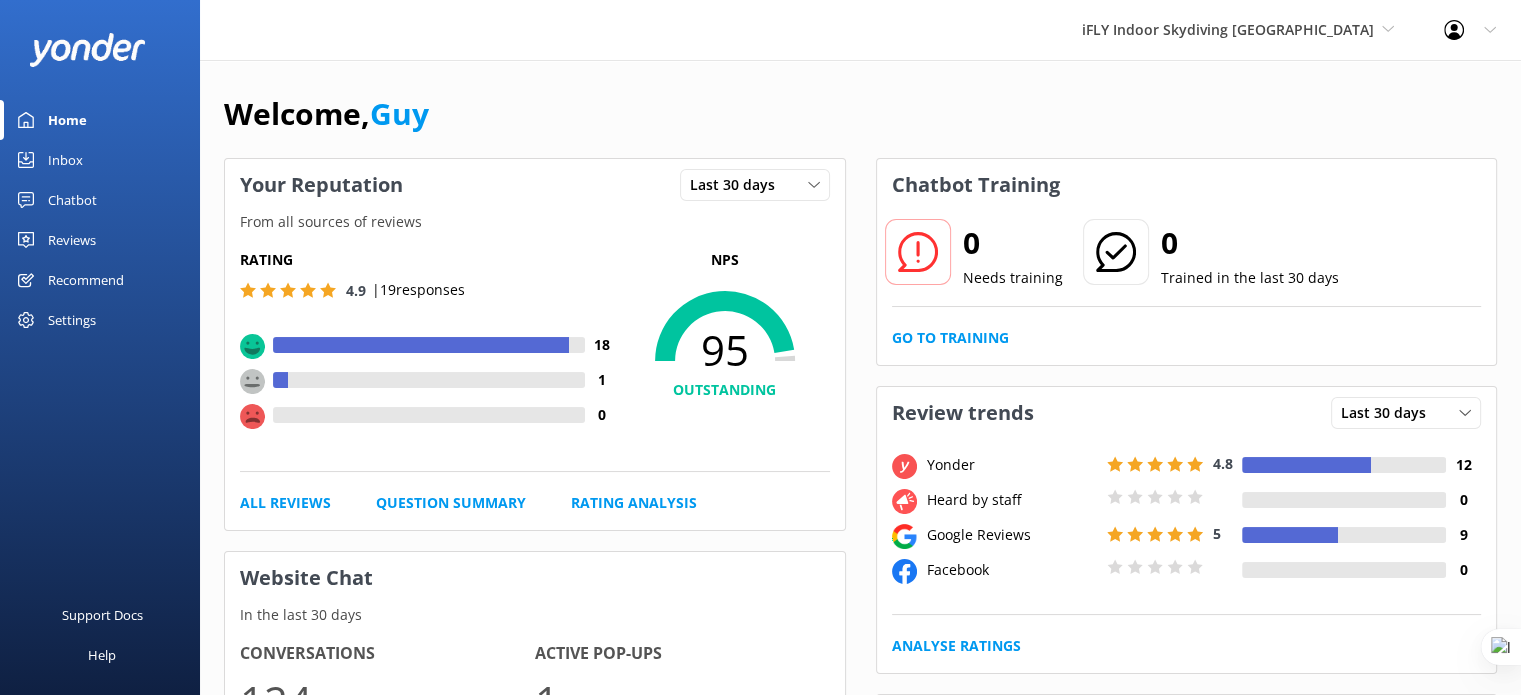 click on "iFLY Indoor Skydiving [GEOGRAPHIC_DATA]" at bounding box center [1228, 29] 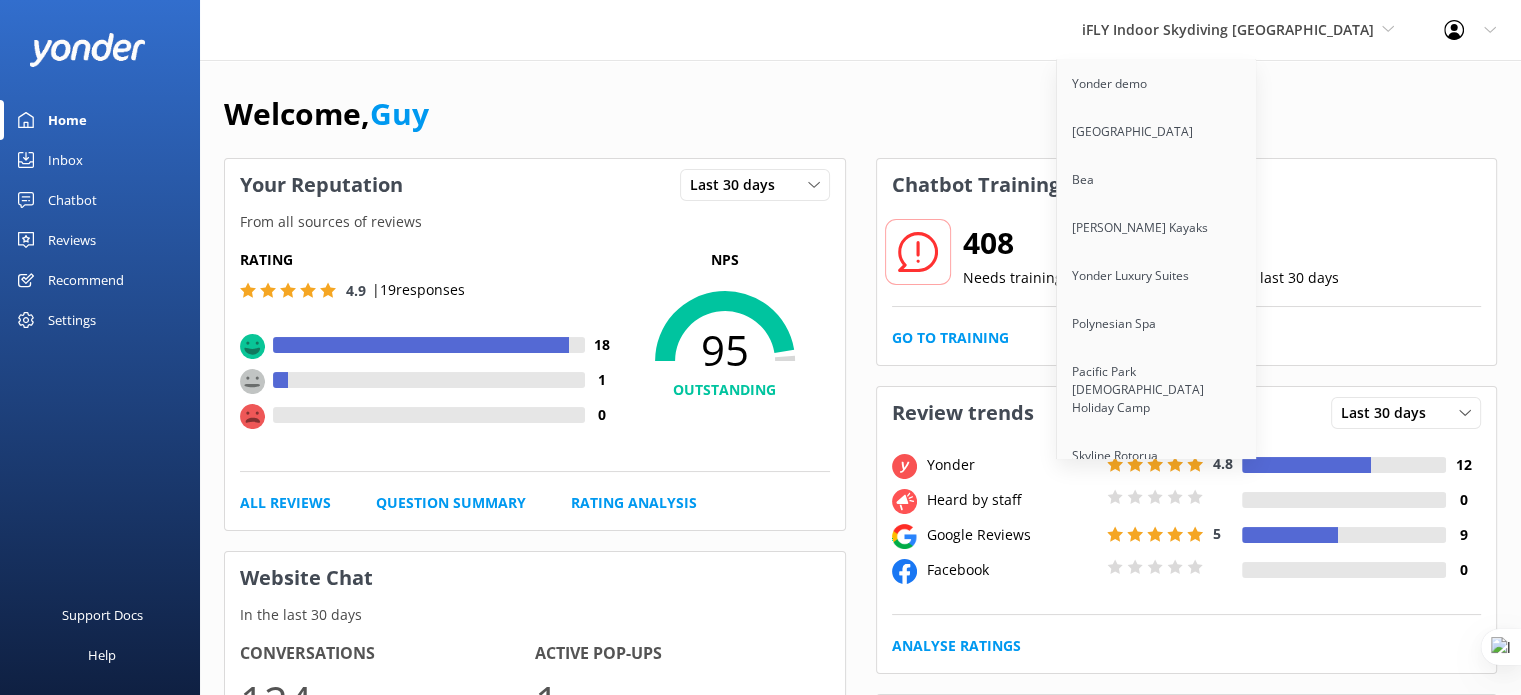 scroll, scrollTop: 1198, scrollLeft: 0, axis: vertical 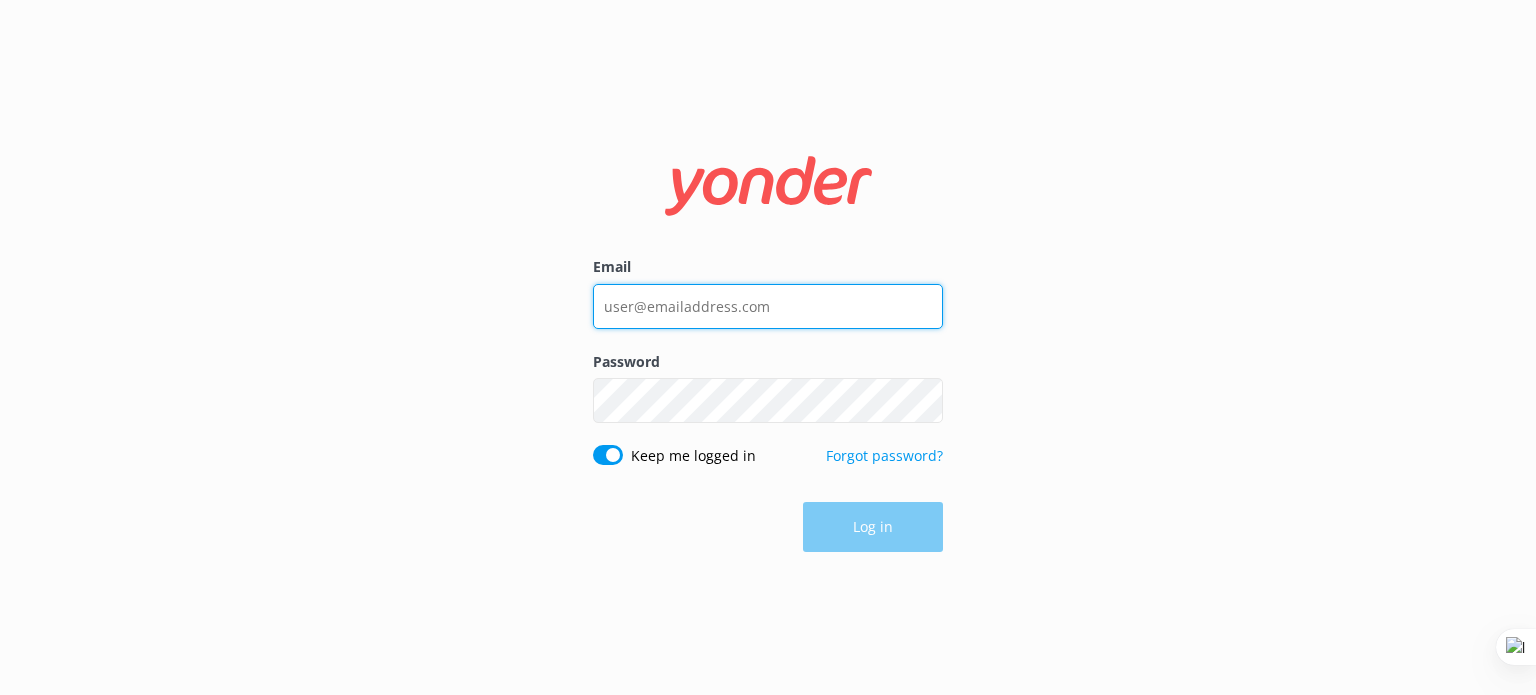 type on "guy@yonderhq.com" 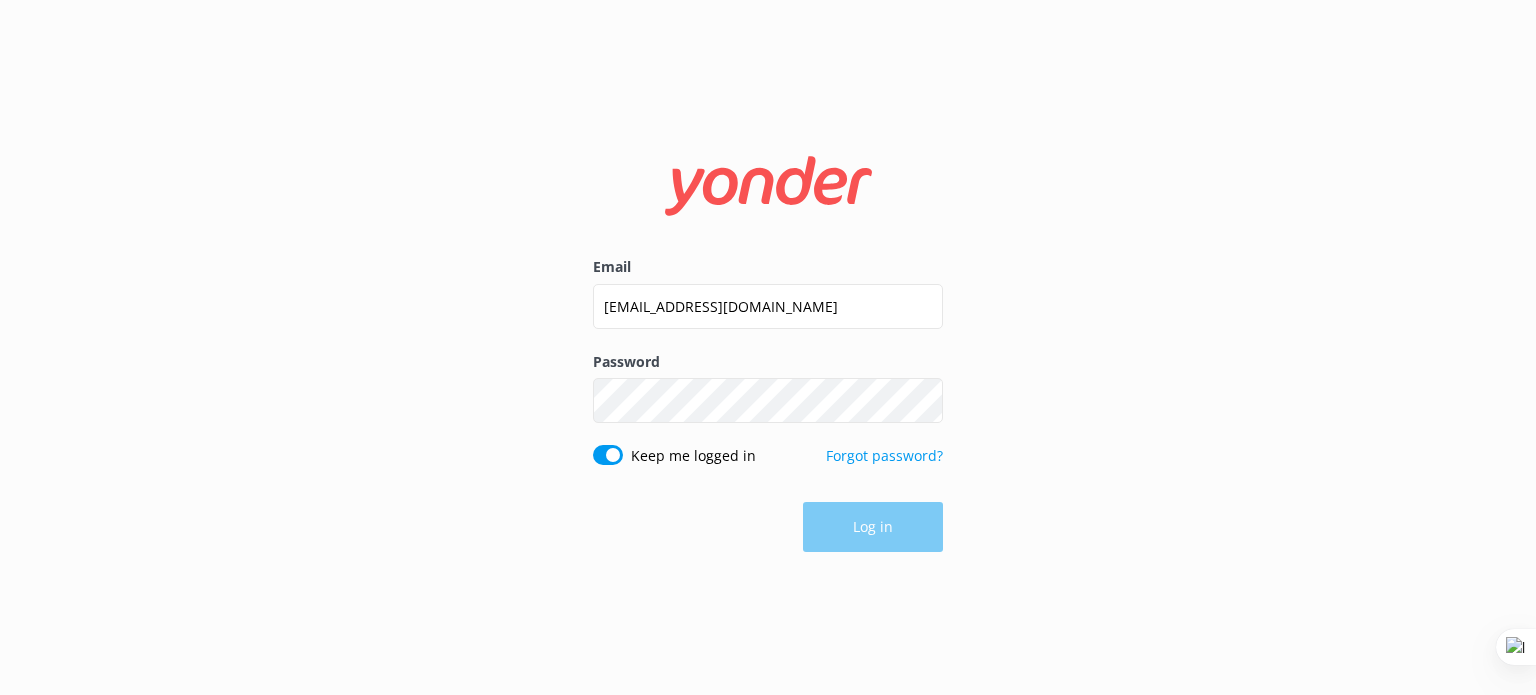 click on "Email guy@yonderhq.com Password Show password Keep me logged in Forgot password? Log in" at bounding box center (768, 347) 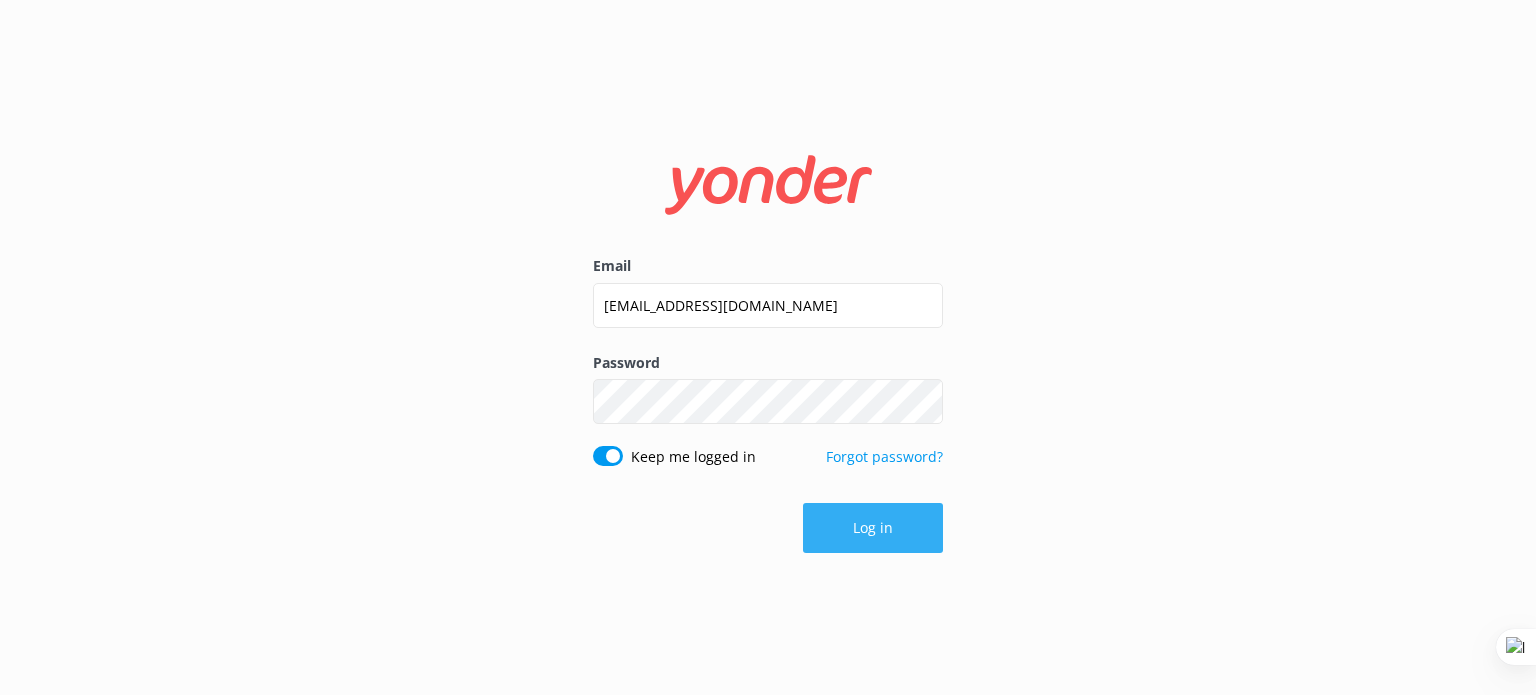 click on "Log in" at bounding box center (873, 528) 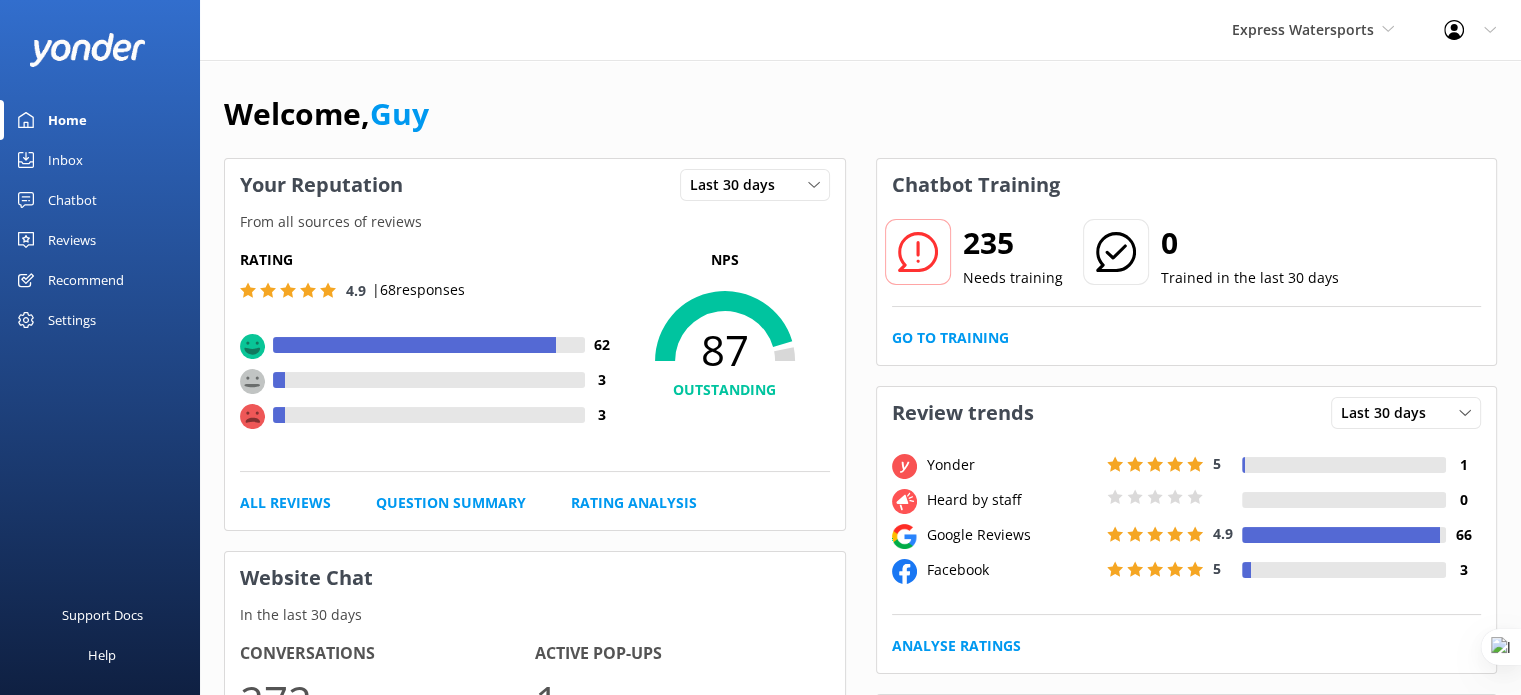 click on "Settings" at bounding box center [72, 320] 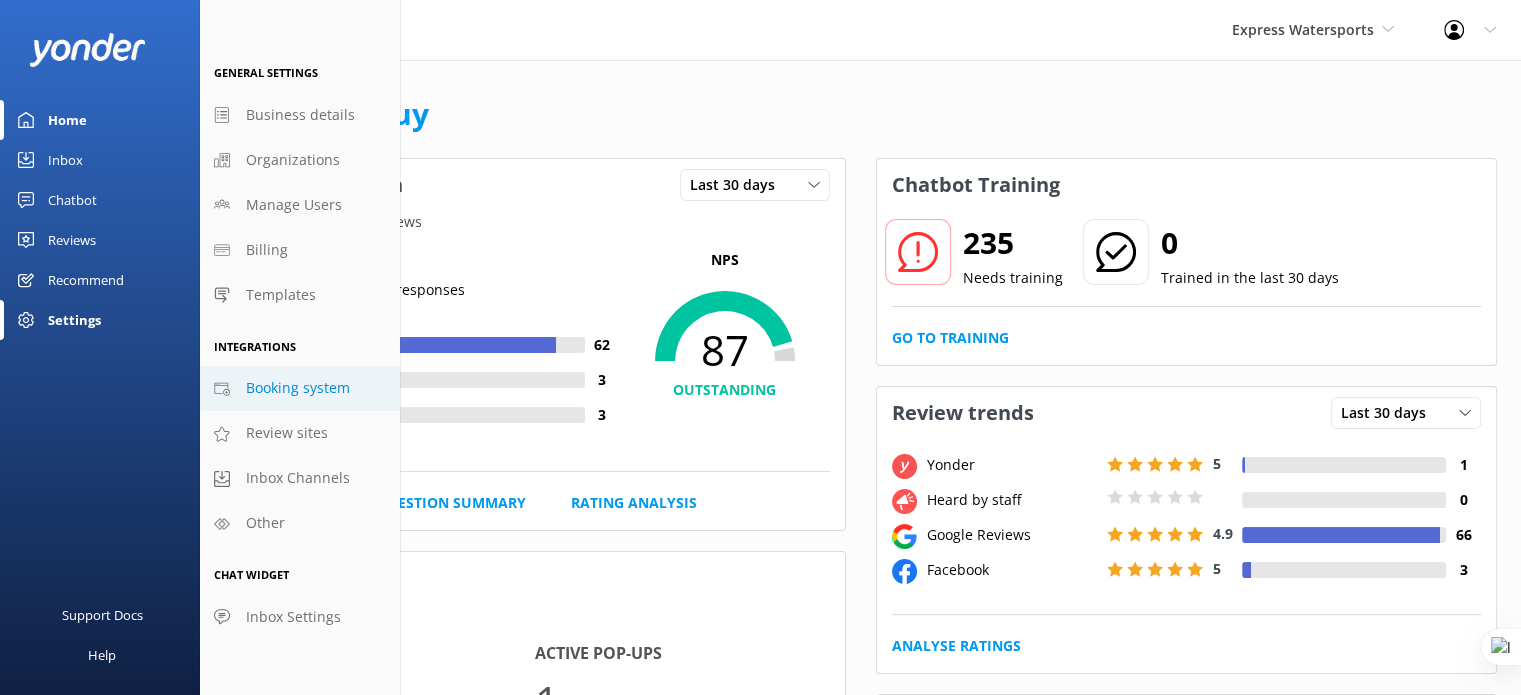 click on "Booking system" at bounding box center [298, 388] 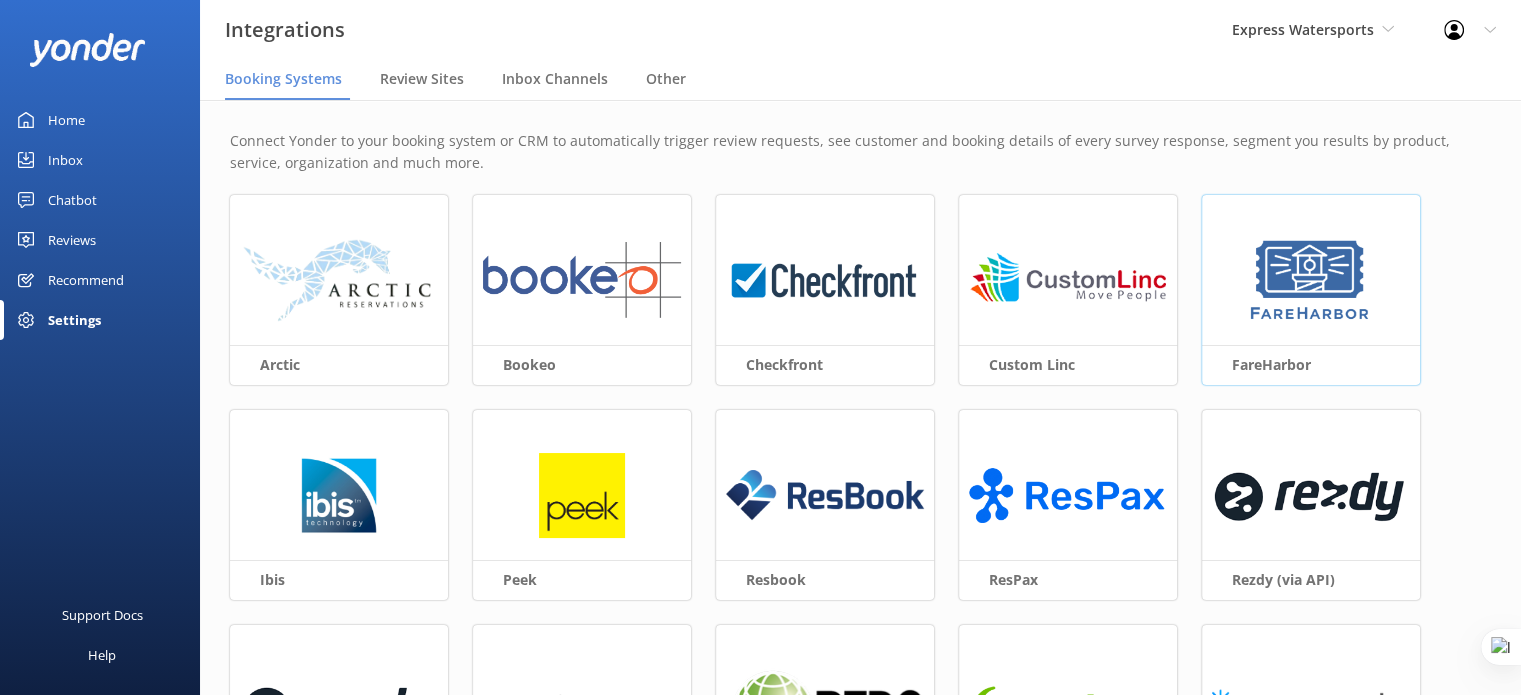 click at bounding box center [1310, 281] 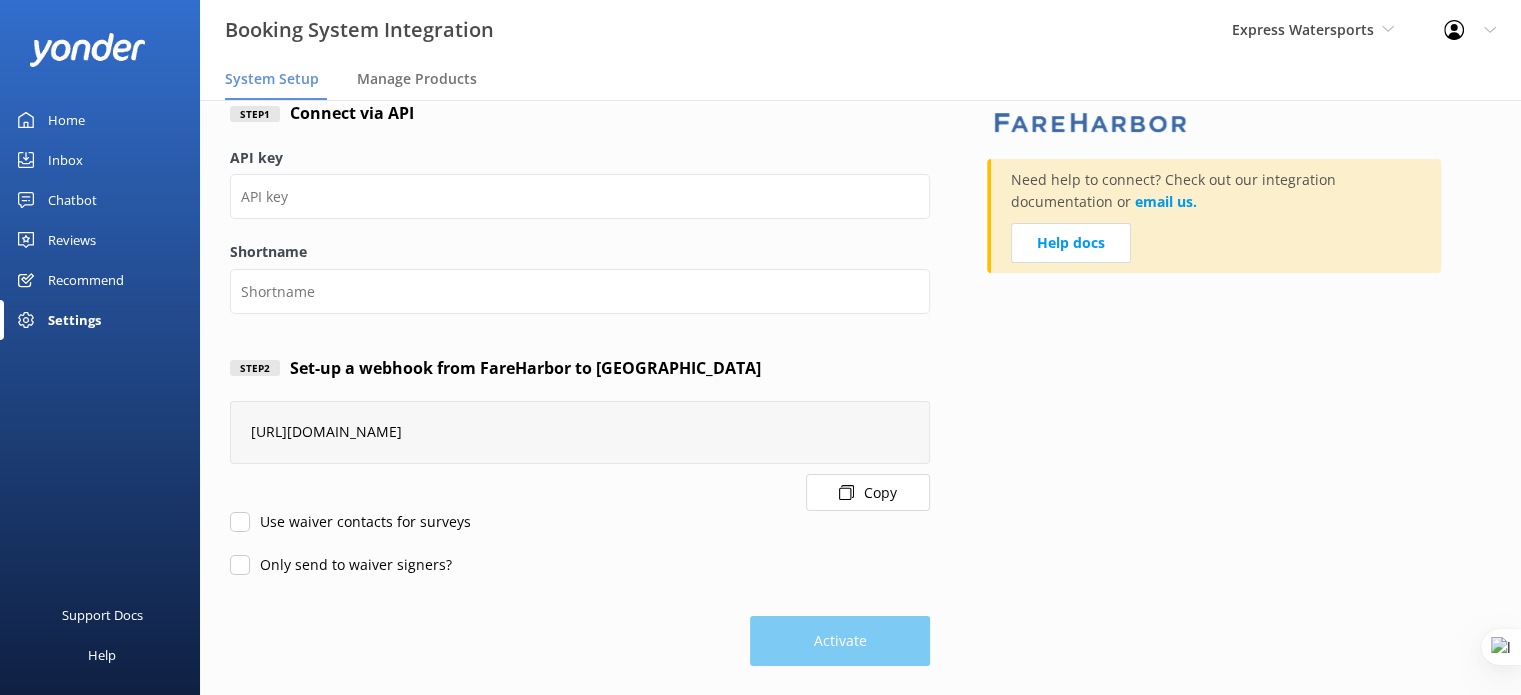 scroll, scrollTop: 141, scrollLeft: 0, axis: vertical 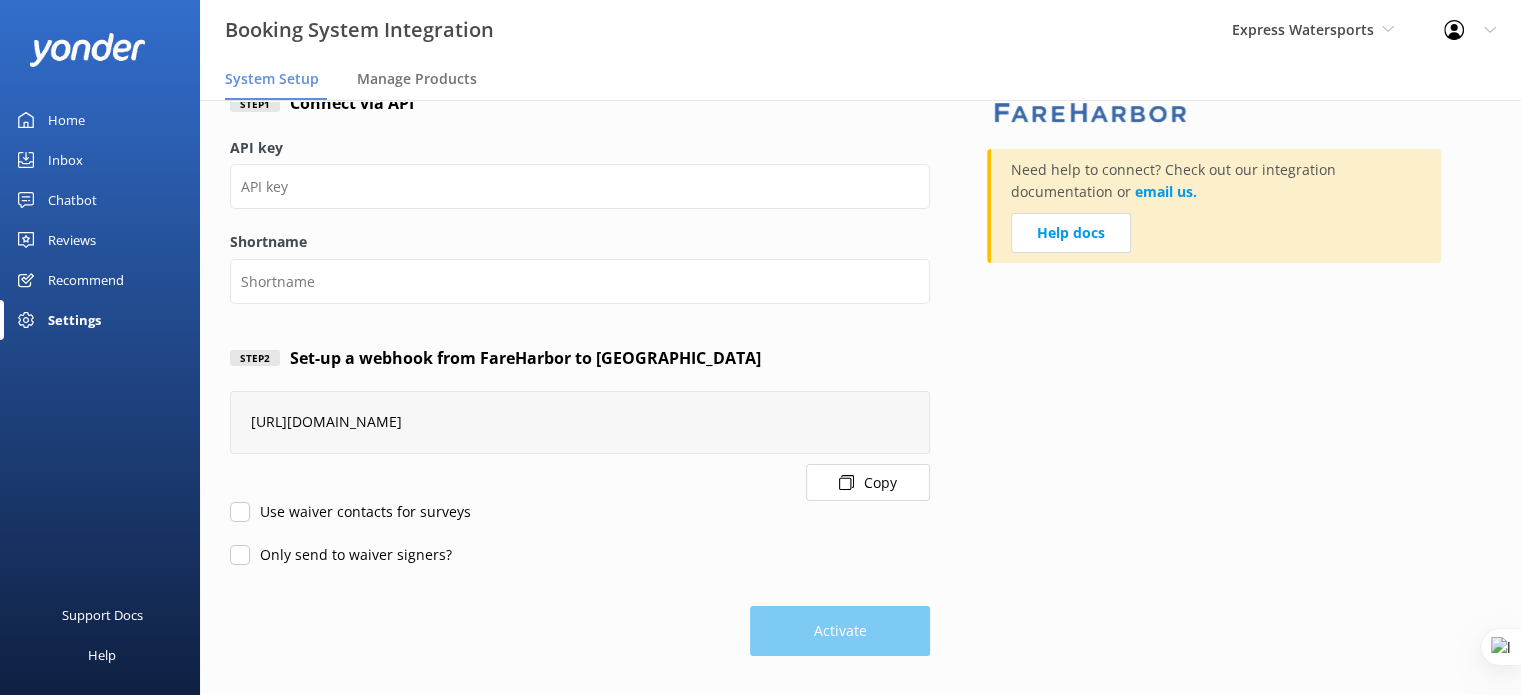 click on "Copy" at bounding box center (868, 482) 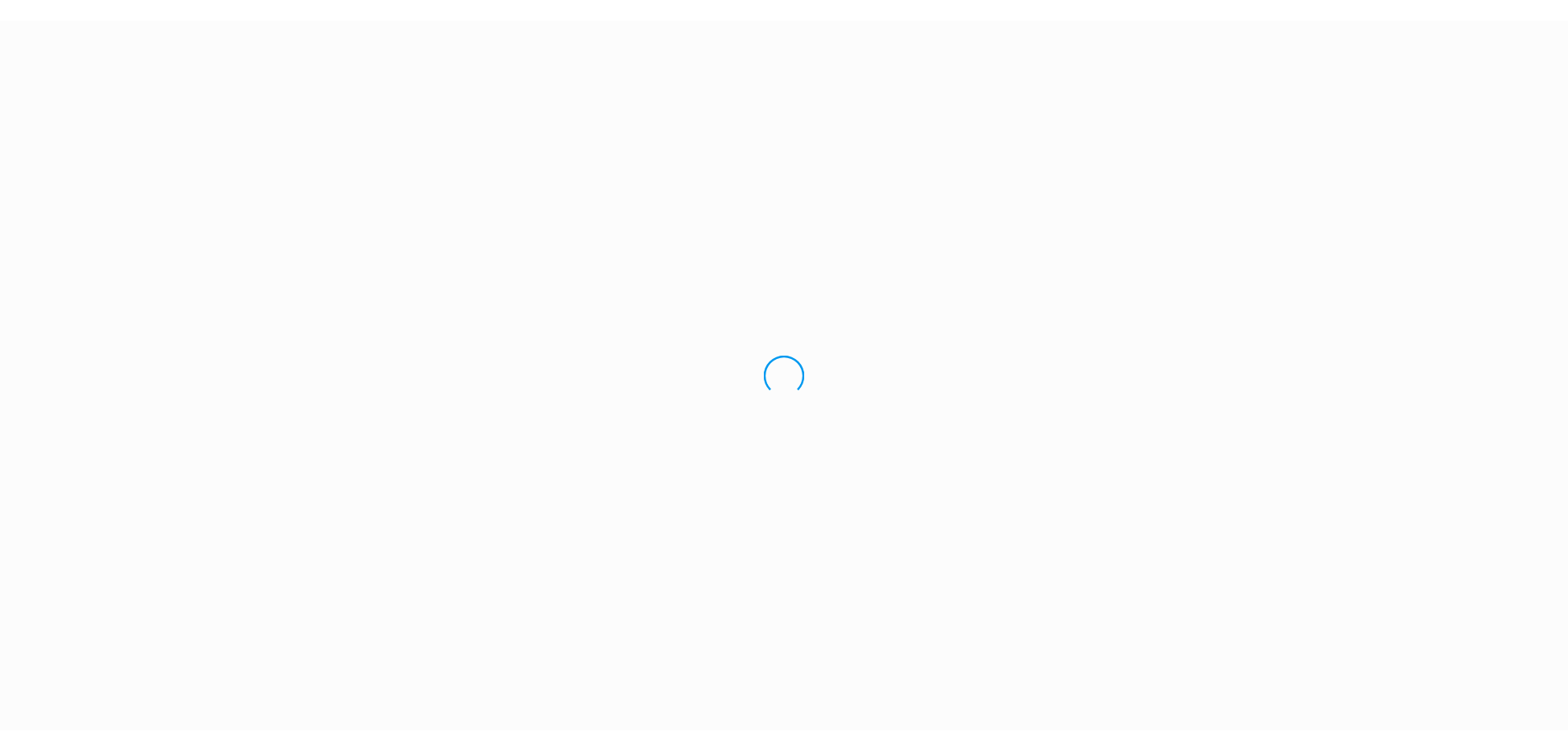 scroll, scrollTop: 0, scrollLeft: 0, axis: both 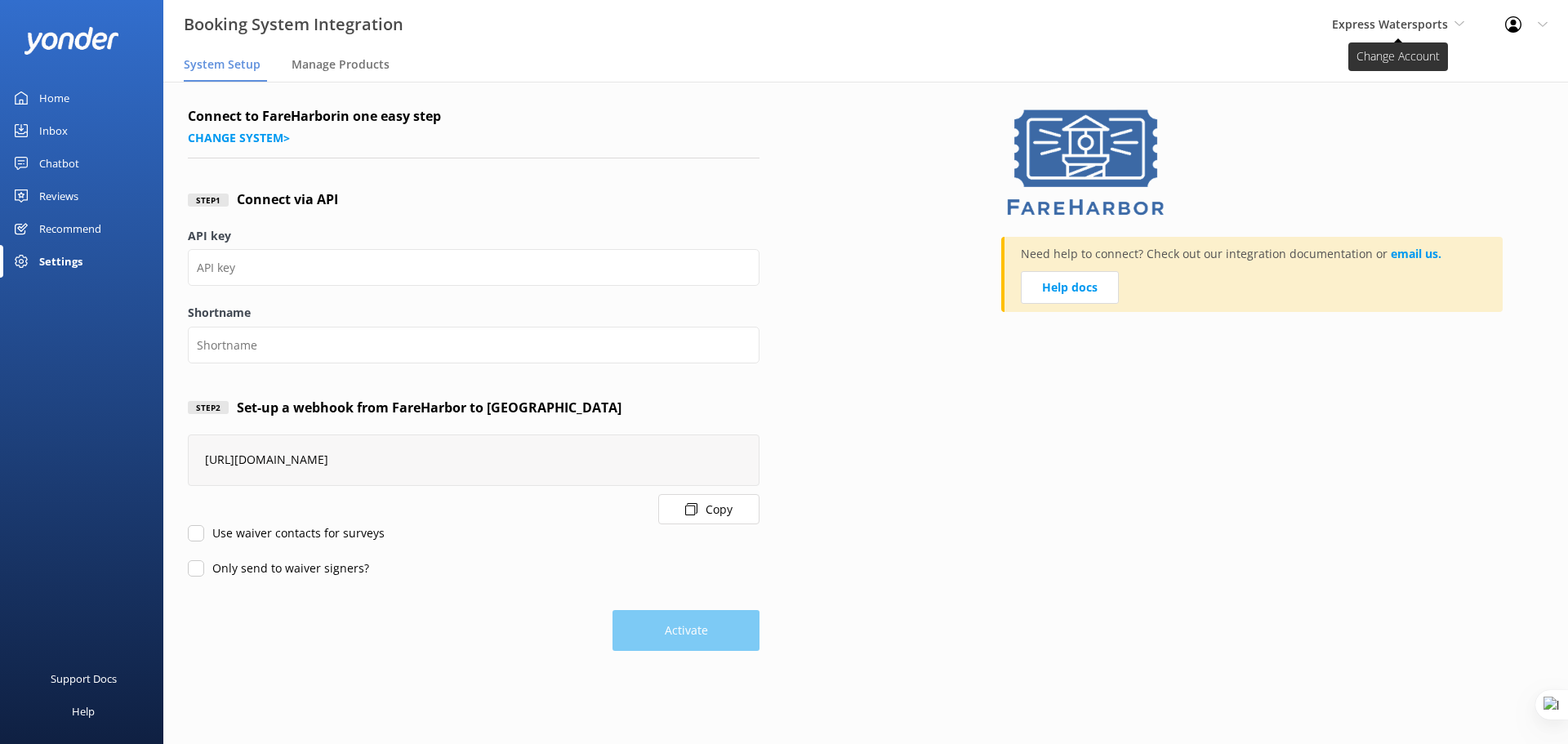 click on "Express Watersports" at bounding box center (1390, 24) 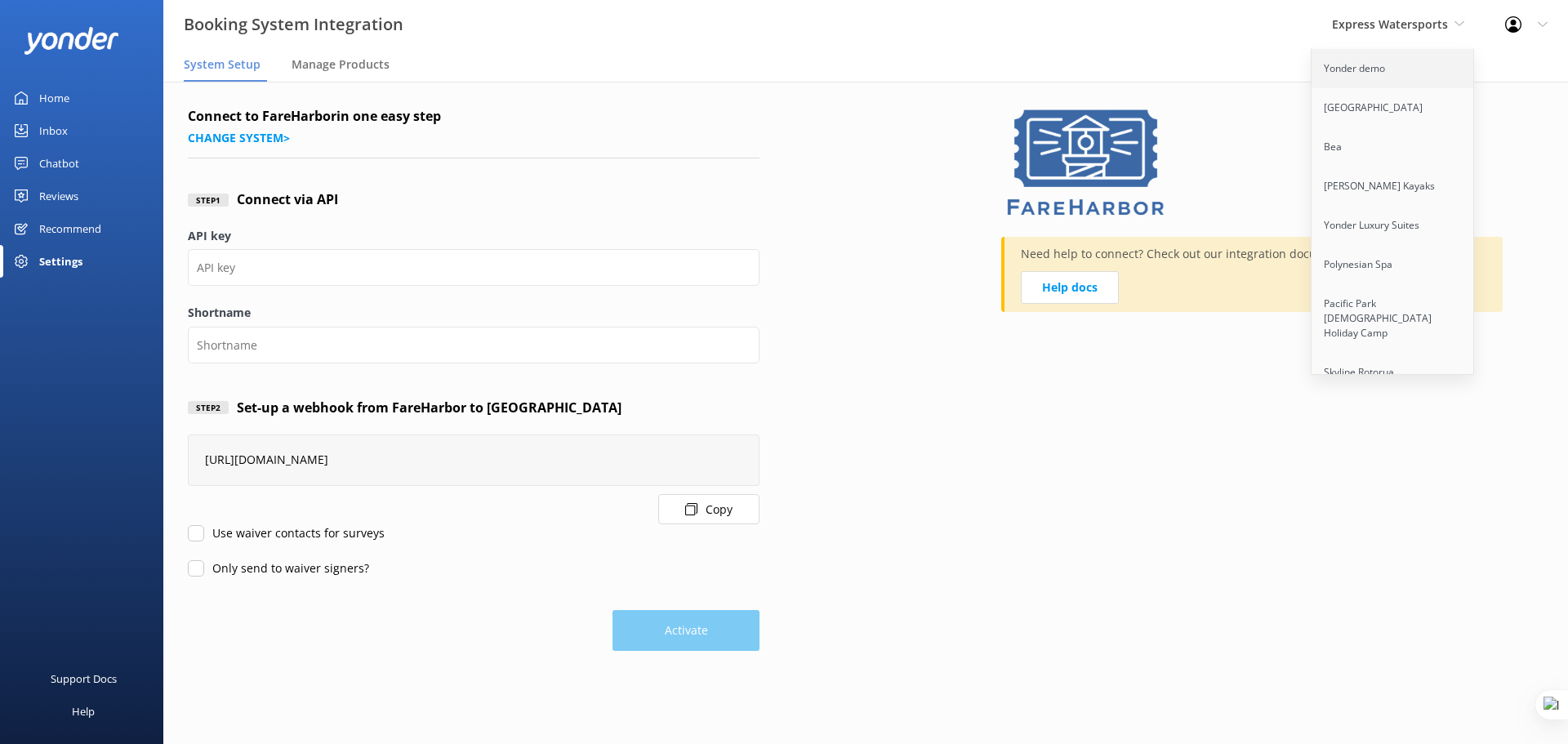 click on "Yonder demo" at bounding box center [1393, 69] 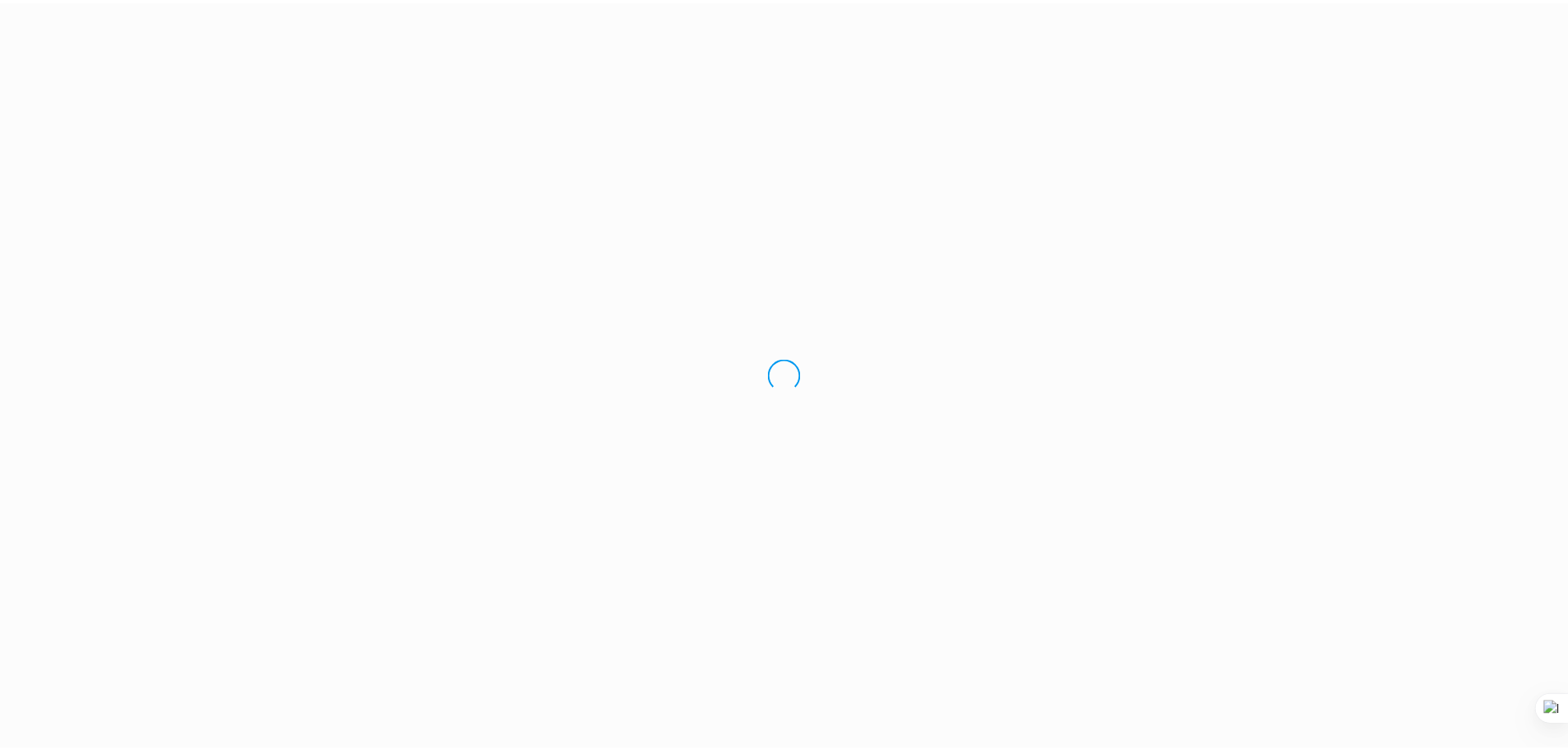scroll, scrollTop: 0, scrollLeft: 0, axis: both 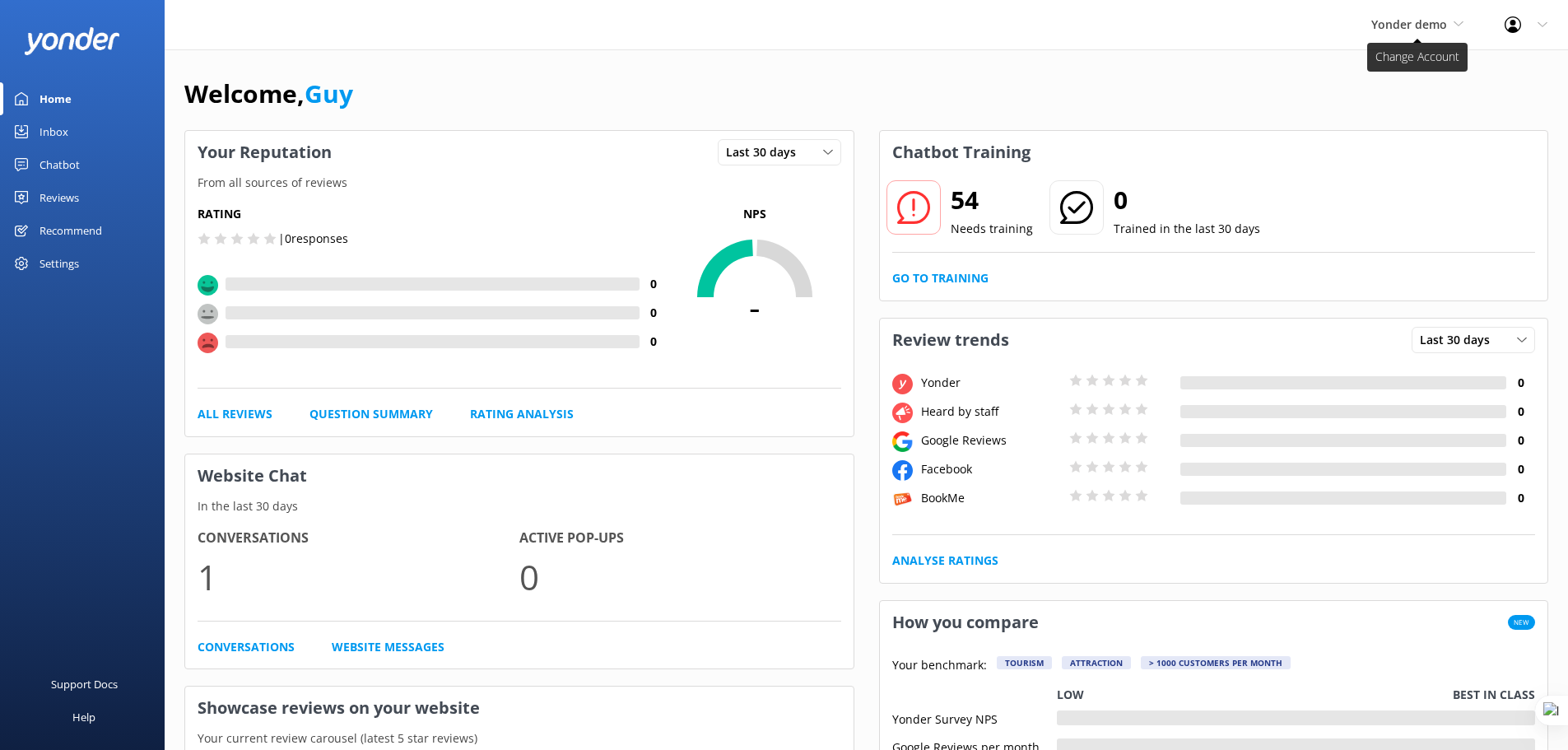 click on "Yonder demo" at bounding box center (1409, 24) 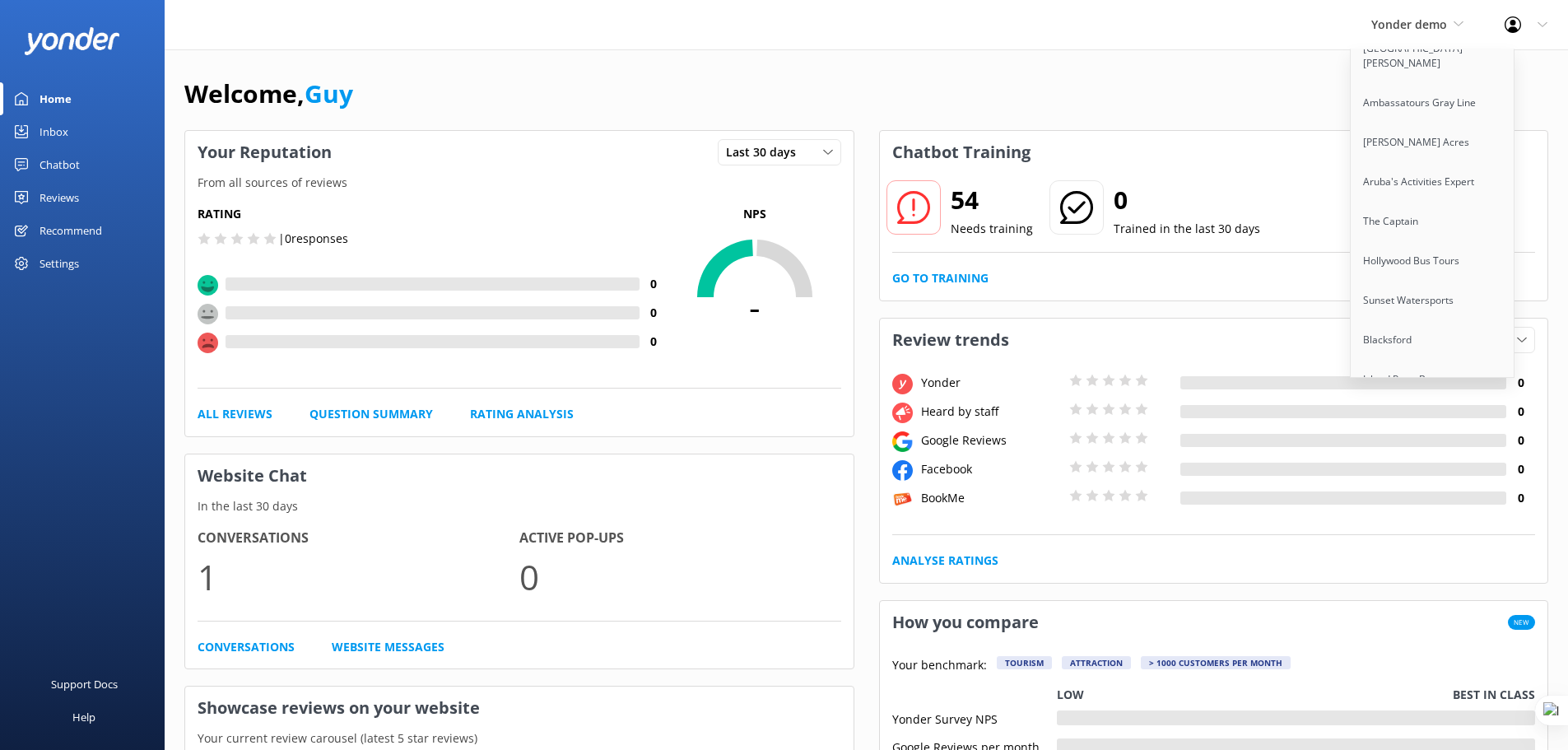 scroll, scrollTop: 12580, scrollLeft: 0, axis: vertical 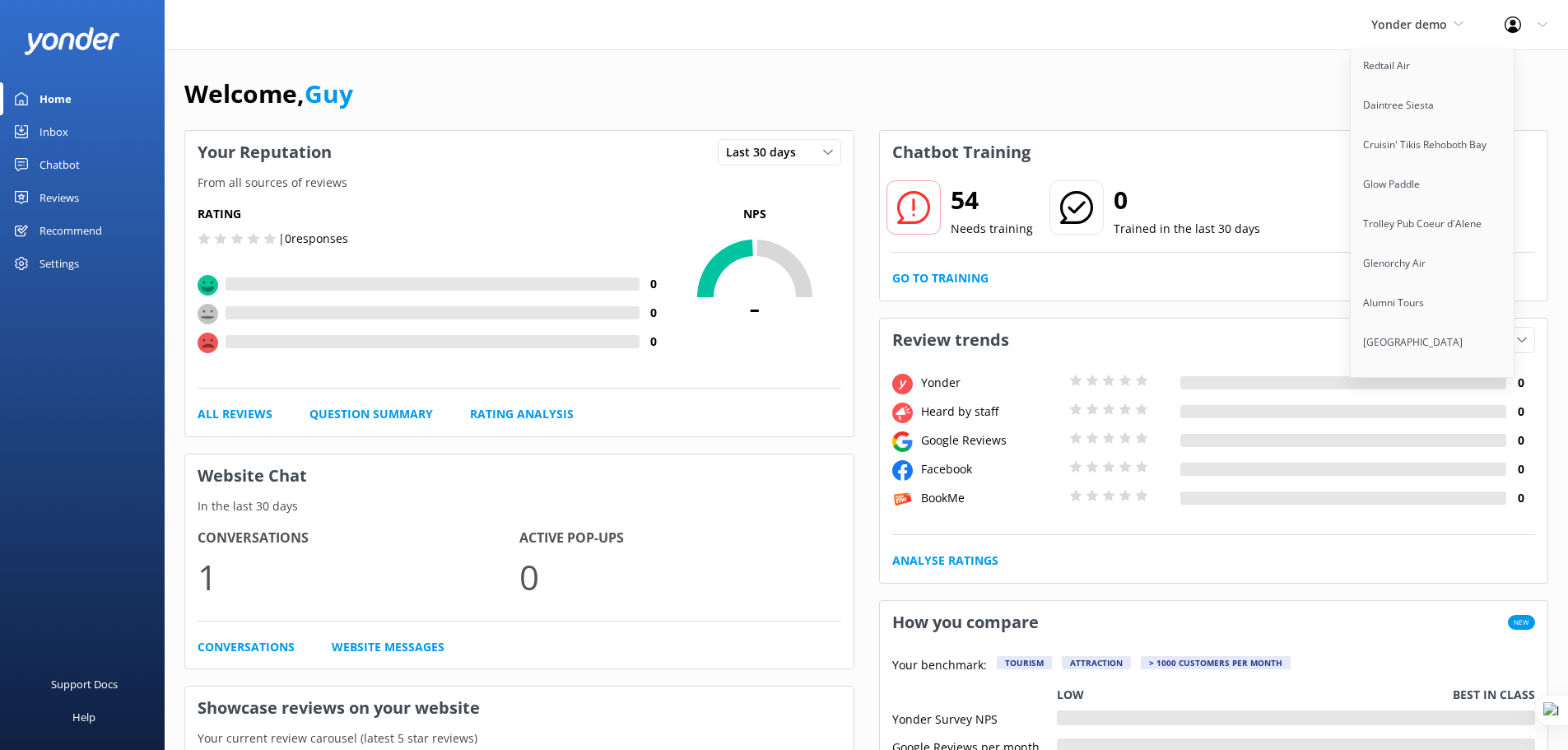 click on "SE Marketing" at bounding box center [1433, 1098] 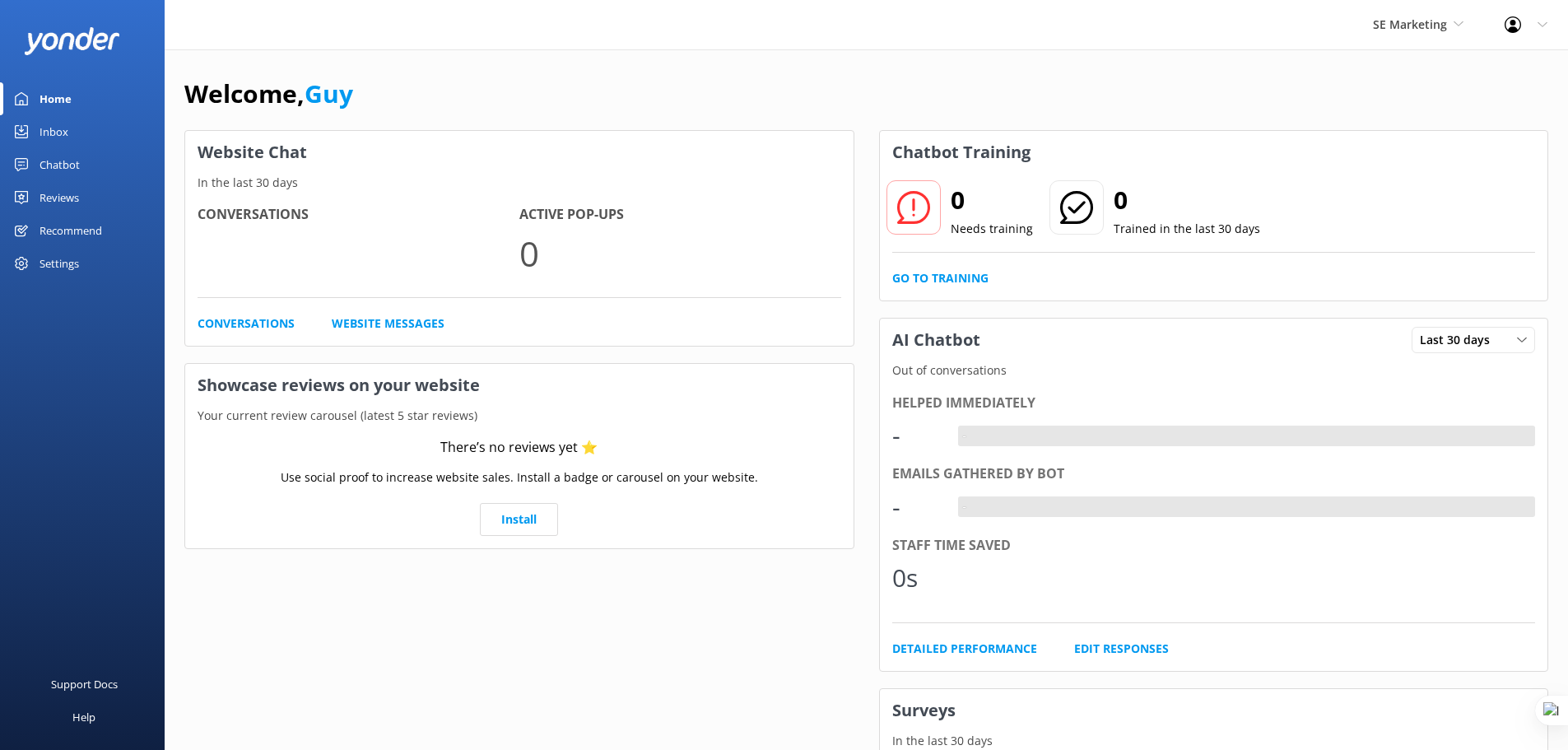scroll, scrollTop: 0, scrollLeft: 0, axis: both 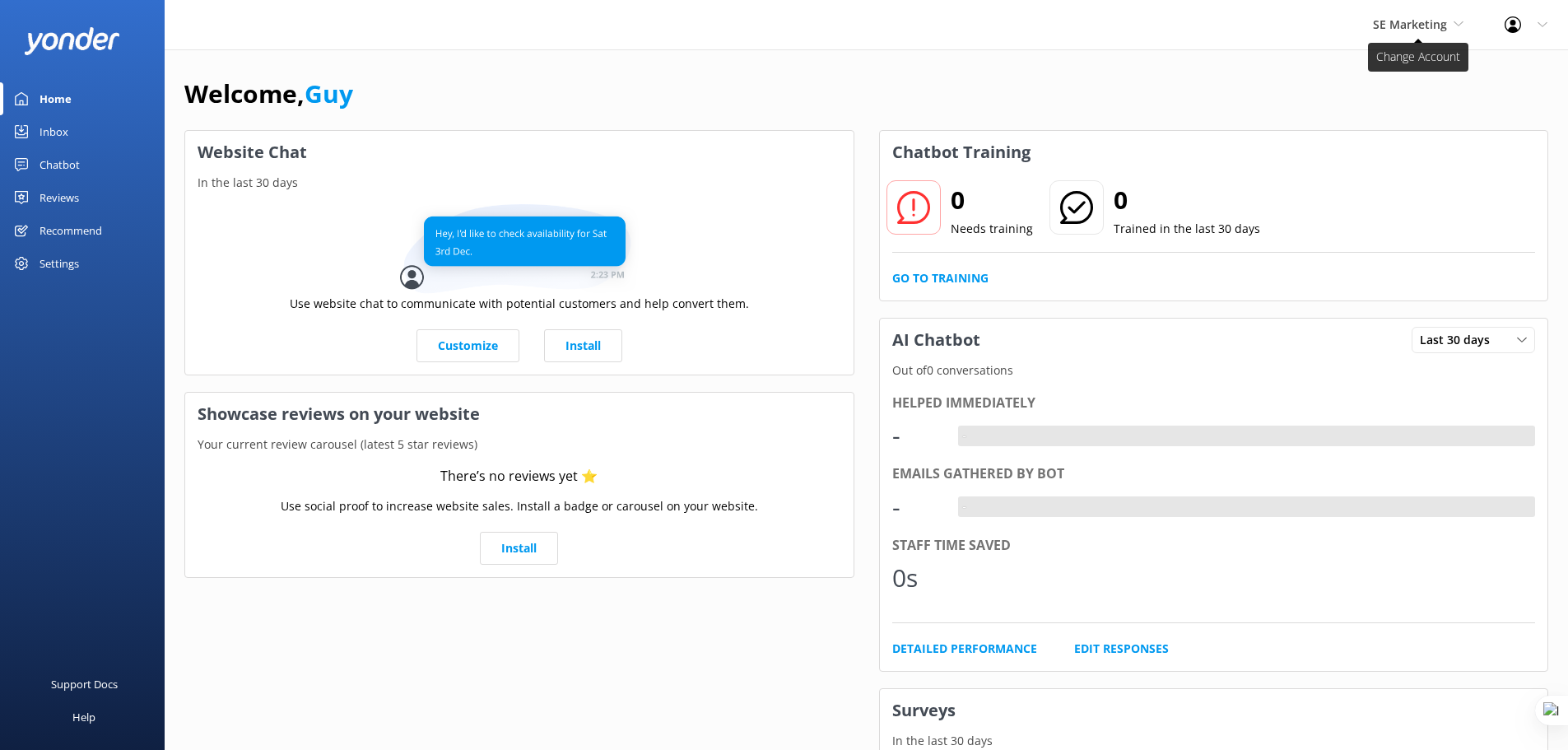 click on "SE Marketing" at bounding box center [1410, 24] 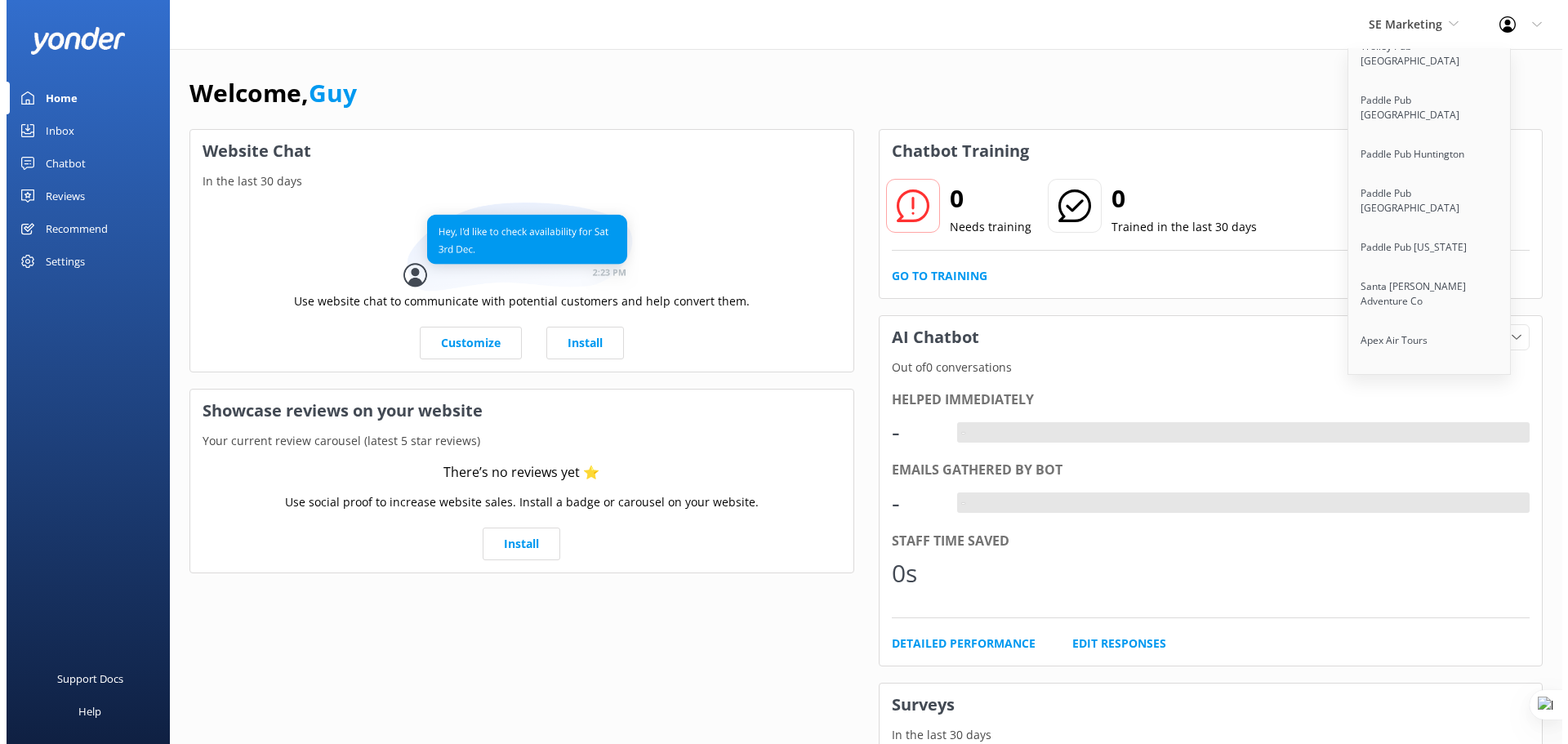 scroll, scrollTop: 9764, scrollLeft: 0, axis: vertical 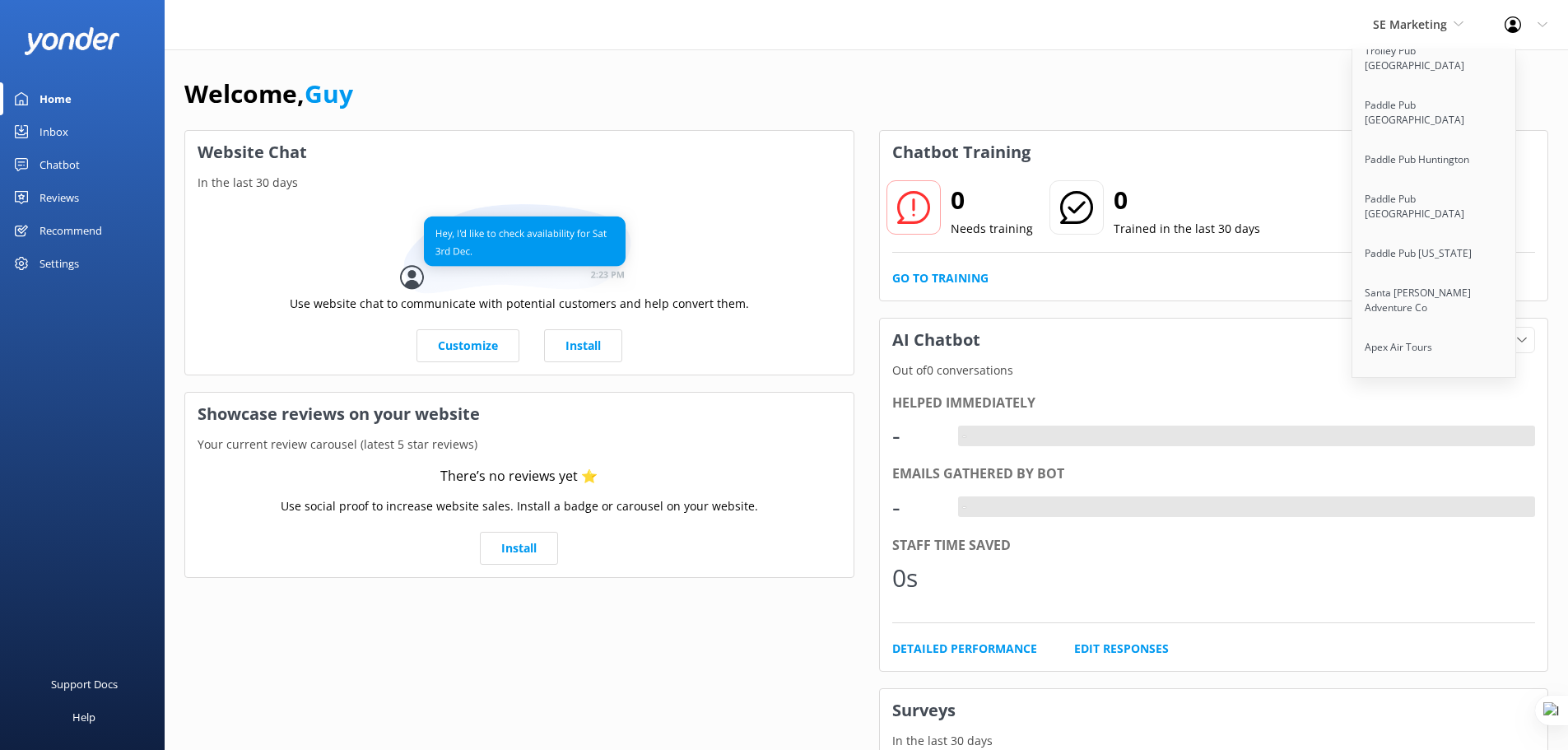 click on "Trolley Pub Columbus" at bounding box center [1435, 708] 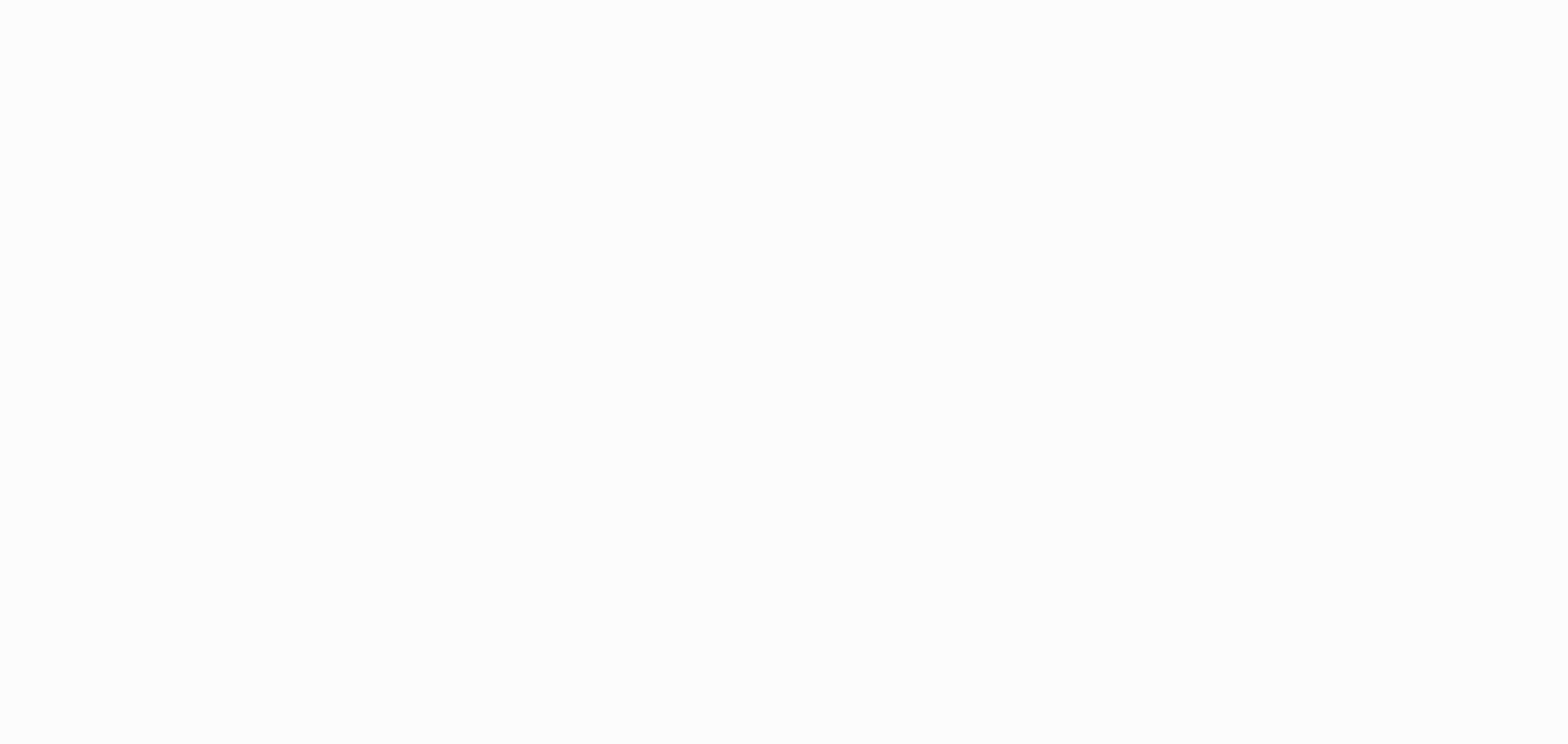 scroll, scrollTop: 0, scrollLeft: 0, axis: both 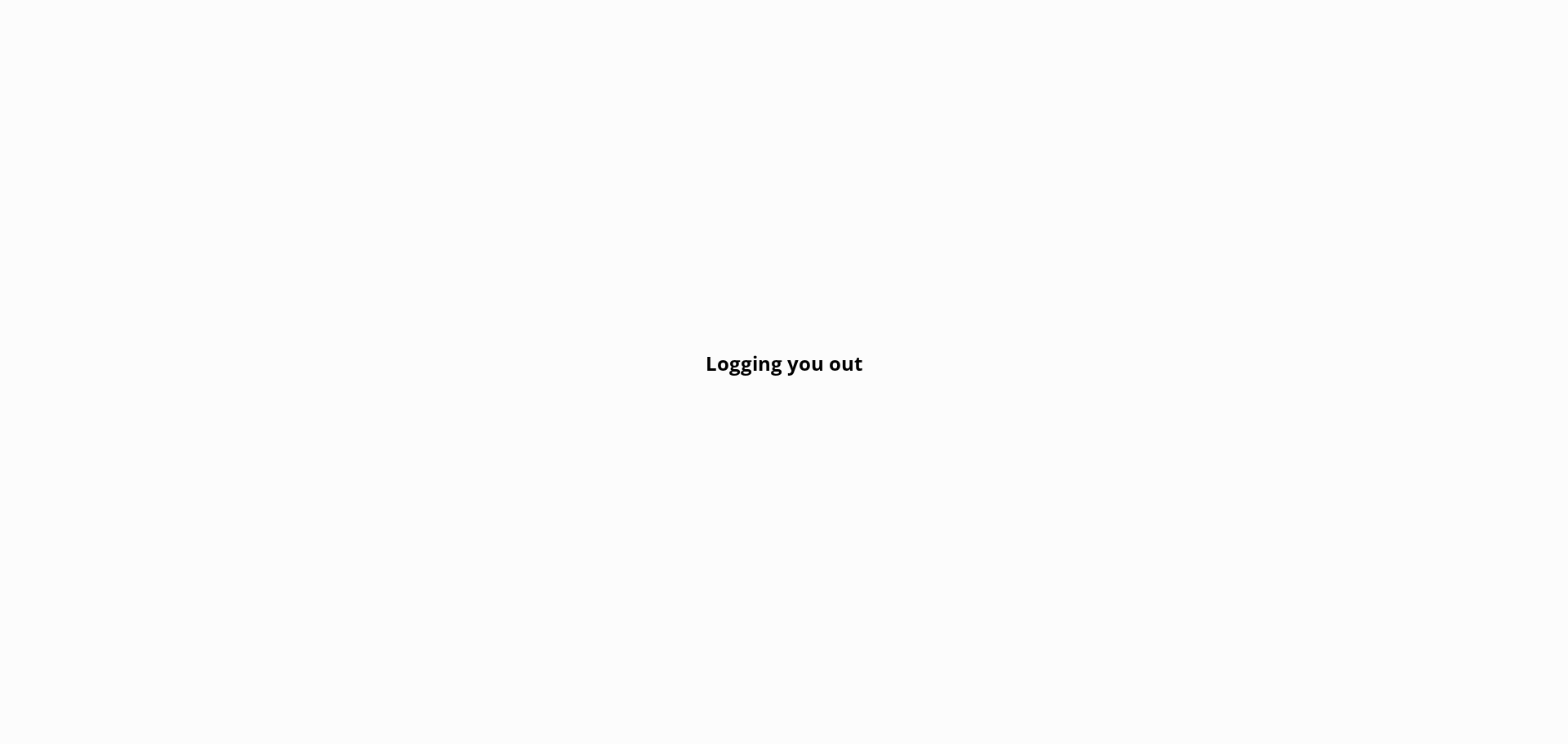 click on "Logging you out" at bounding box center [784, 372] 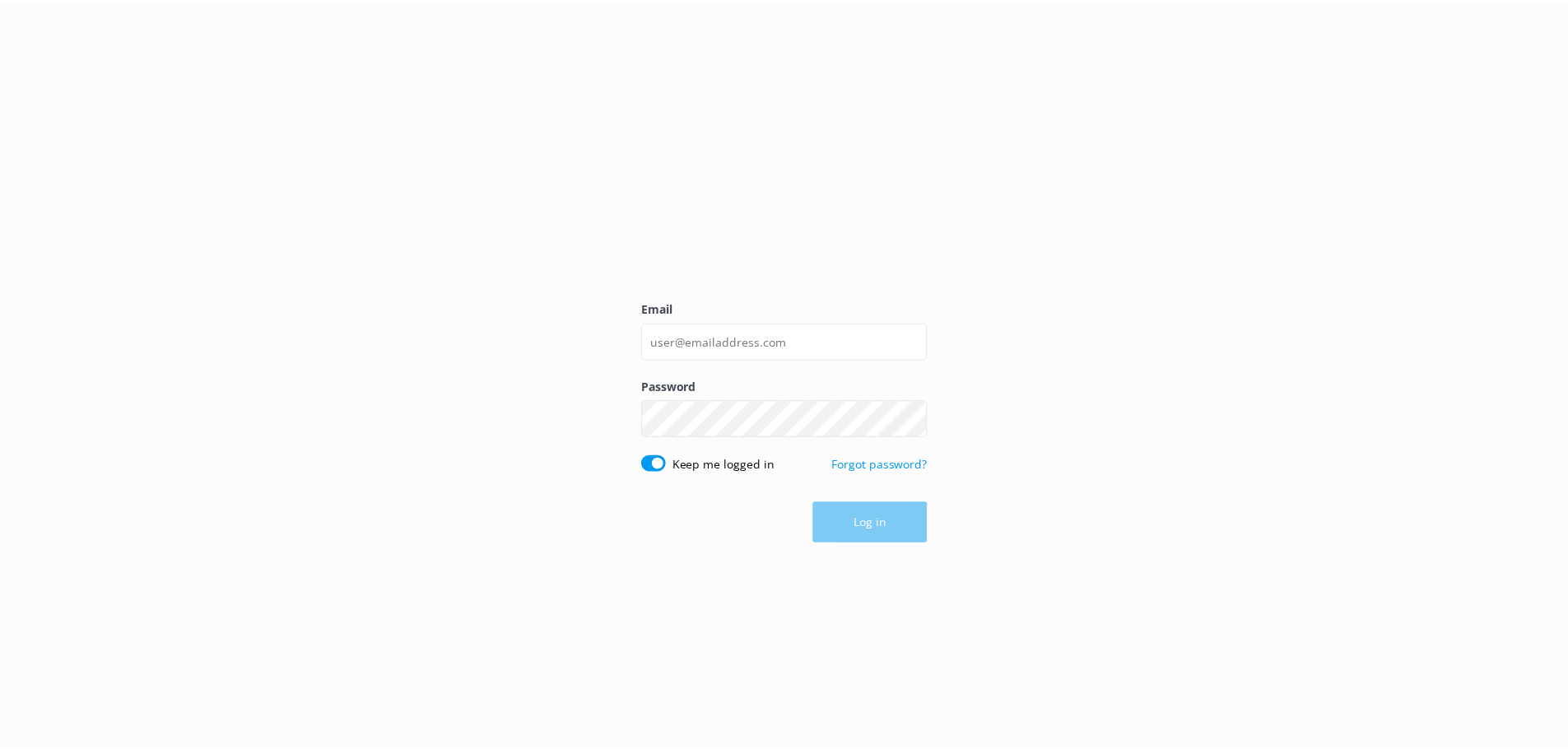 scroll, scrollTop: 0, scrollLeft: 0, axis: both 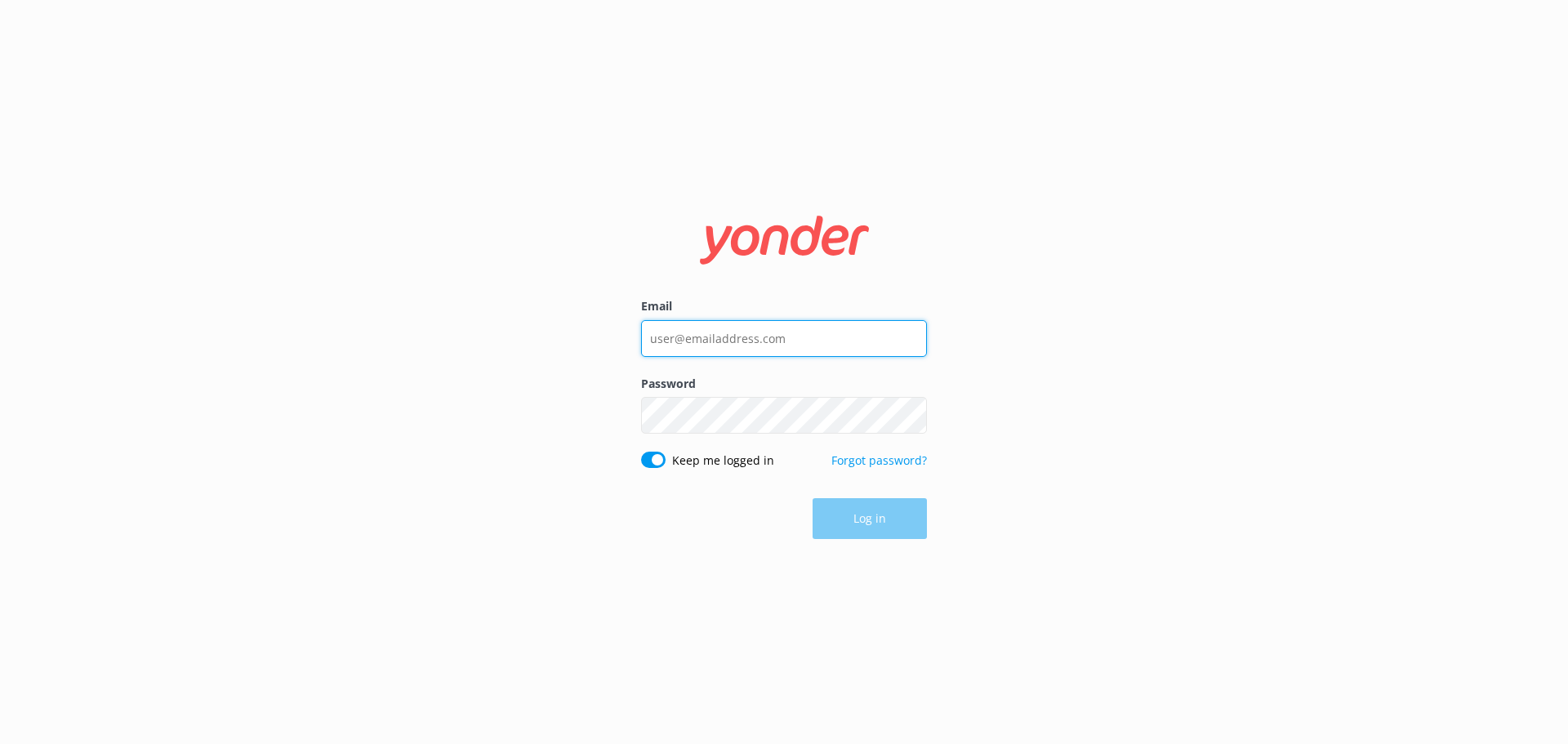 type on "guy@yonderhq.com" 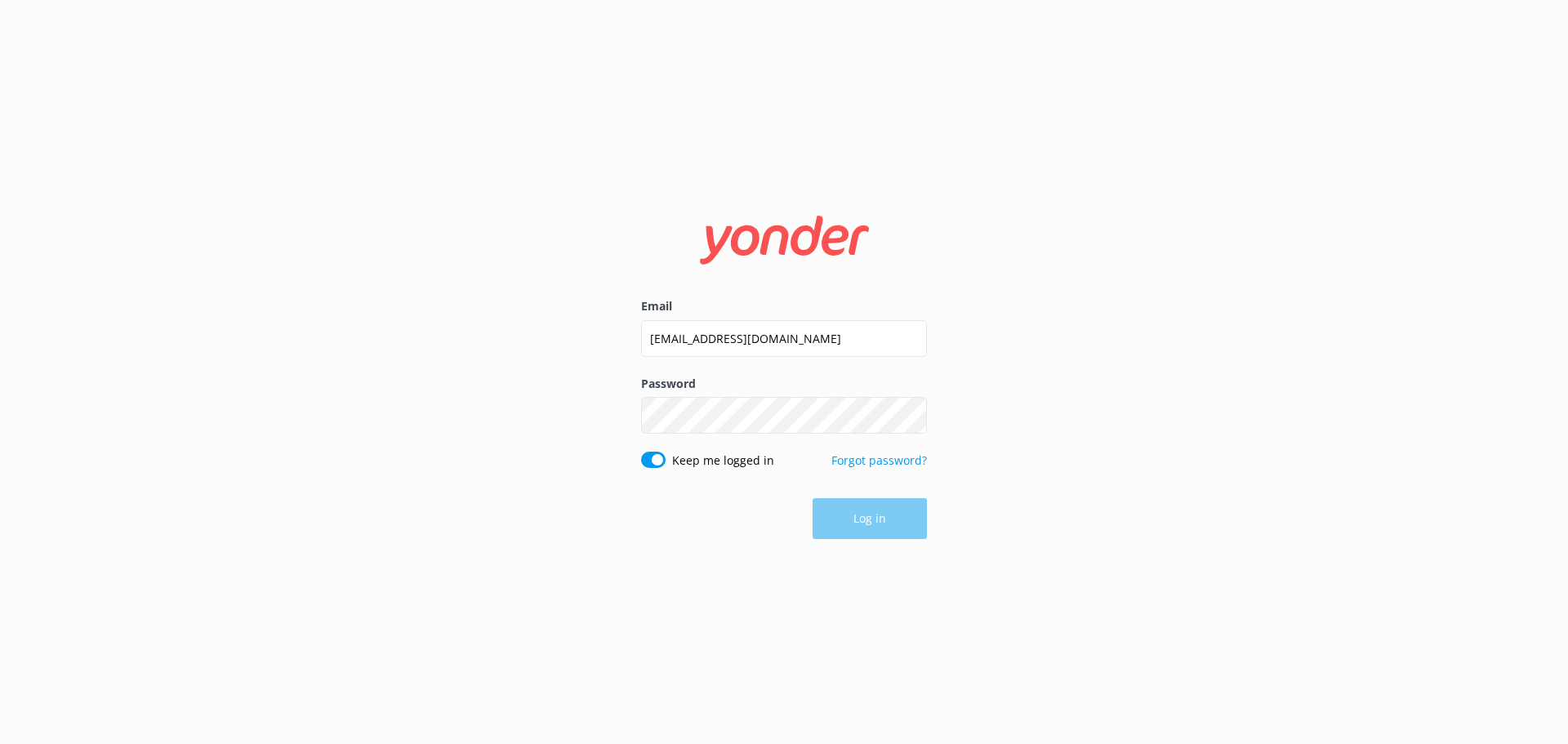 click on "Email guy@yonderhq.com Password Show password Keep me logged in Forgot password? Log in" at bounding box center (784, 372) 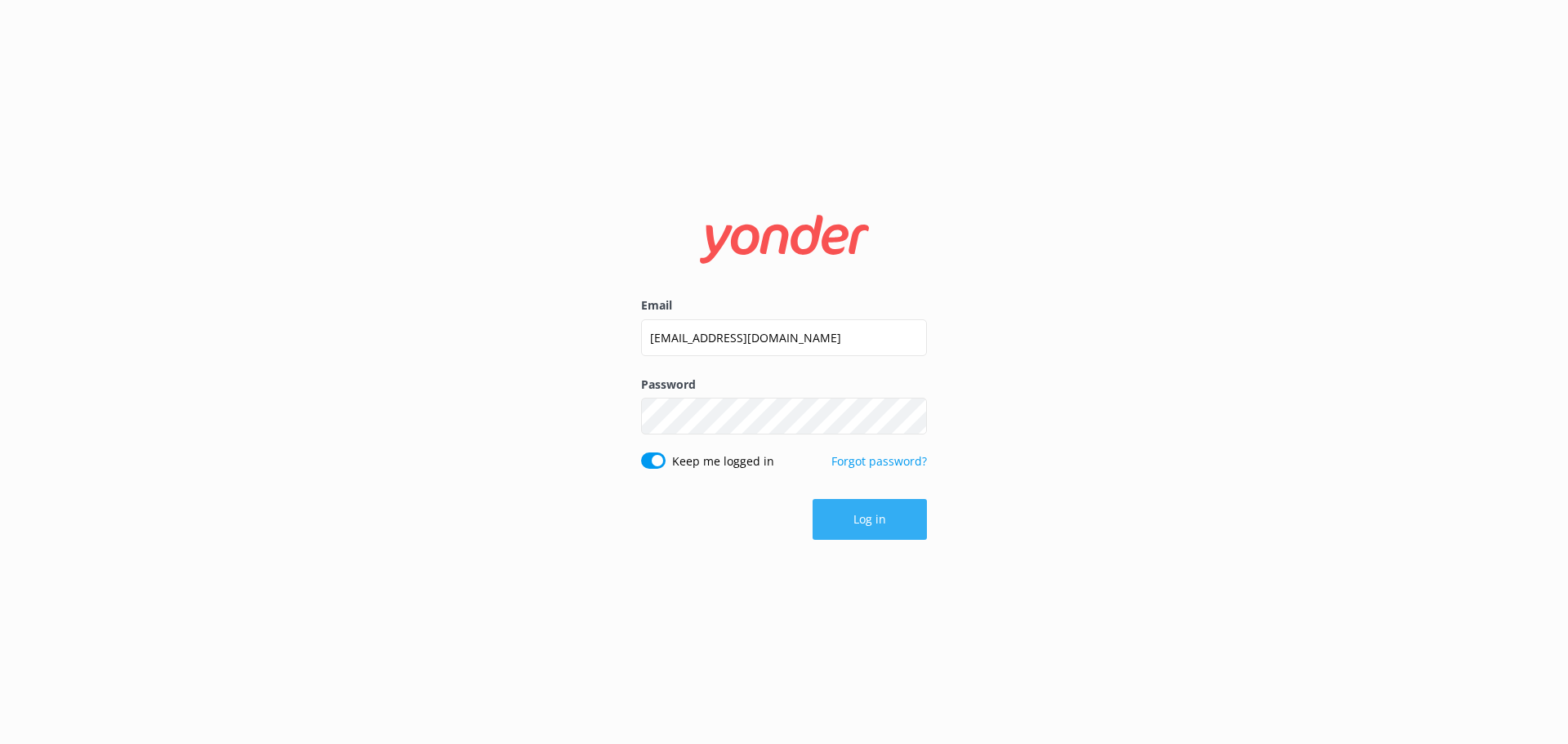 click on "Log in" at bounding box center [870, 519] 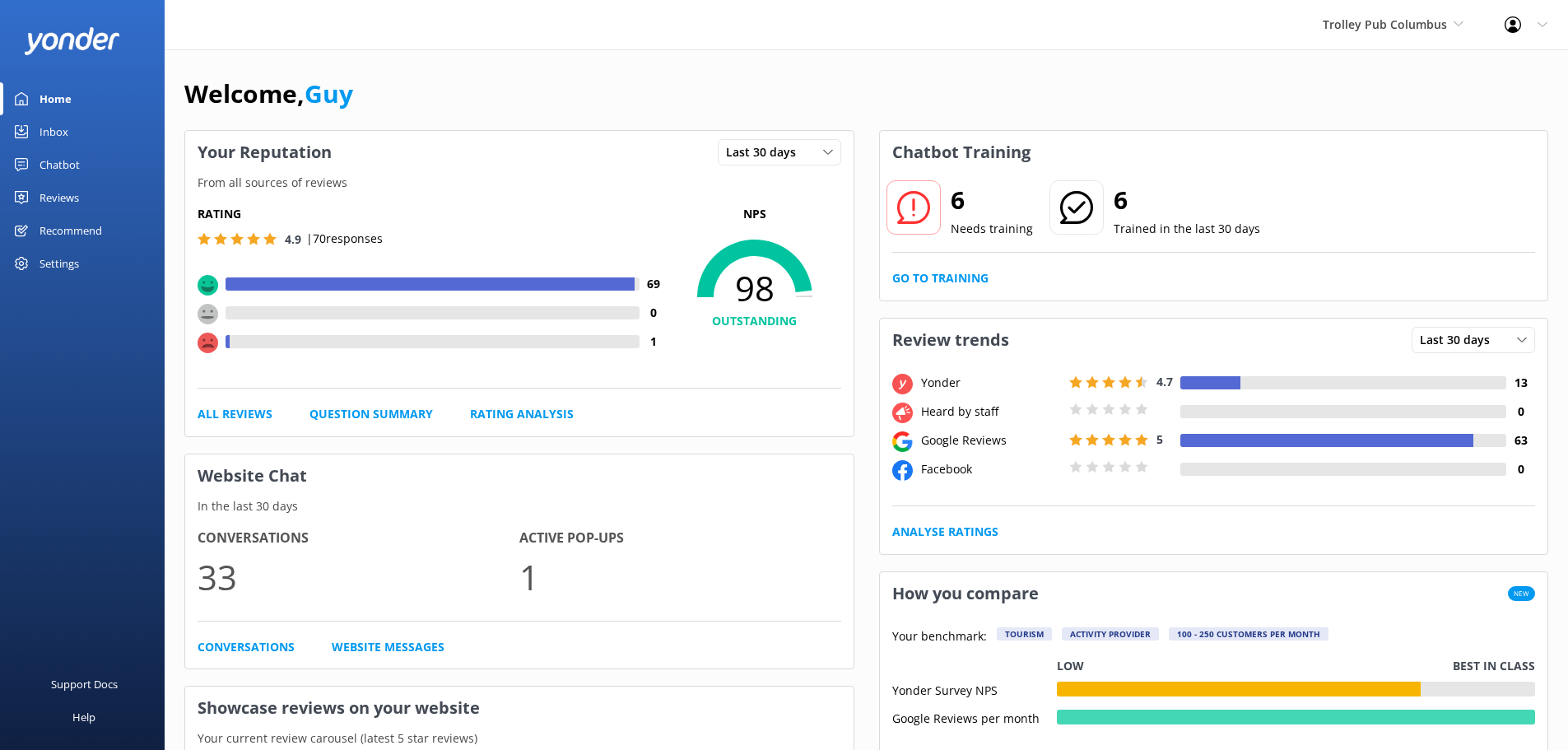 click on "Reviews" at bounding box center (59, 198) 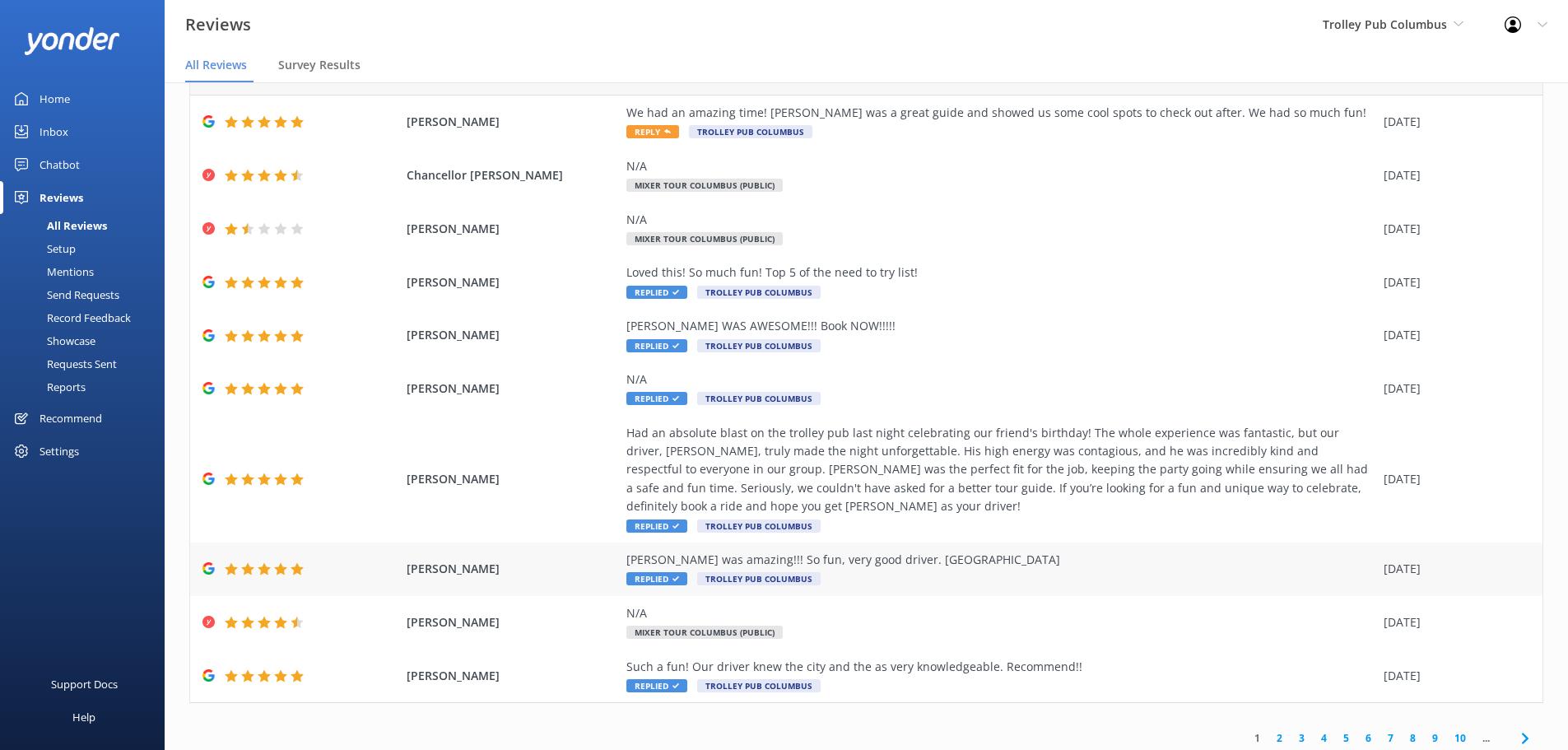 scroll, scrollTop: 94, scrollLeft: 0, axis: vertical 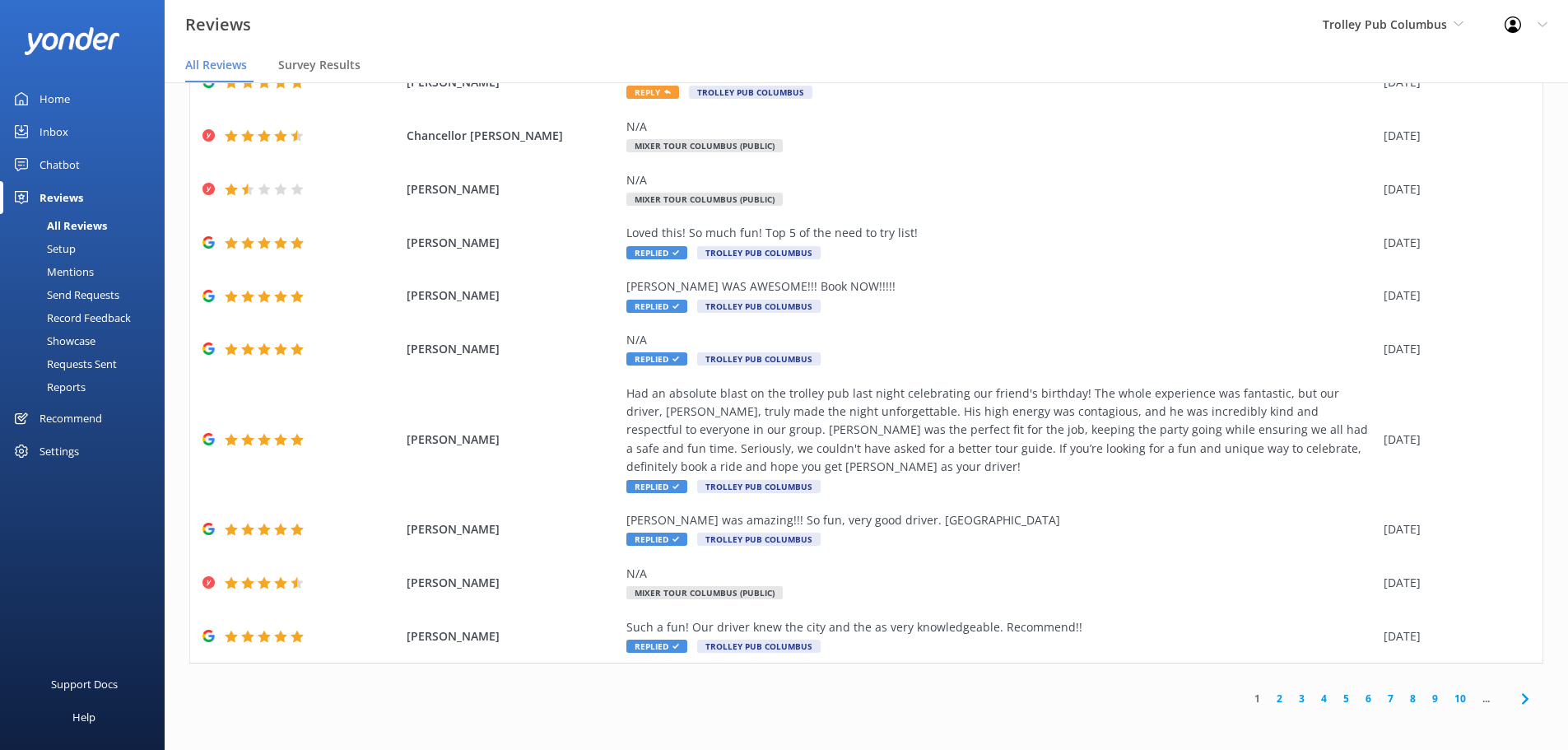 click on "Setup" at bounding box center [43, 249] 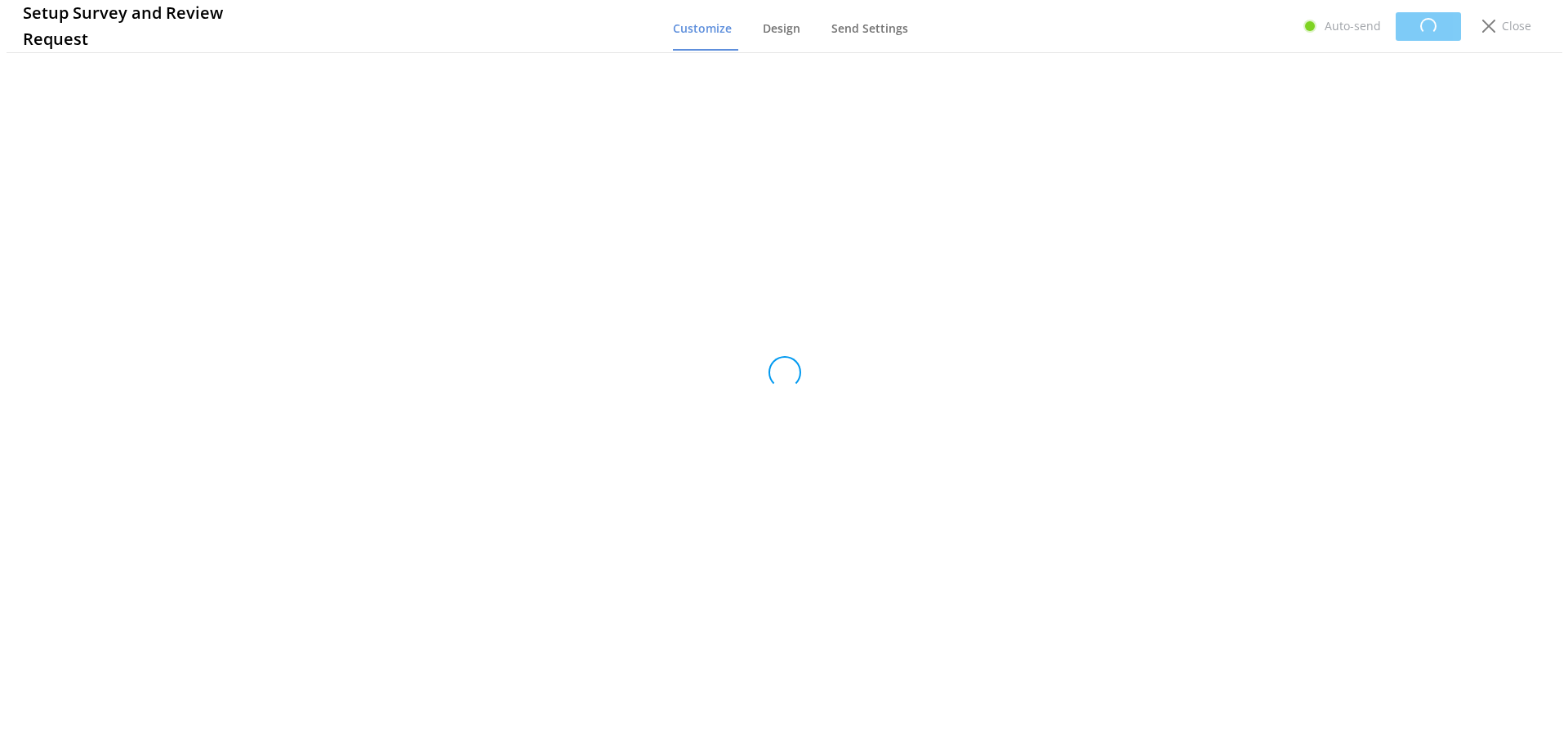 scroll, scrollTop: 0, scrollLeft: 0, axis: both 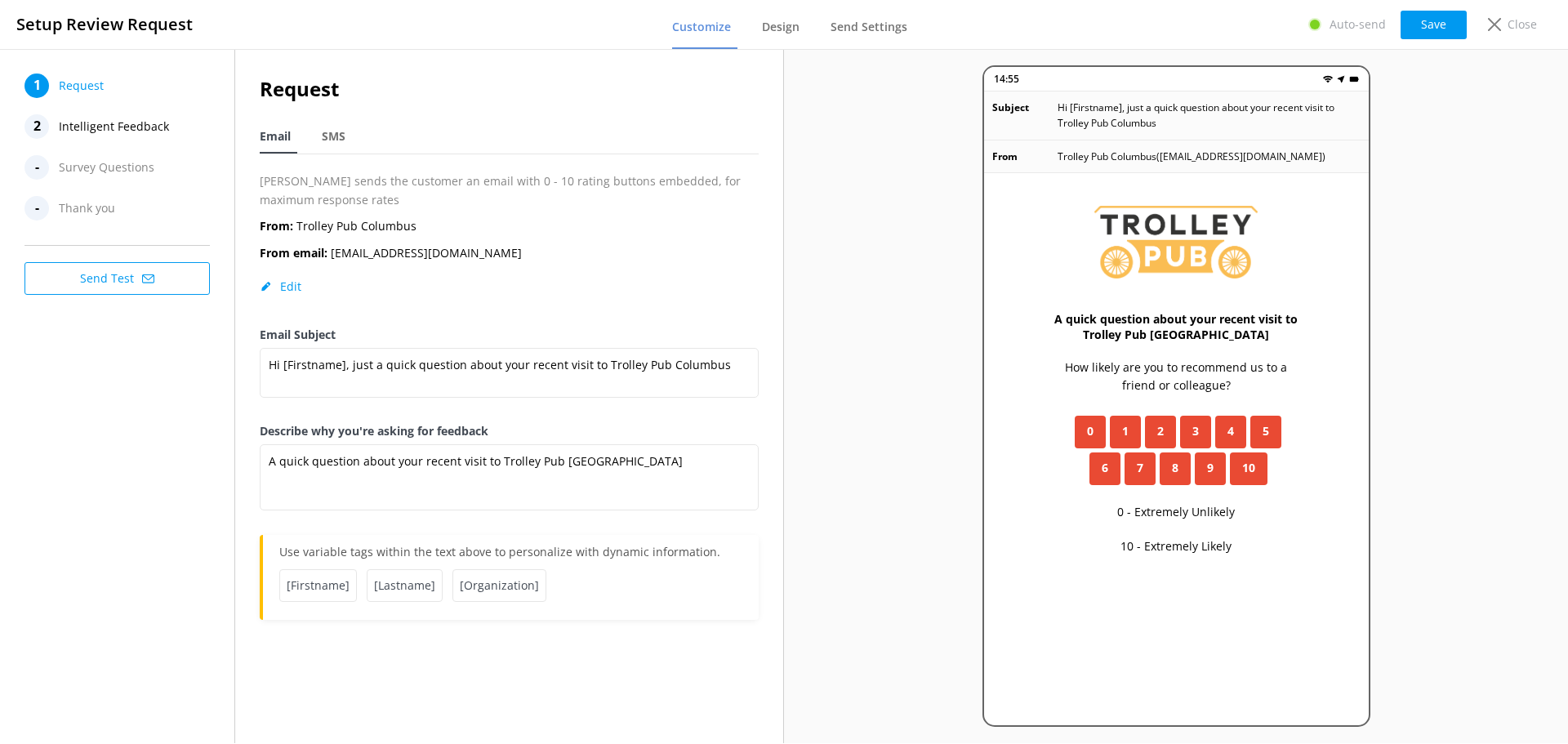 click on "Intelligent Feedback" at bounding box center [114, 127] 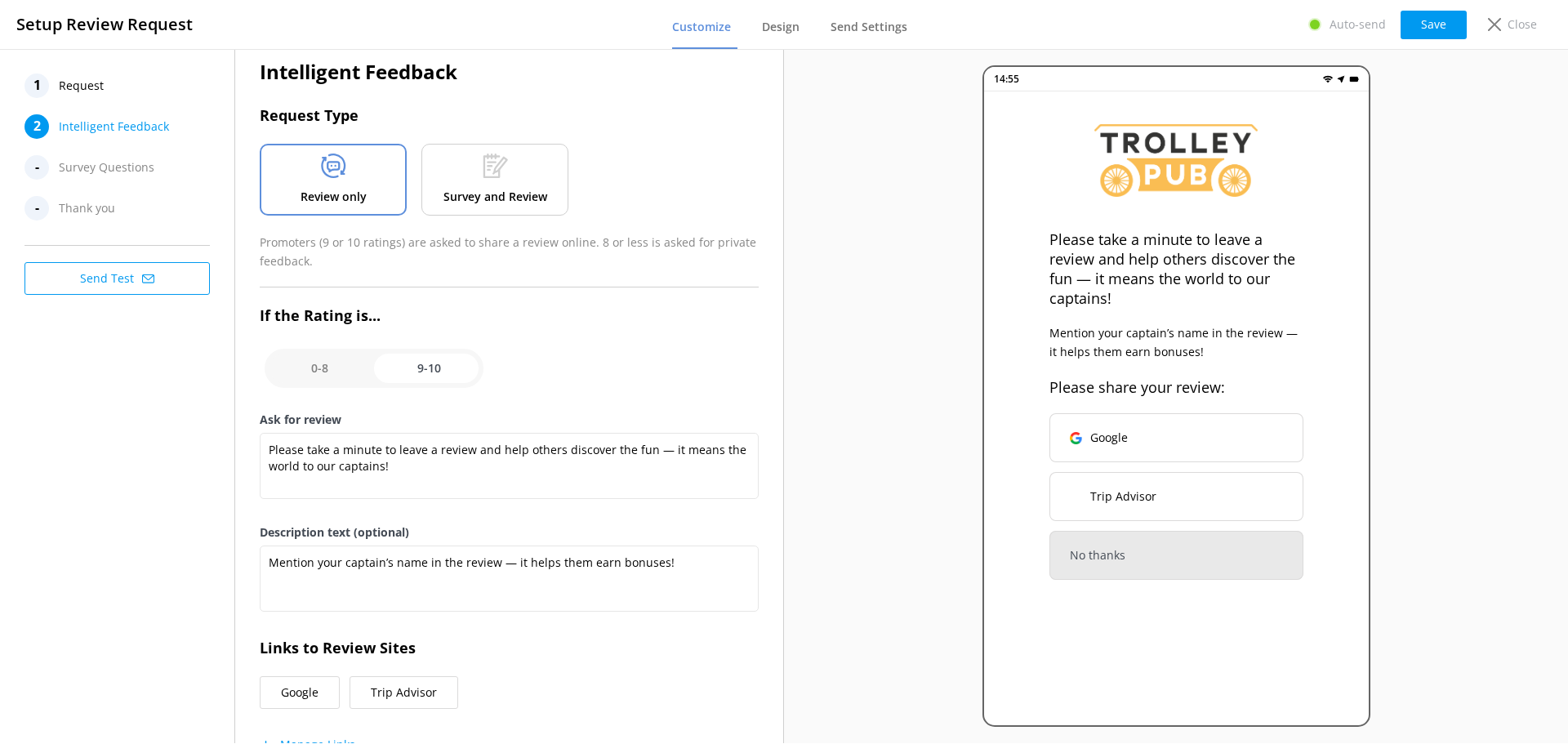 scroll, scrollTop: 20, scrollLeft: 0, axis: vertical 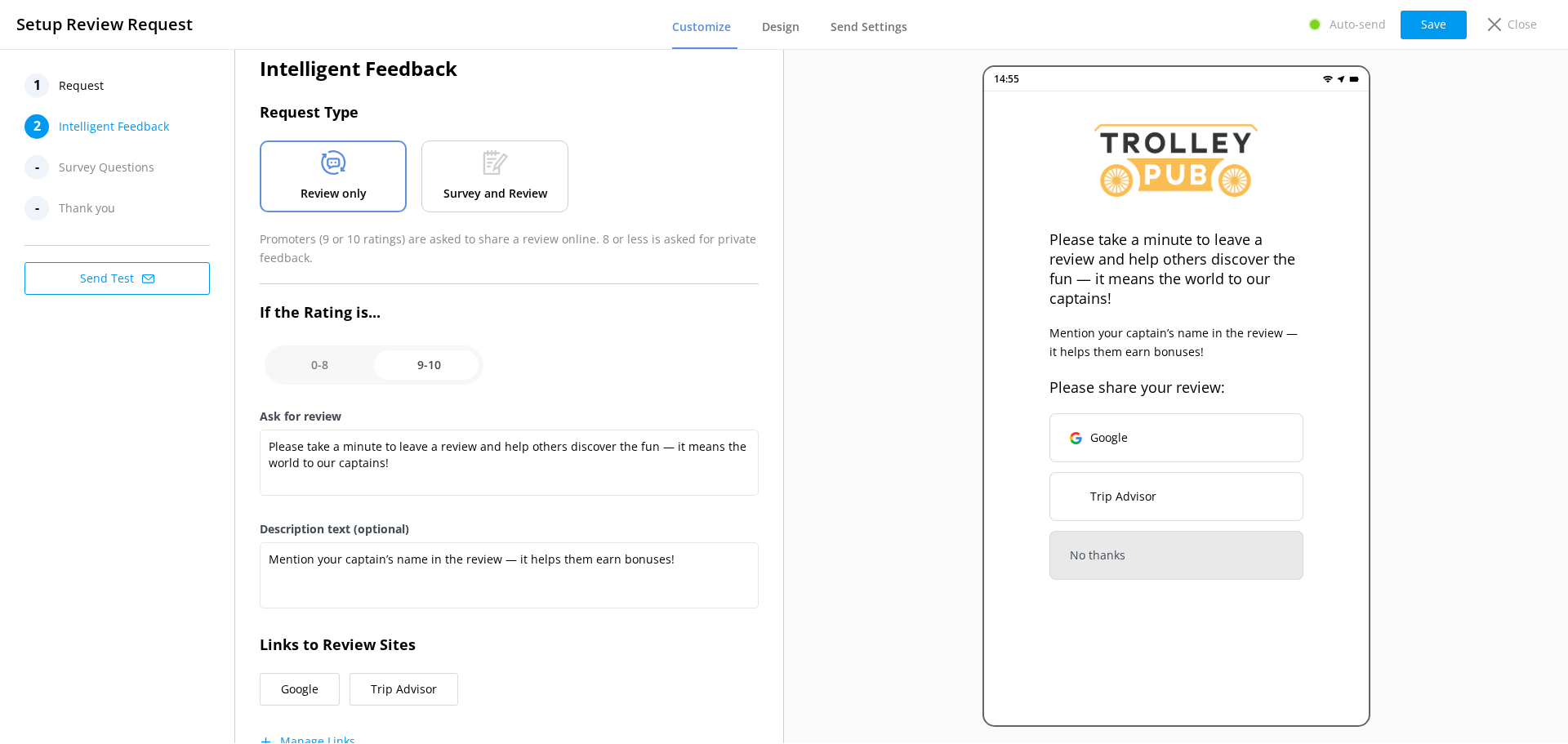 click on "0-8 9-10" at bounding box center [374, 365] 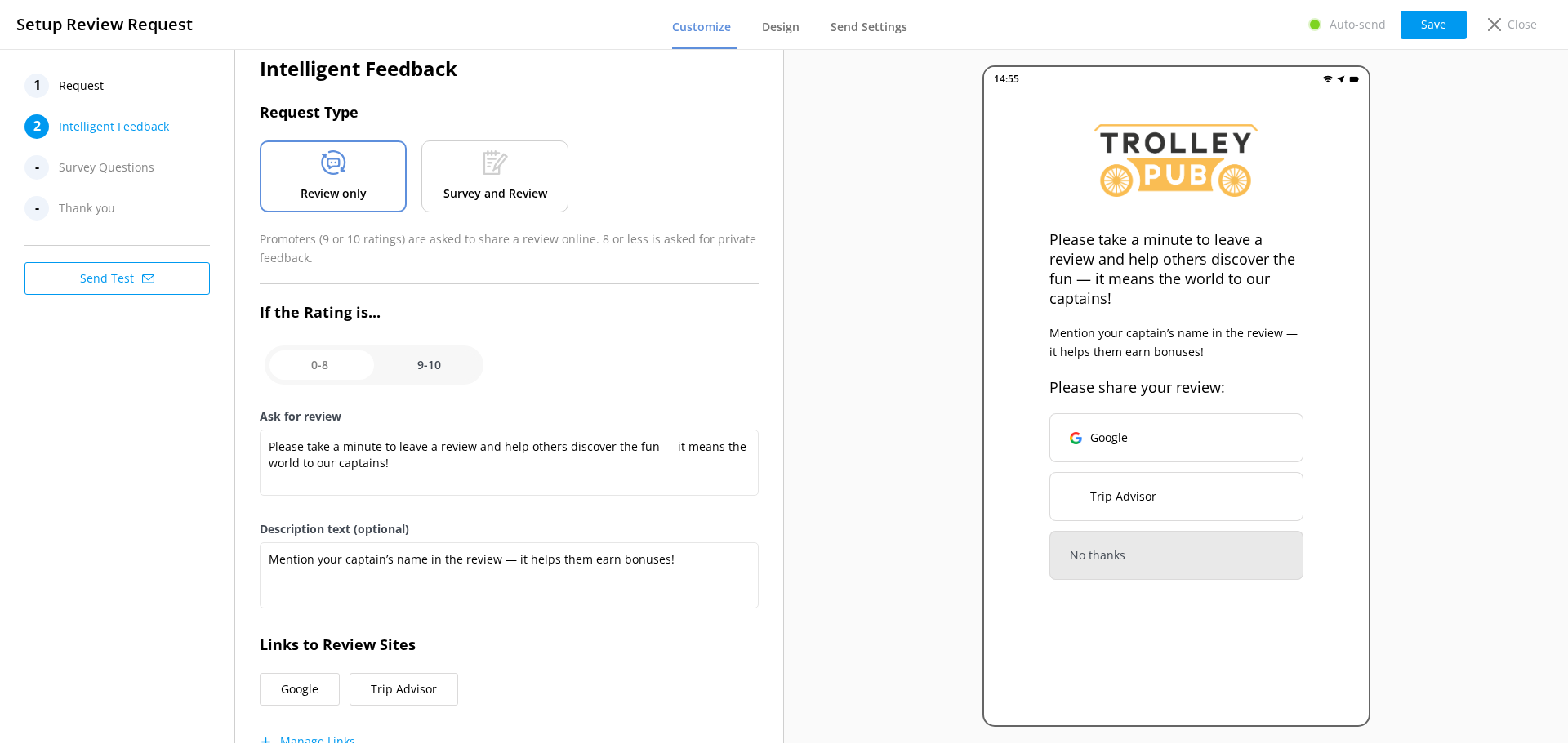 checkbox on "false" 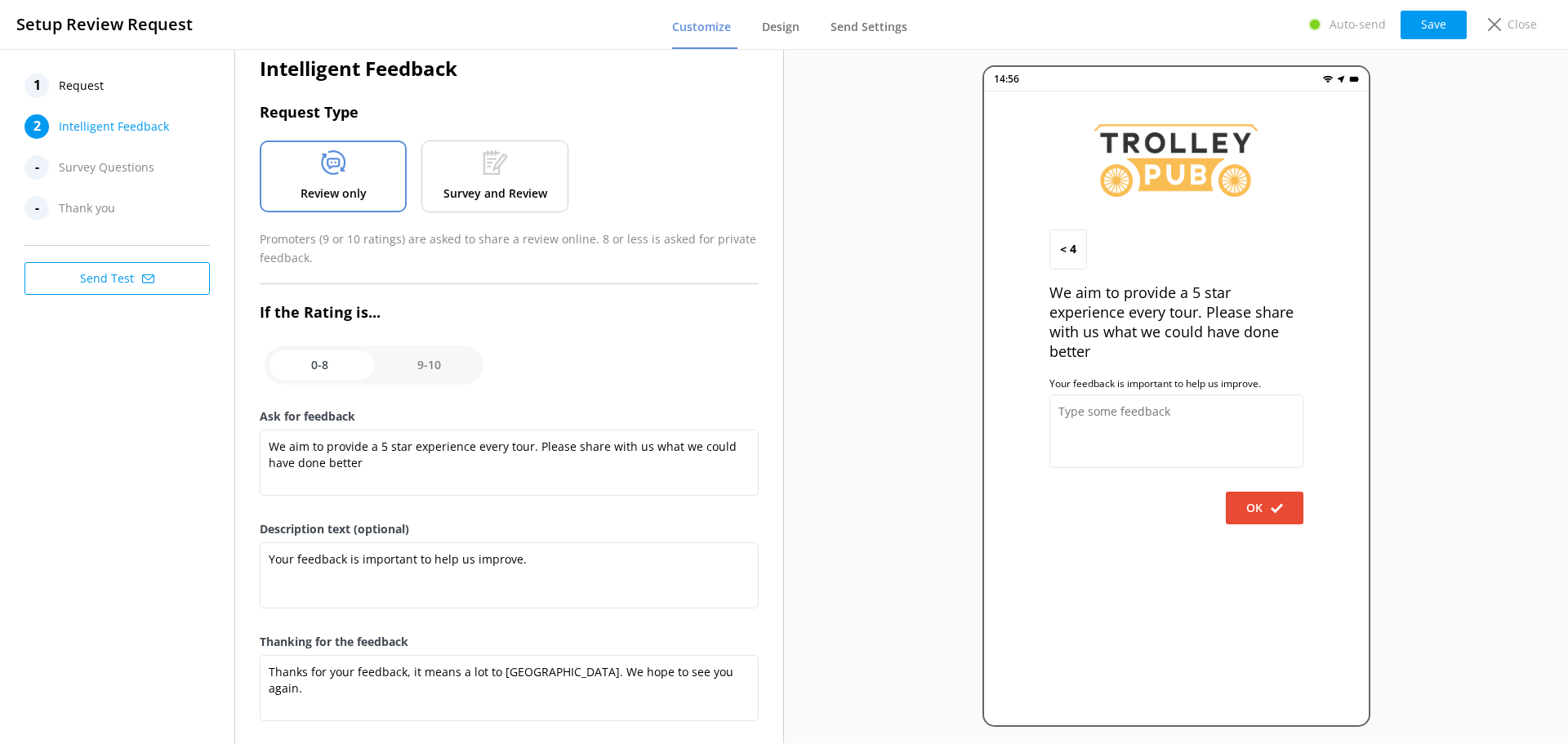 click at bounding box center (374, 365) 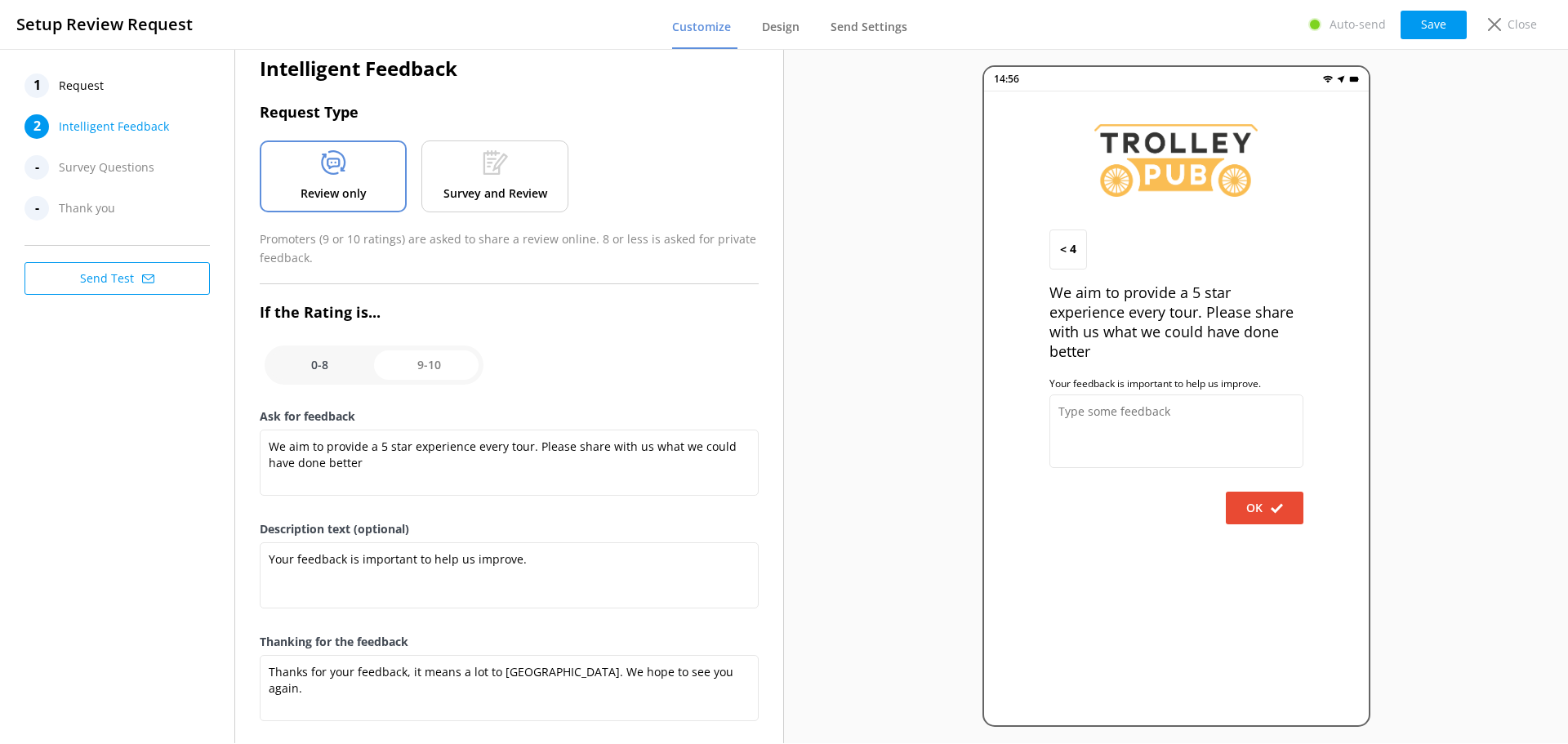checkbox on "true" 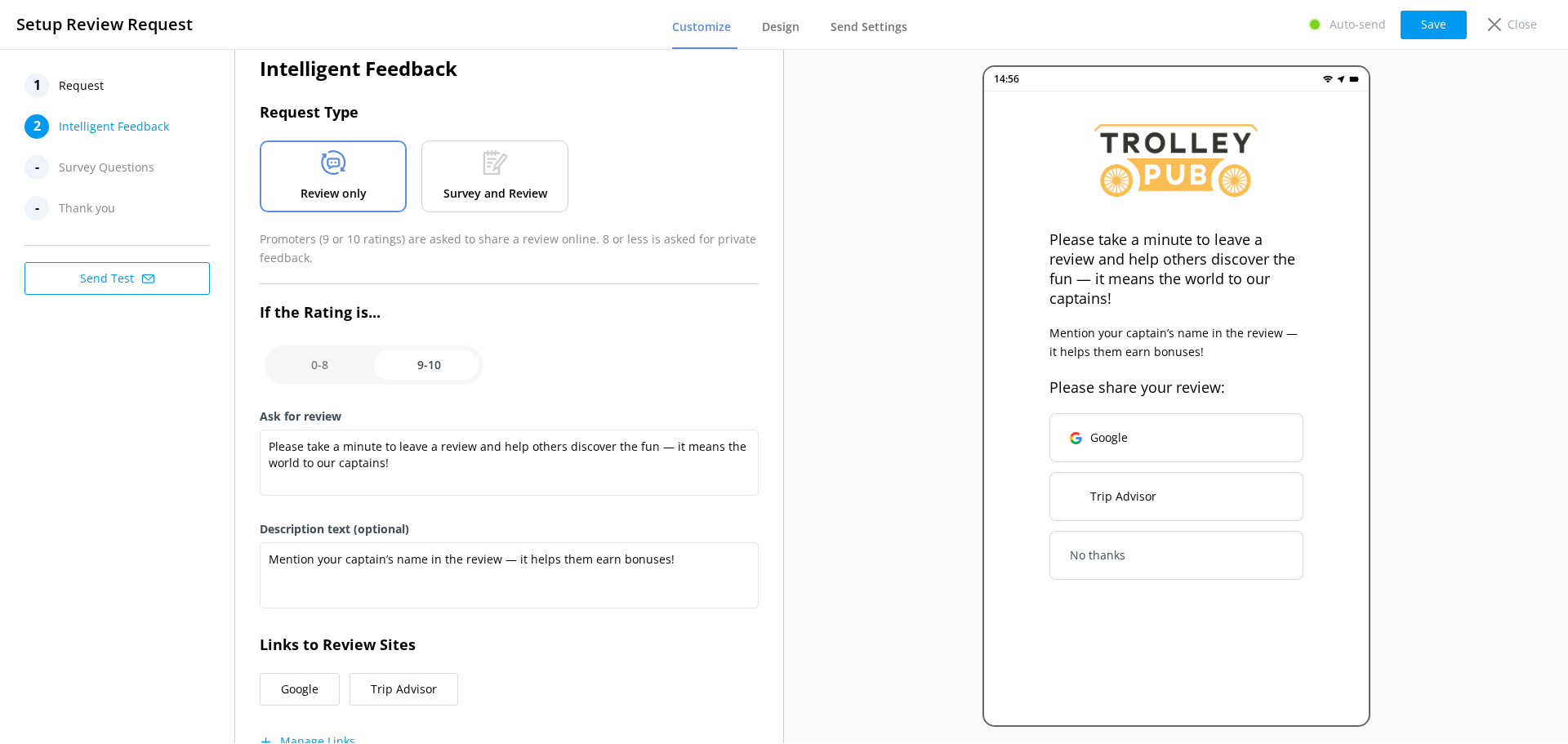 click on "No thanks" at bounding box center [1176, 555] 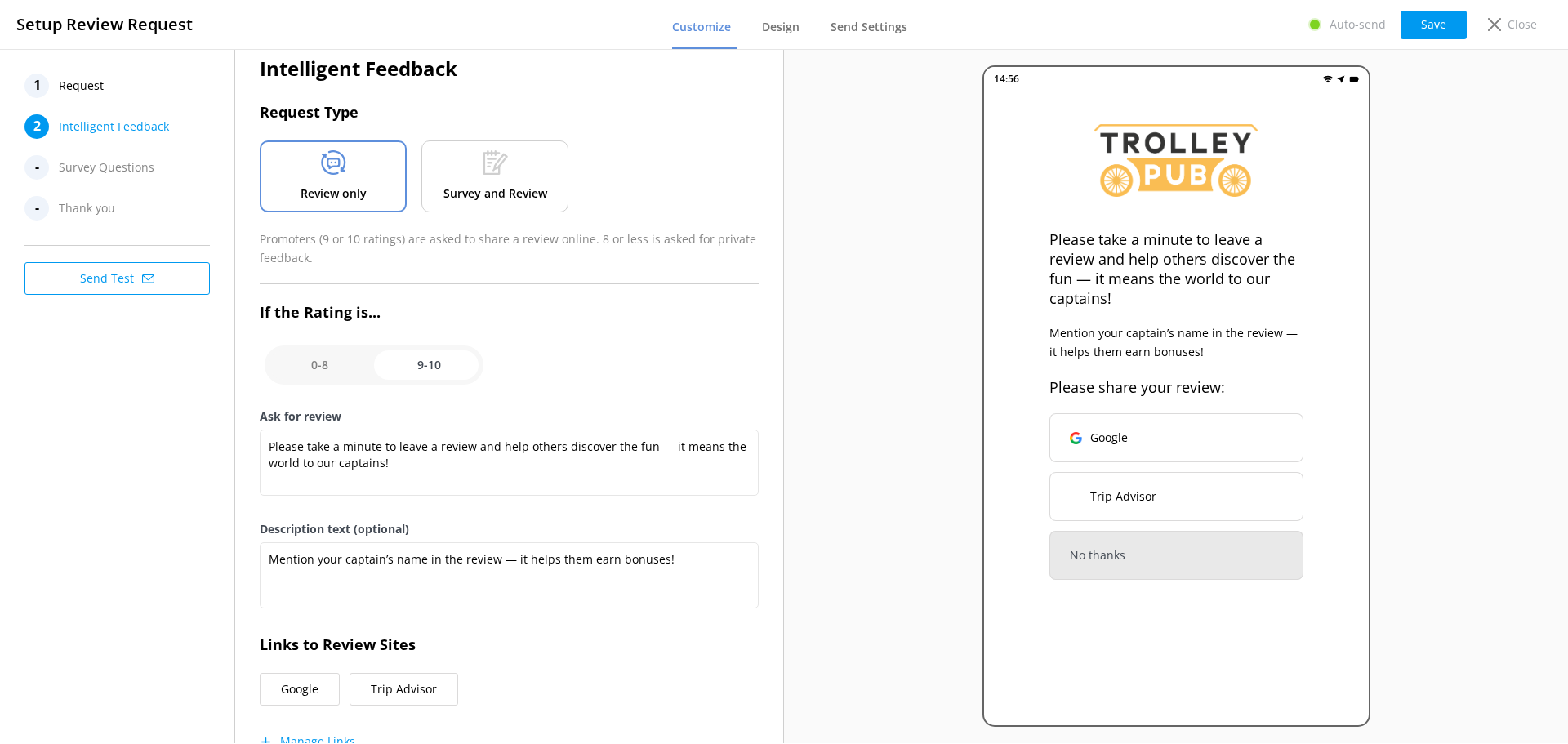 click at bounding box center [374, 365] 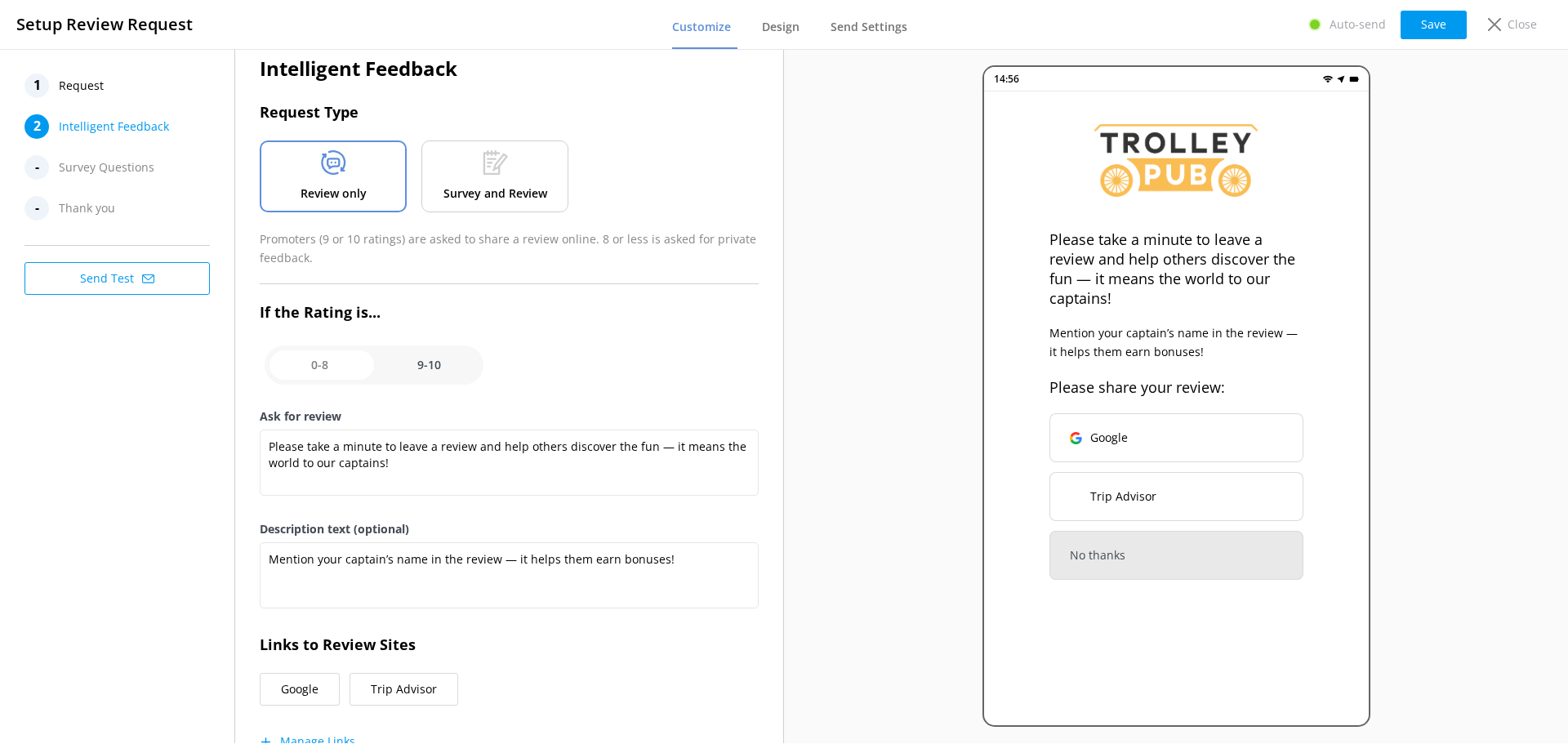 checkbox on "false" 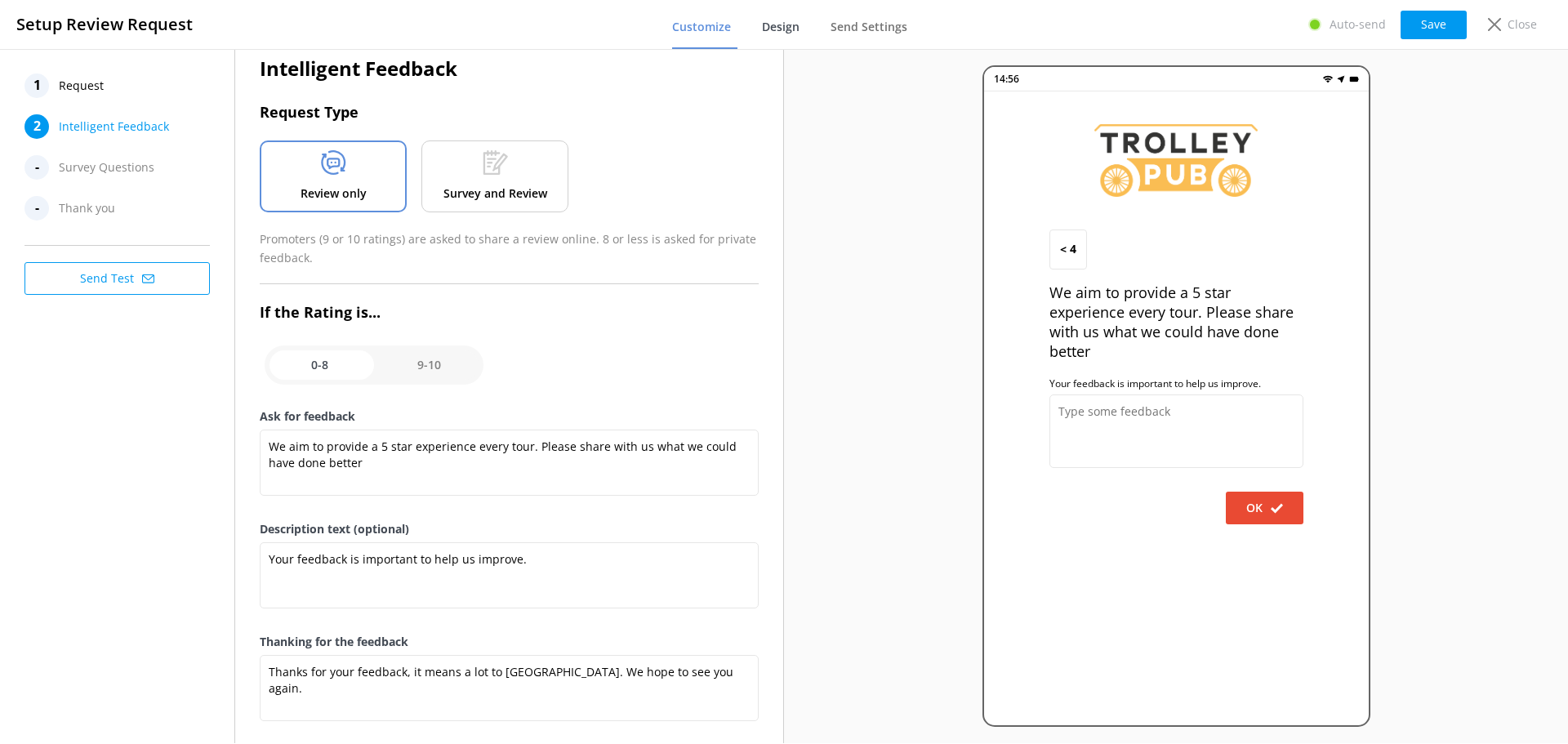 click on "Design" at bounding box center (784, 28) 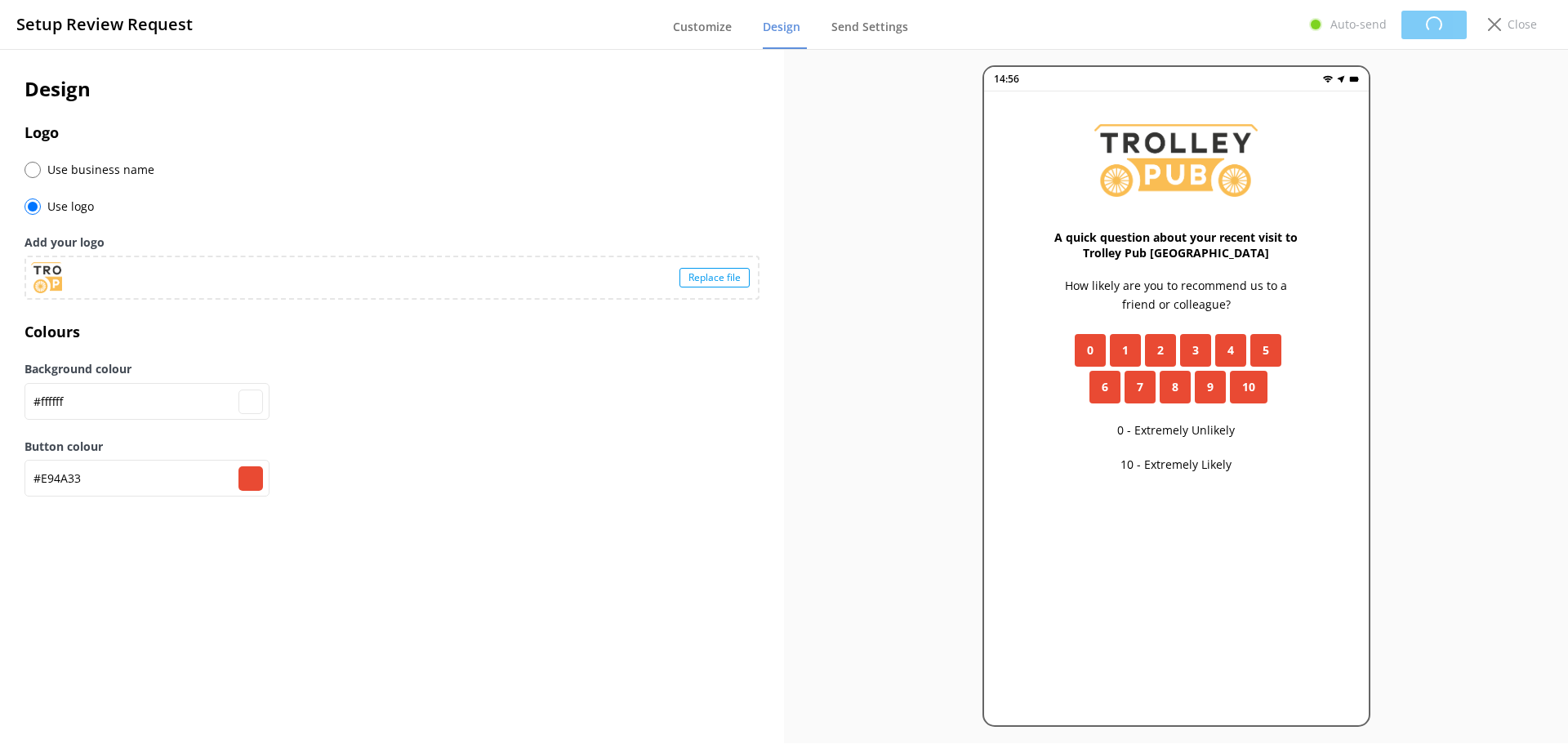 type on "#e94a33" 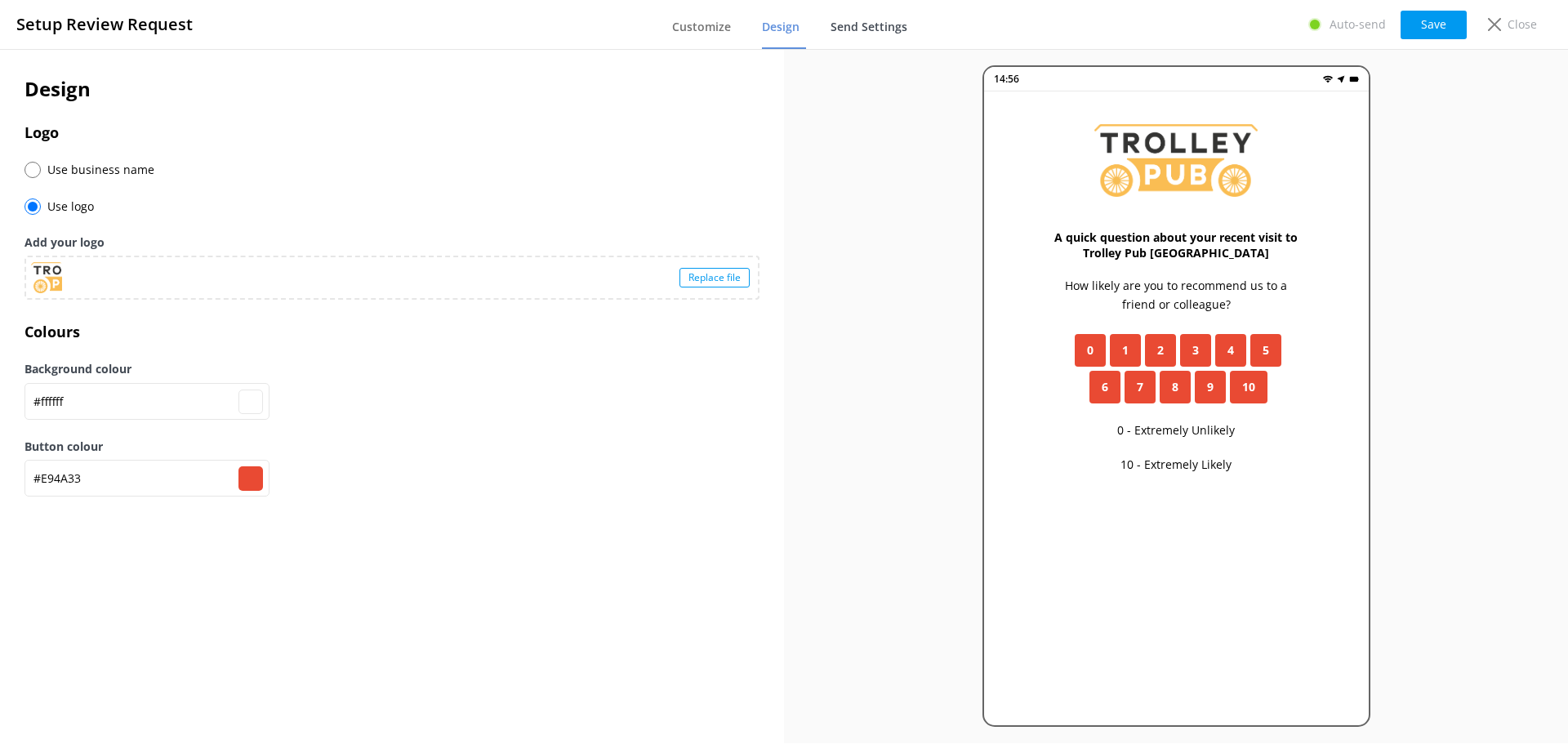 click on "Send Settings" at bounding box center [869, 27] 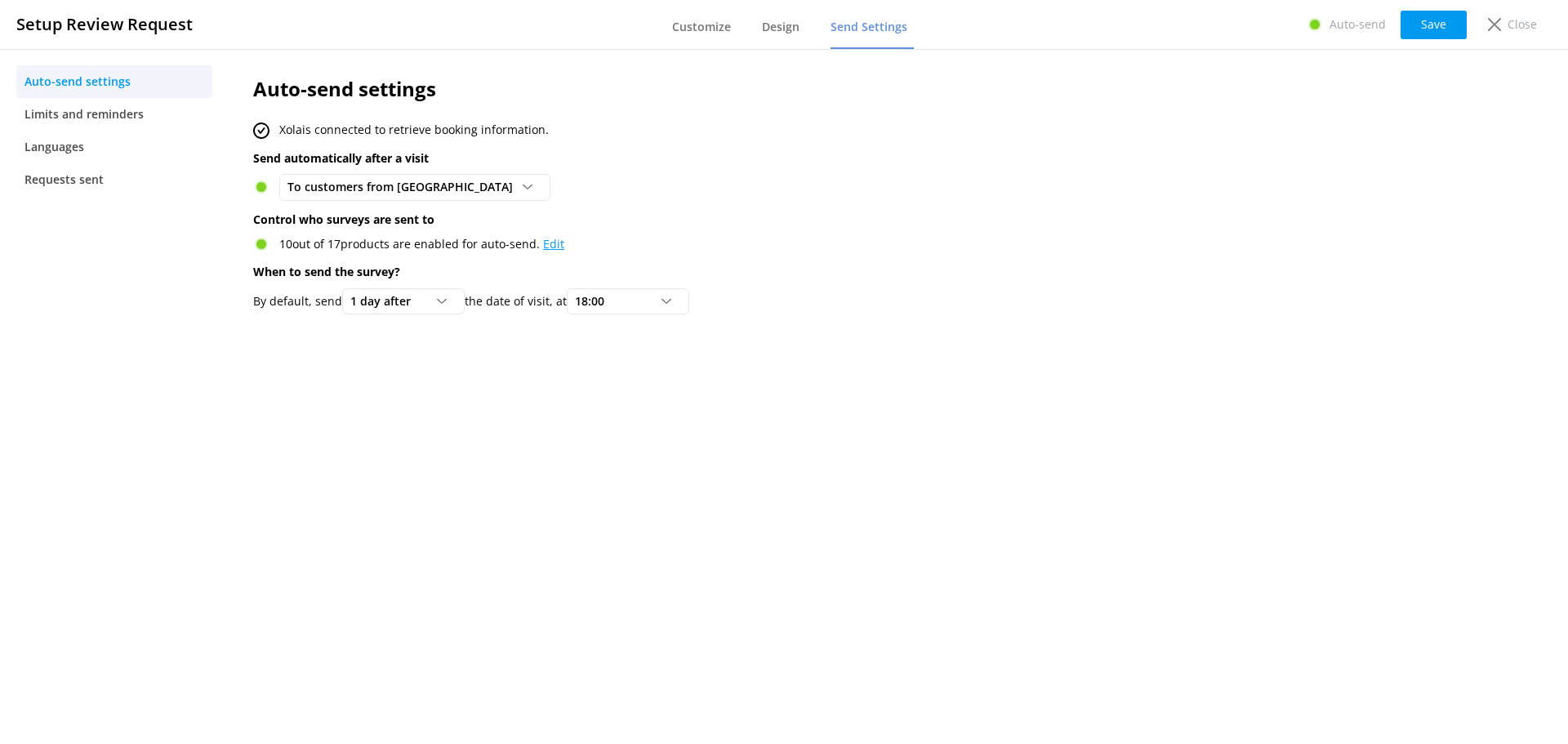 click on "Edit" at bounding box center [554, 243] 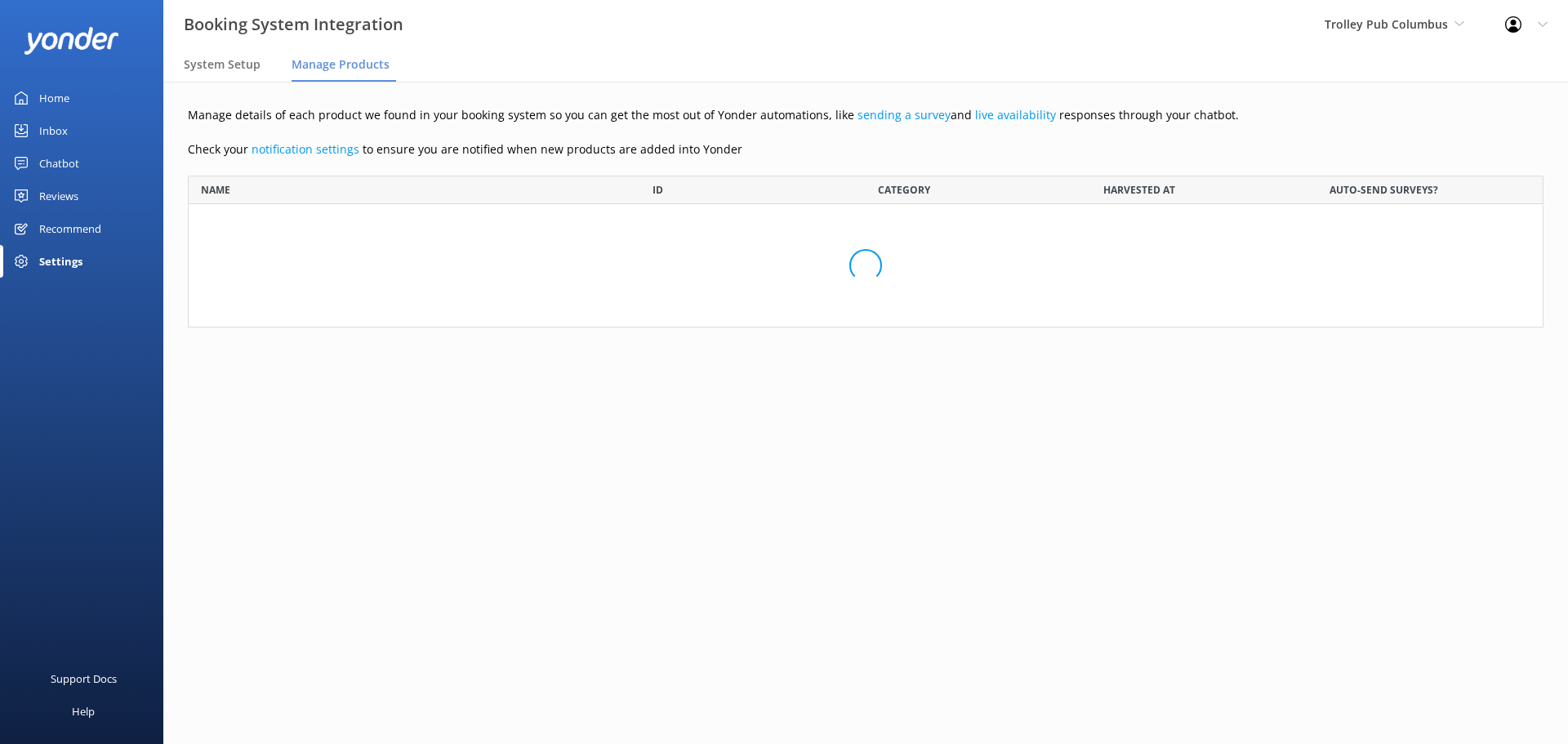 scroll, scrollTop: 13, scrollLeft: 13, axis: both 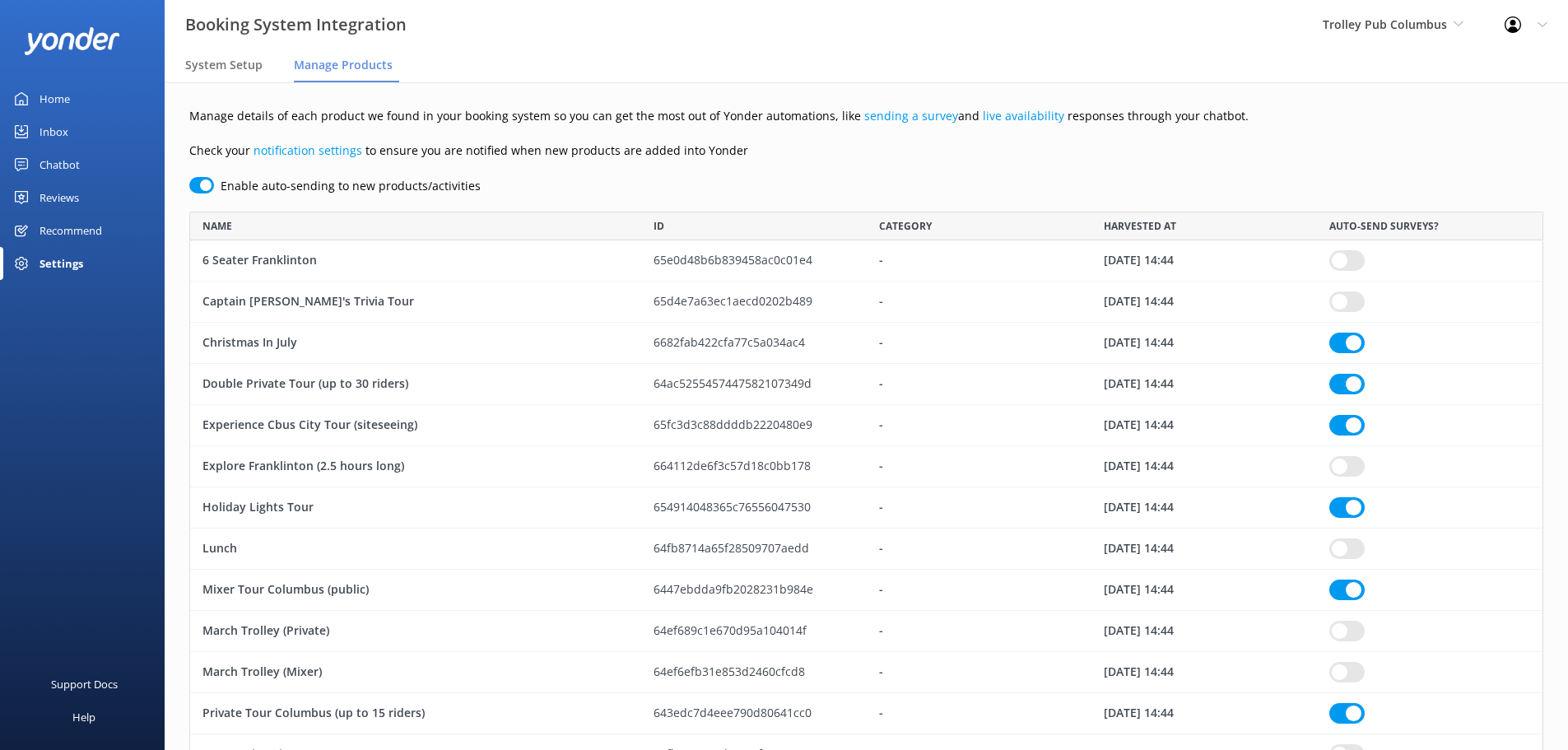 click on "Reviews" at bounding box center (59, 198) 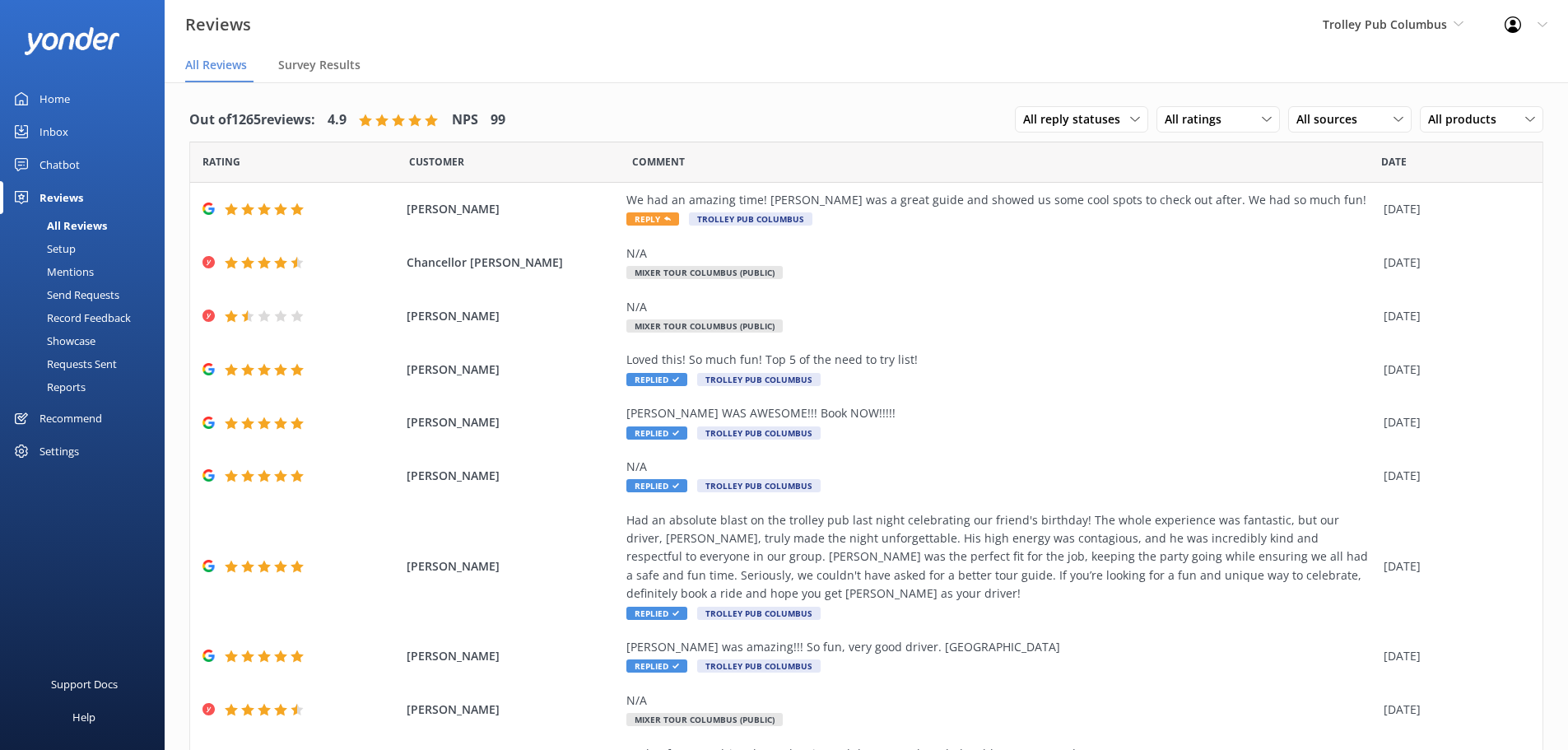 click on "Setup" at bounding box center [43, 249] 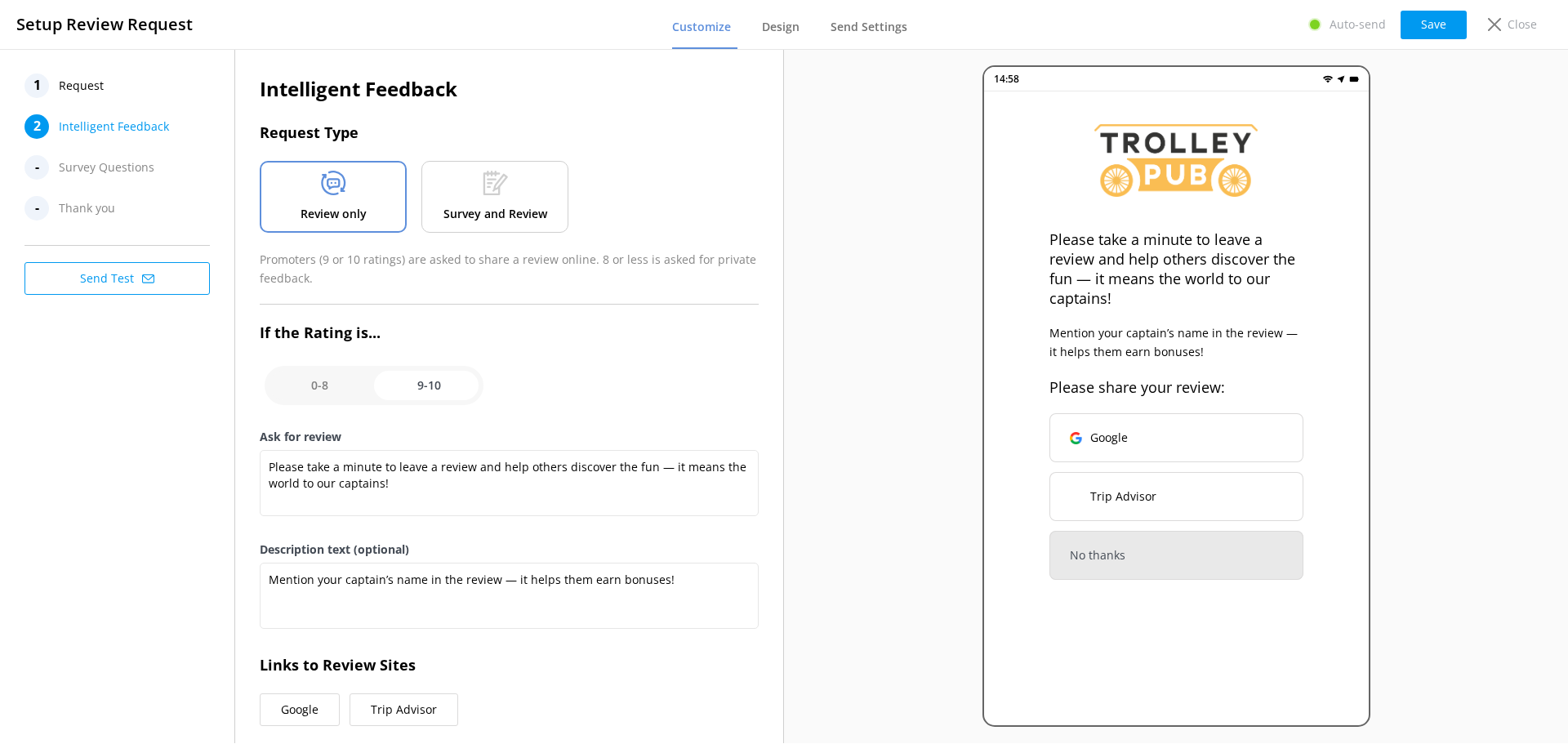 click on "Survey and Review" at bounding box center [495, 197] 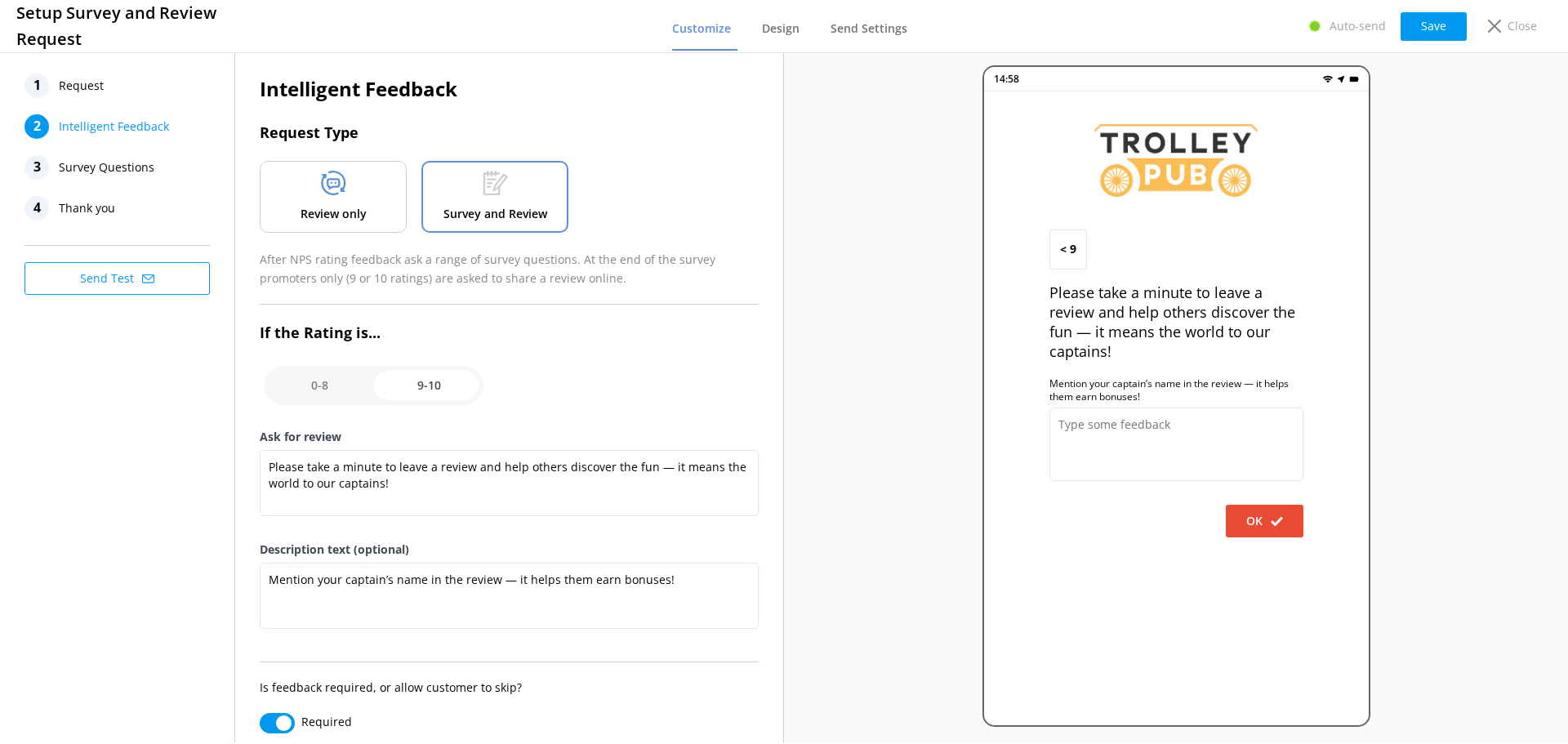 click on "Survey Questions" at bounding box center [106, 167] 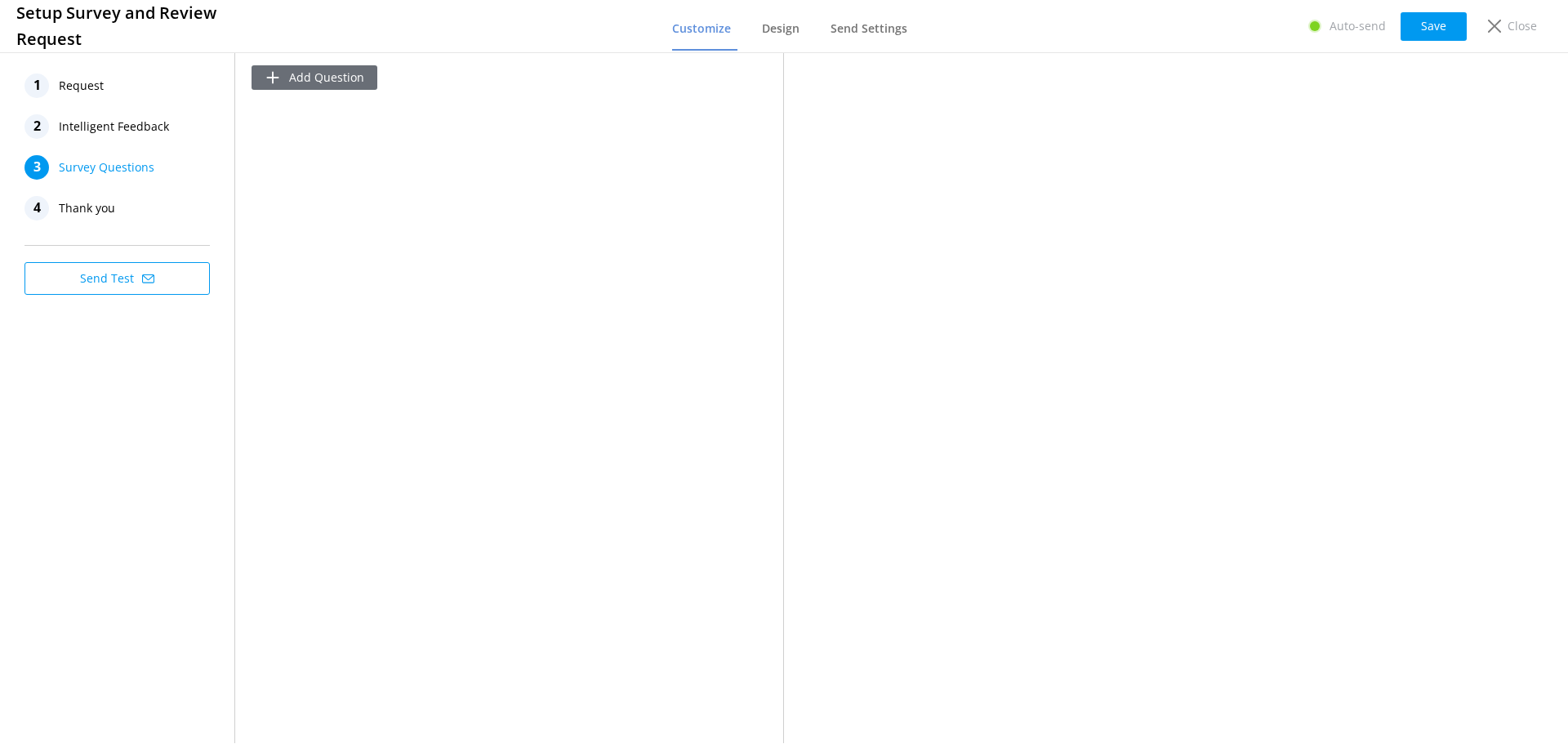 click on "Add Question" at bounding box center (314, 78) 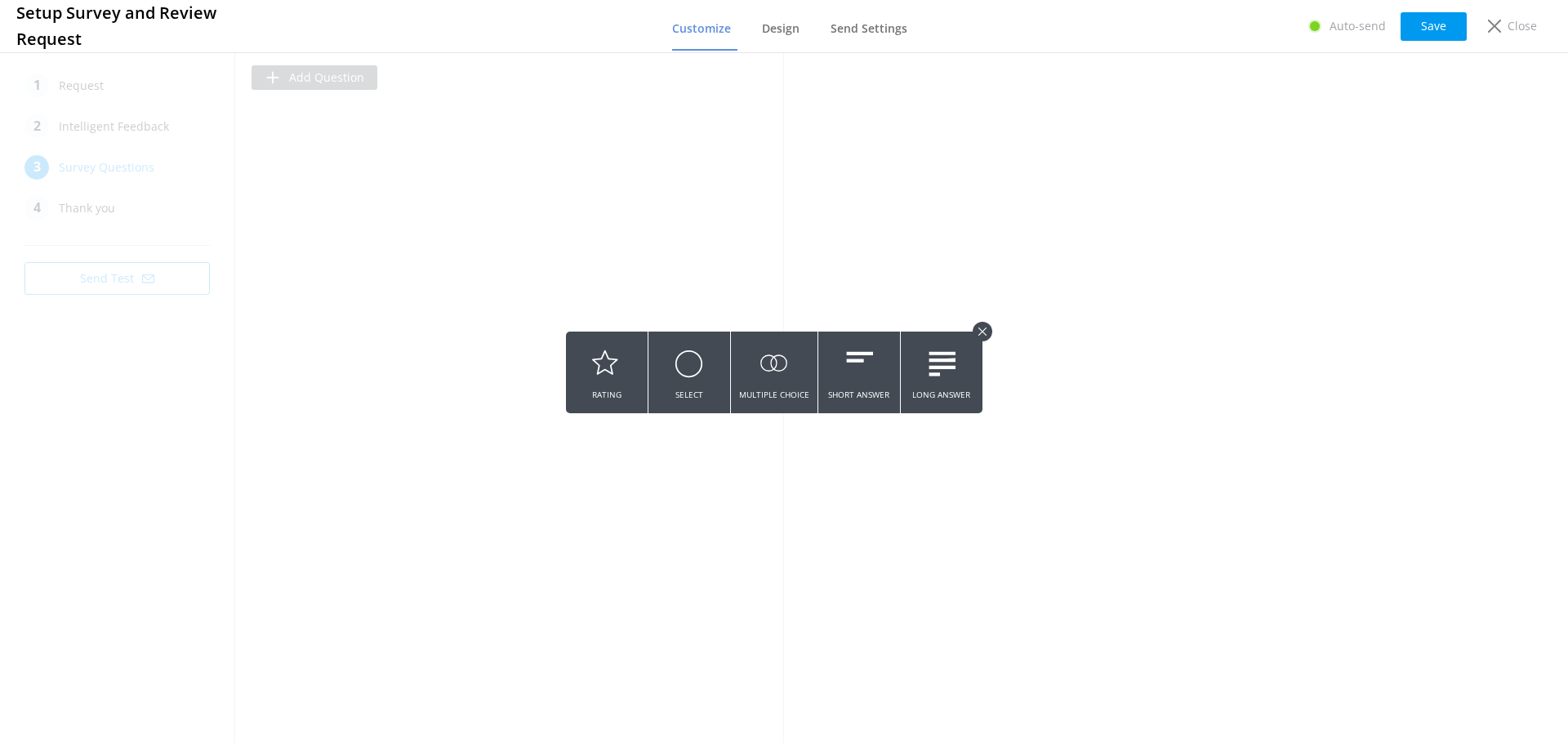 click 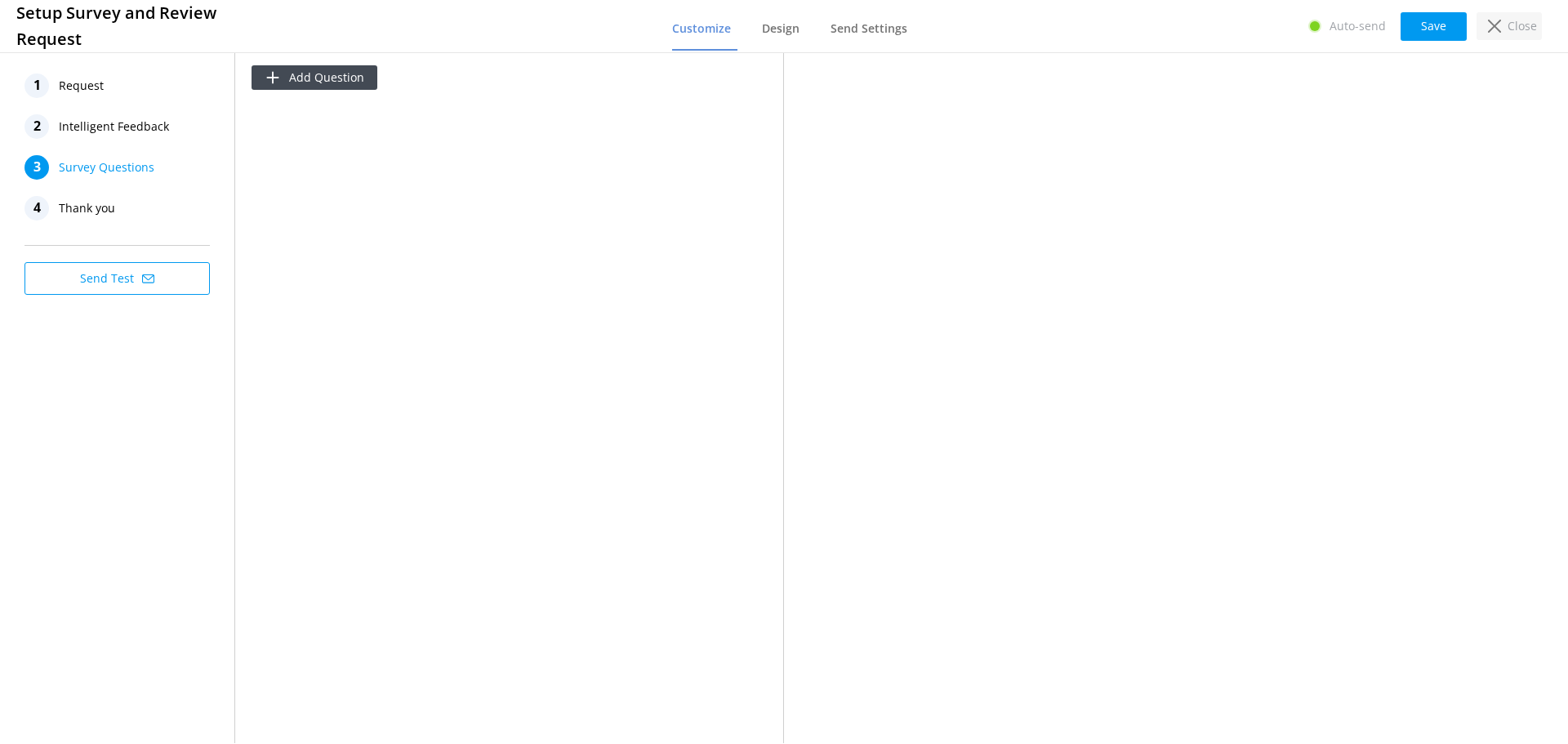 click on "Close" at bounding box center [1522, 26] 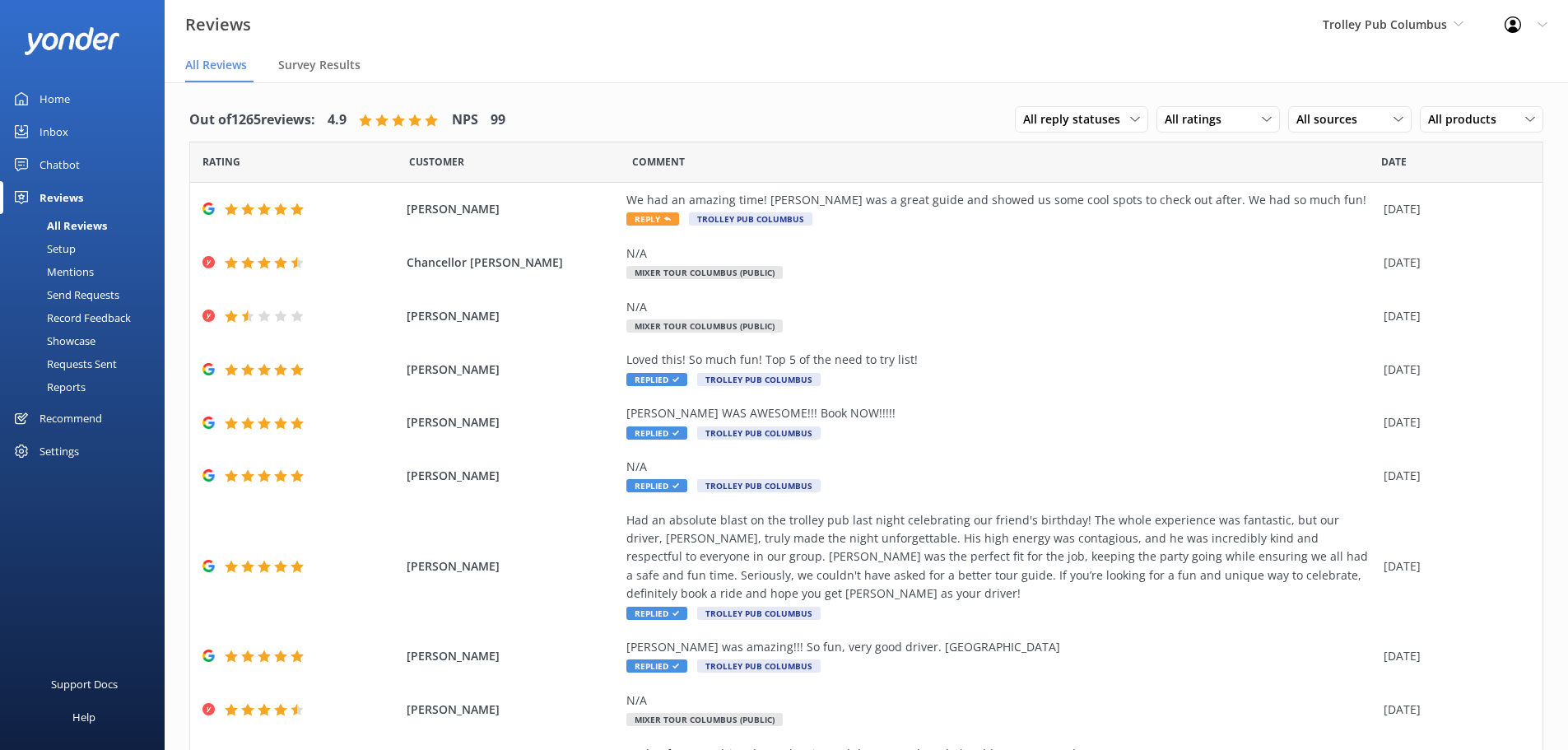 click on "Reports" at bounding box center (48, 387) 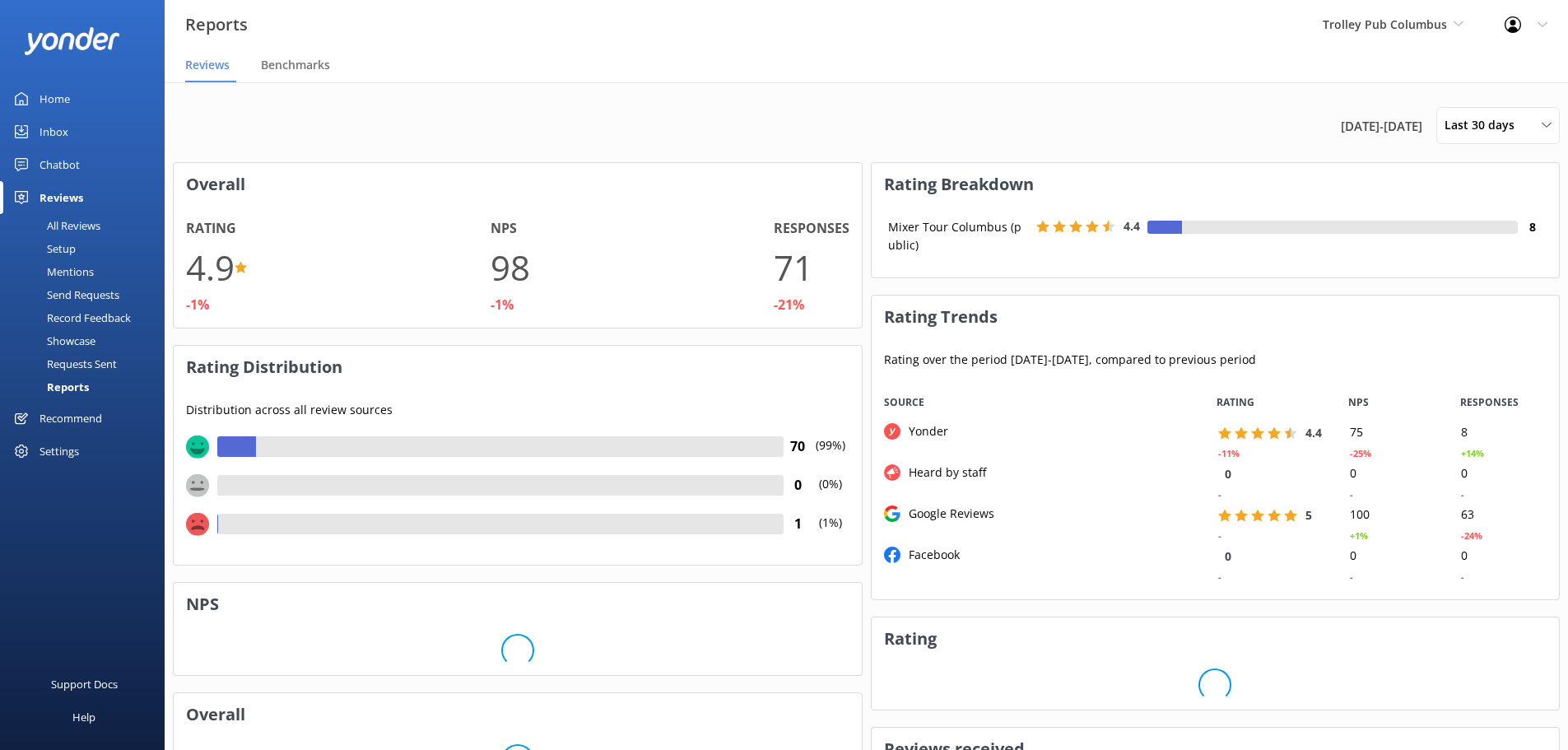 scroll, scrollTop: 13, scrollLeft: 13, axis: both 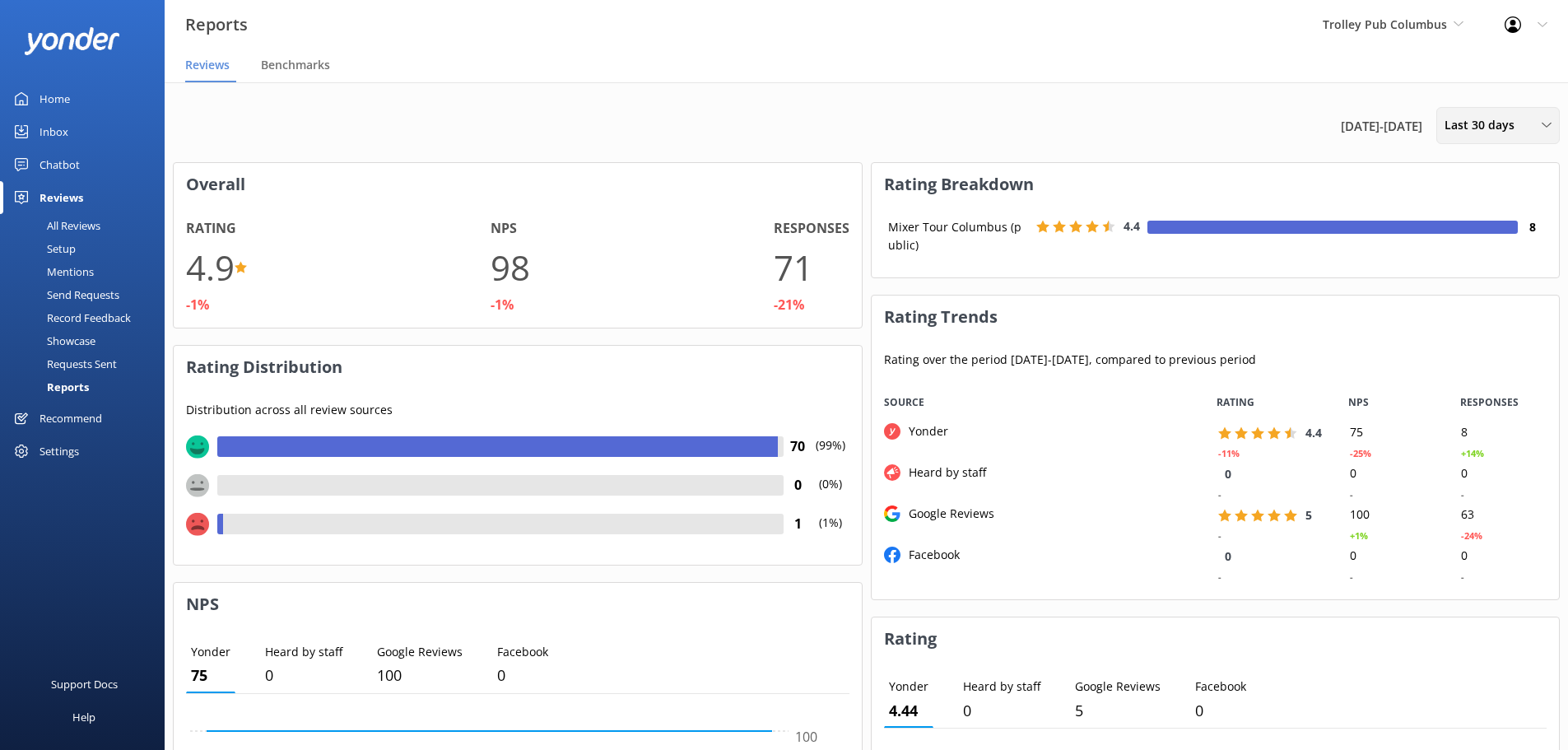 click on "Last 30 days" at bounding box center (1484, 125) 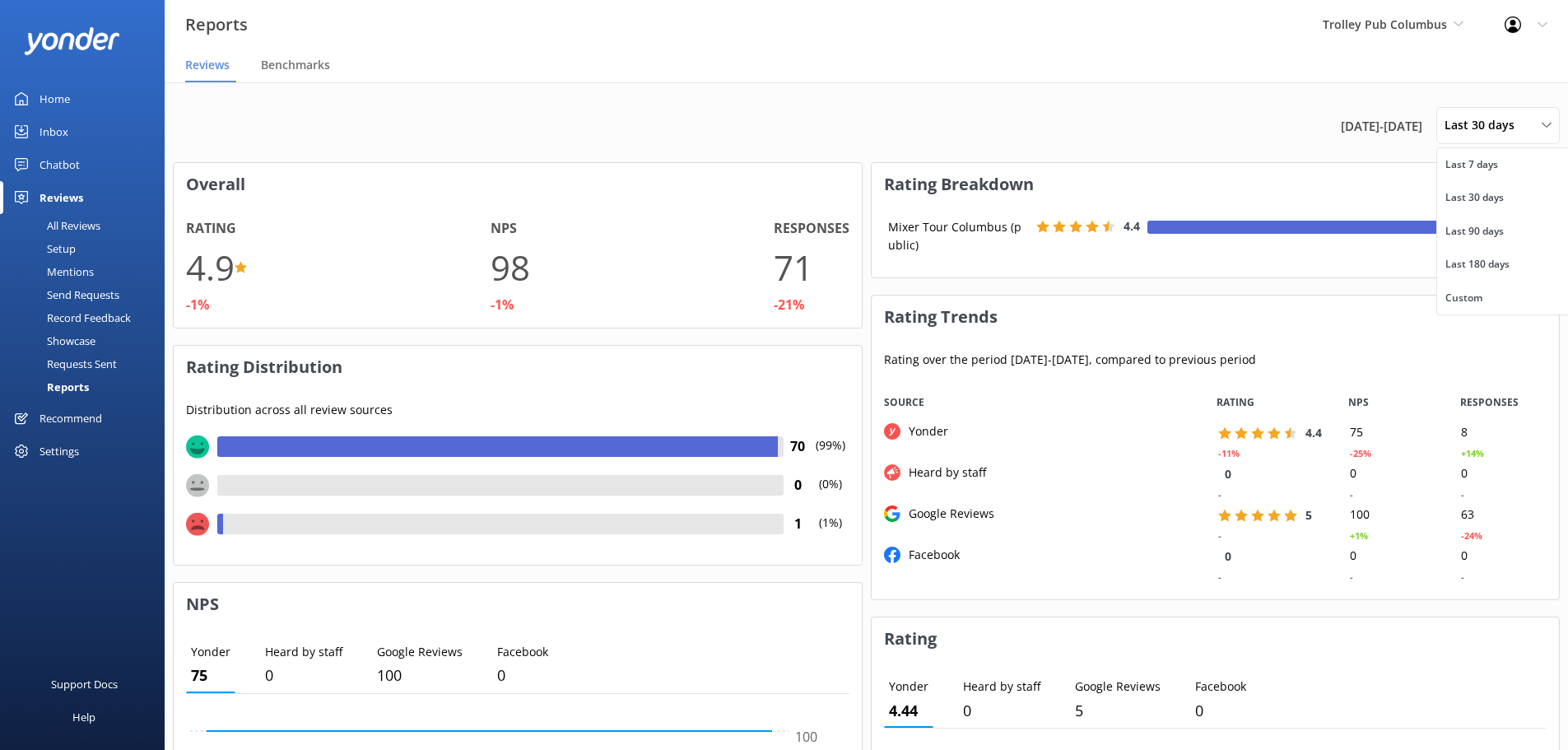 click on "Rating Breakdown" at bounding box center (1216, 184) 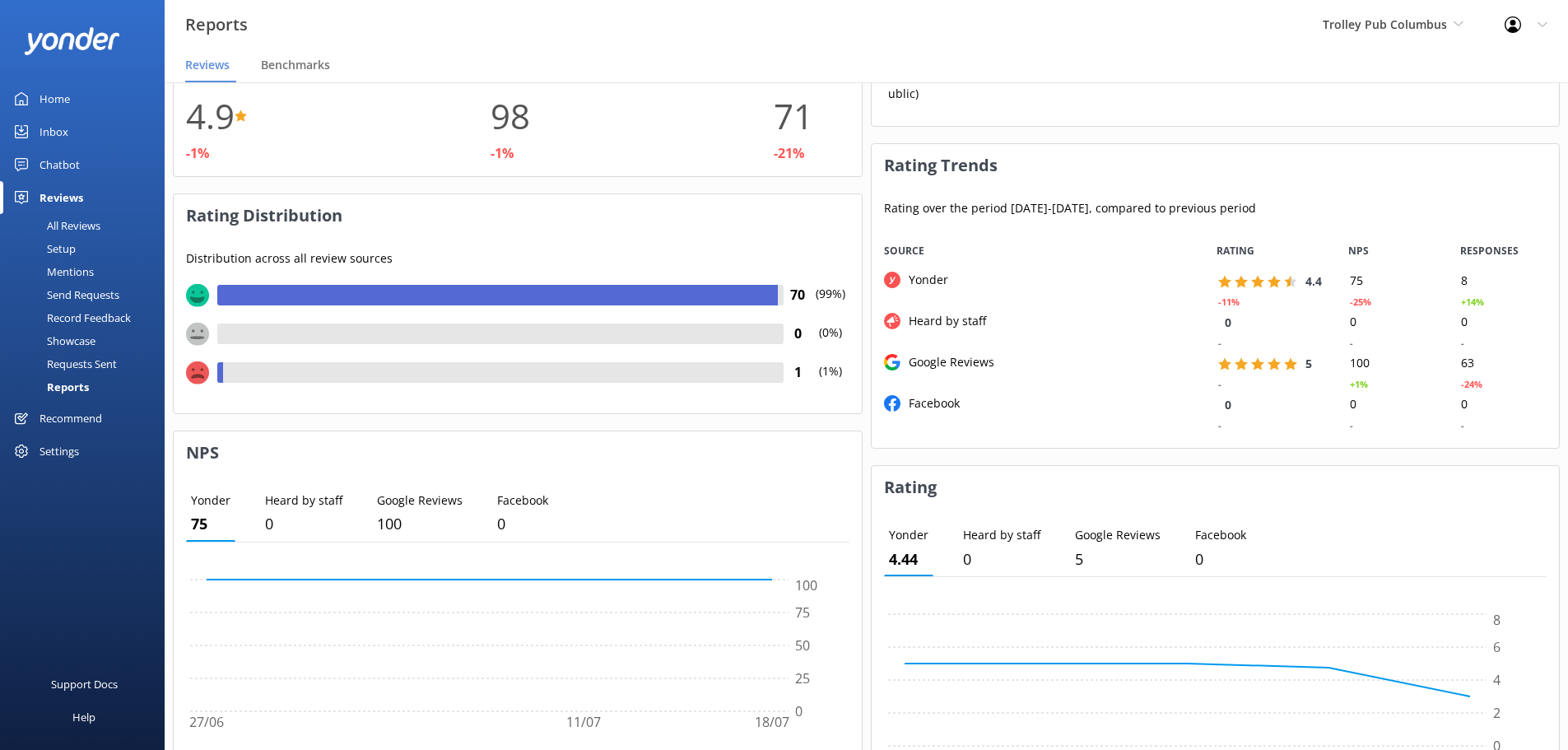 scroll, scrollTop: 147, scrollLeft: 0, axis: vertical 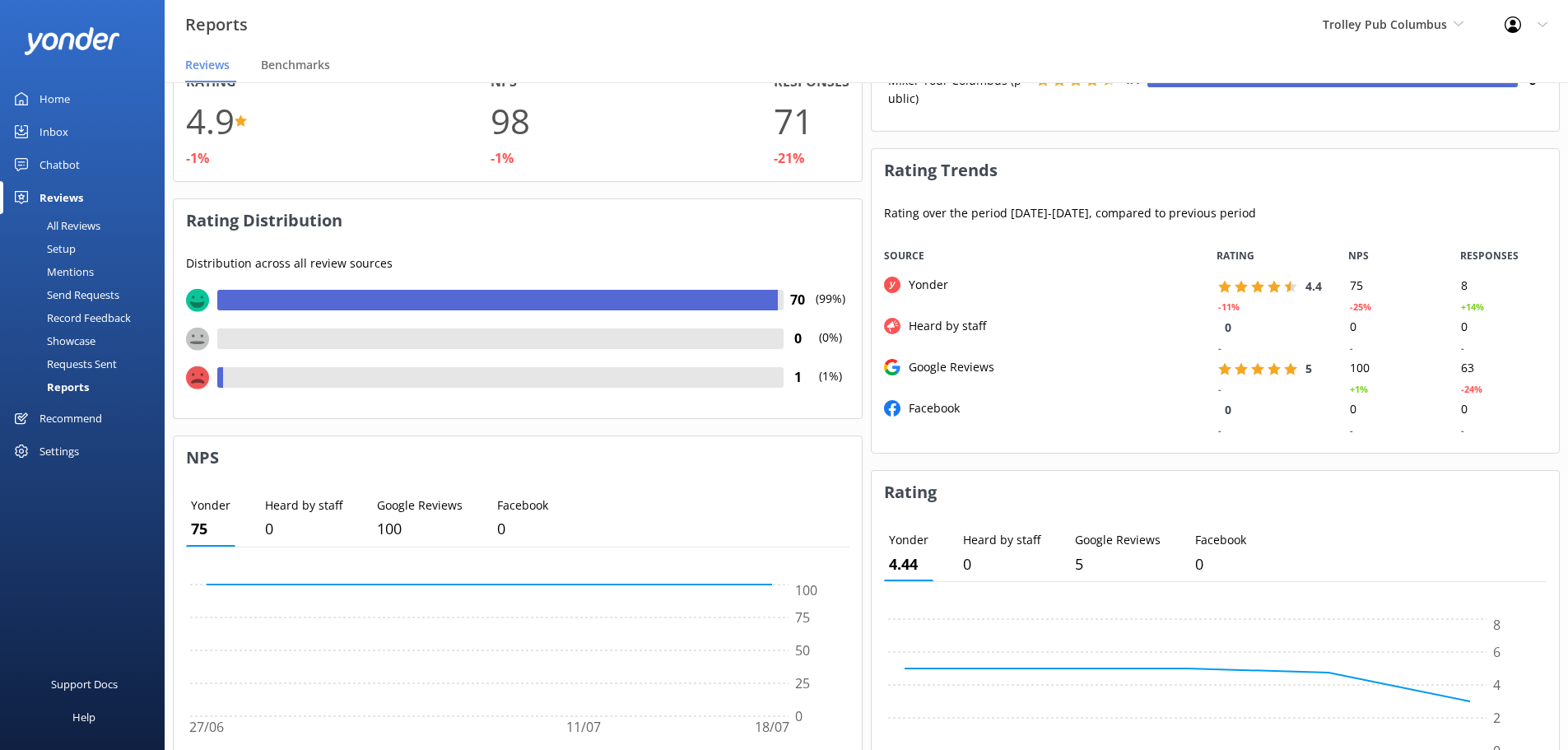 click on "Mentions" at bounding box center [52, 272] 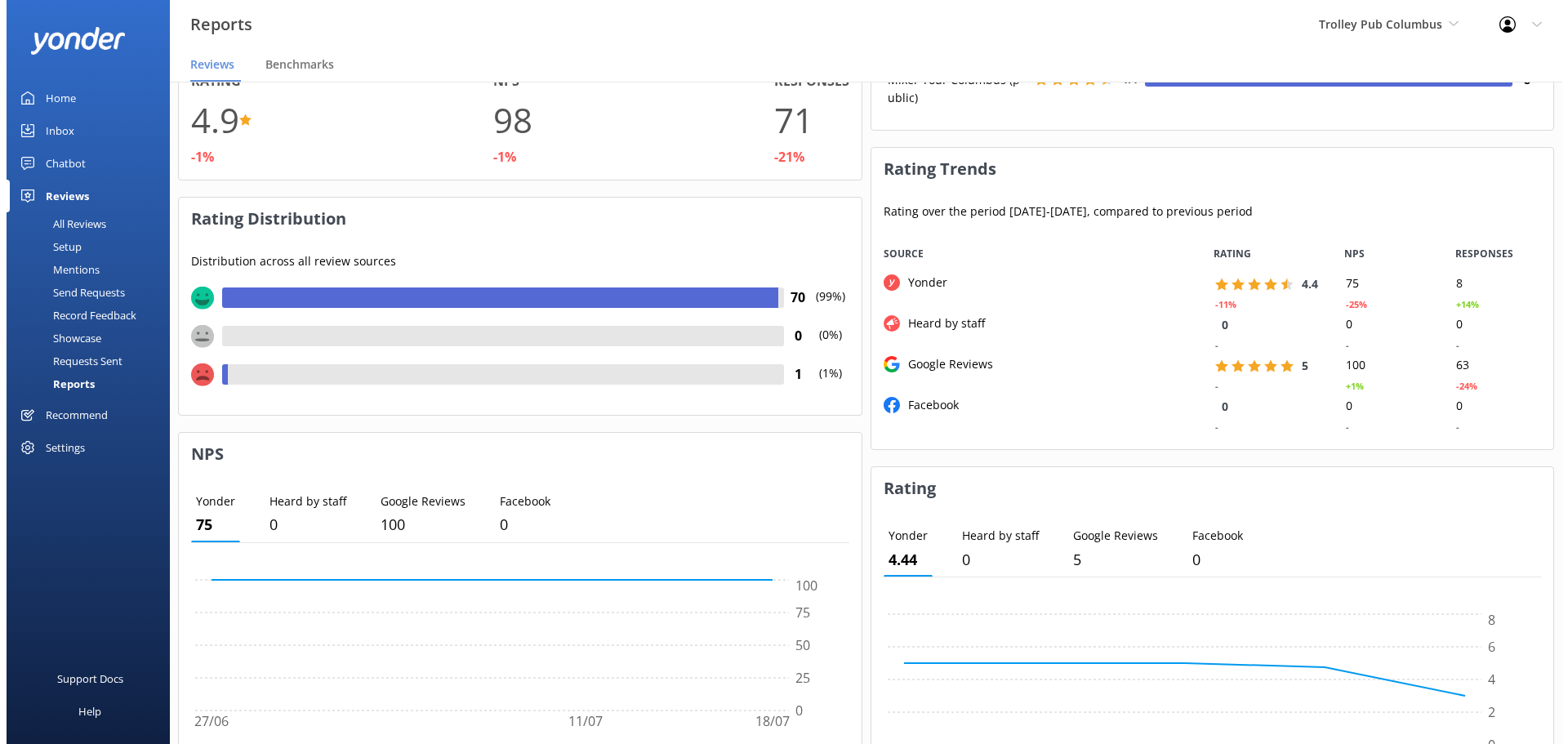 scroll, scrollTop: 0, scrollLeft: 0, axis: both 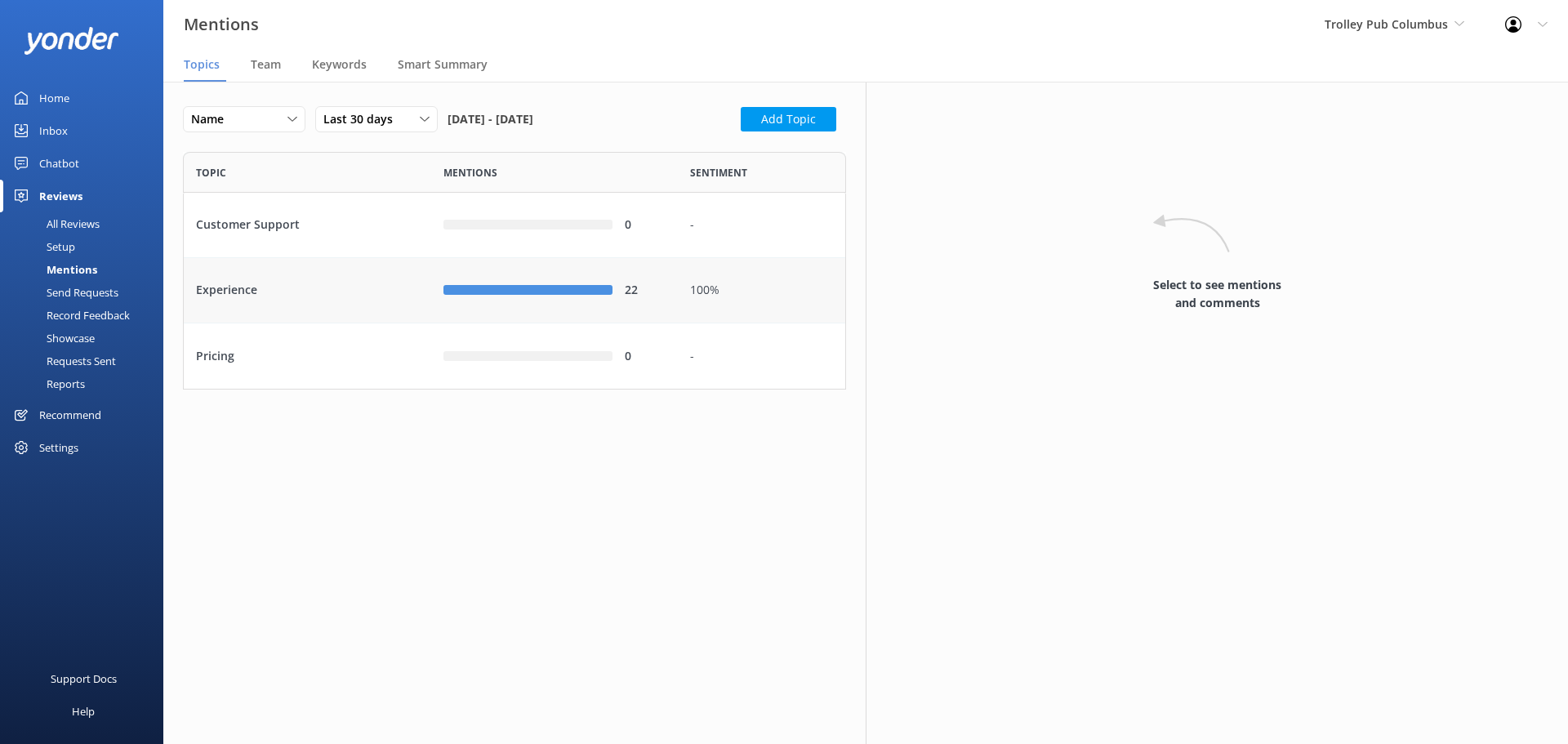 click on "Experience" at bounding box center [307, 291] 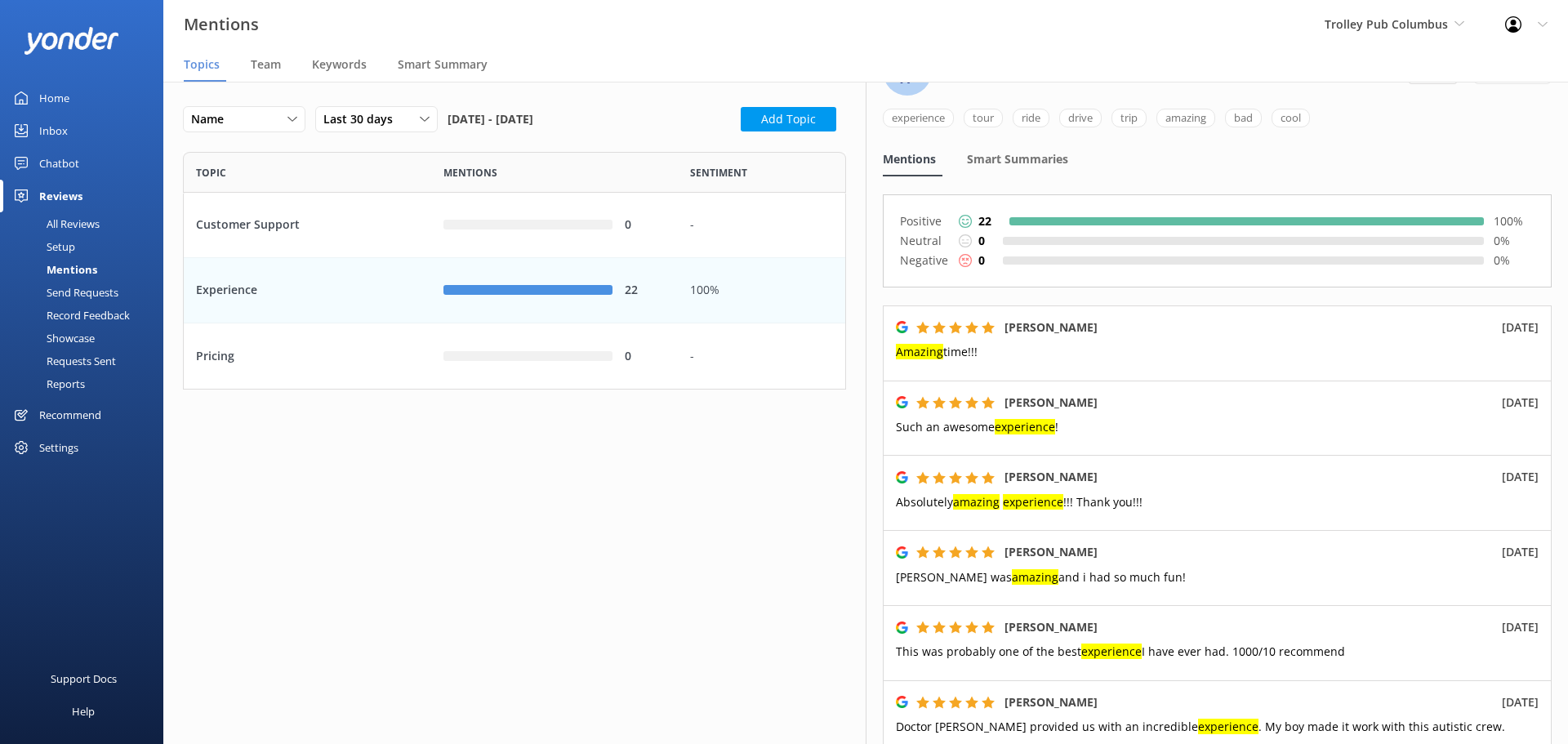 scroll, scrollTop: 0, scrollLeft: 0, axis: both 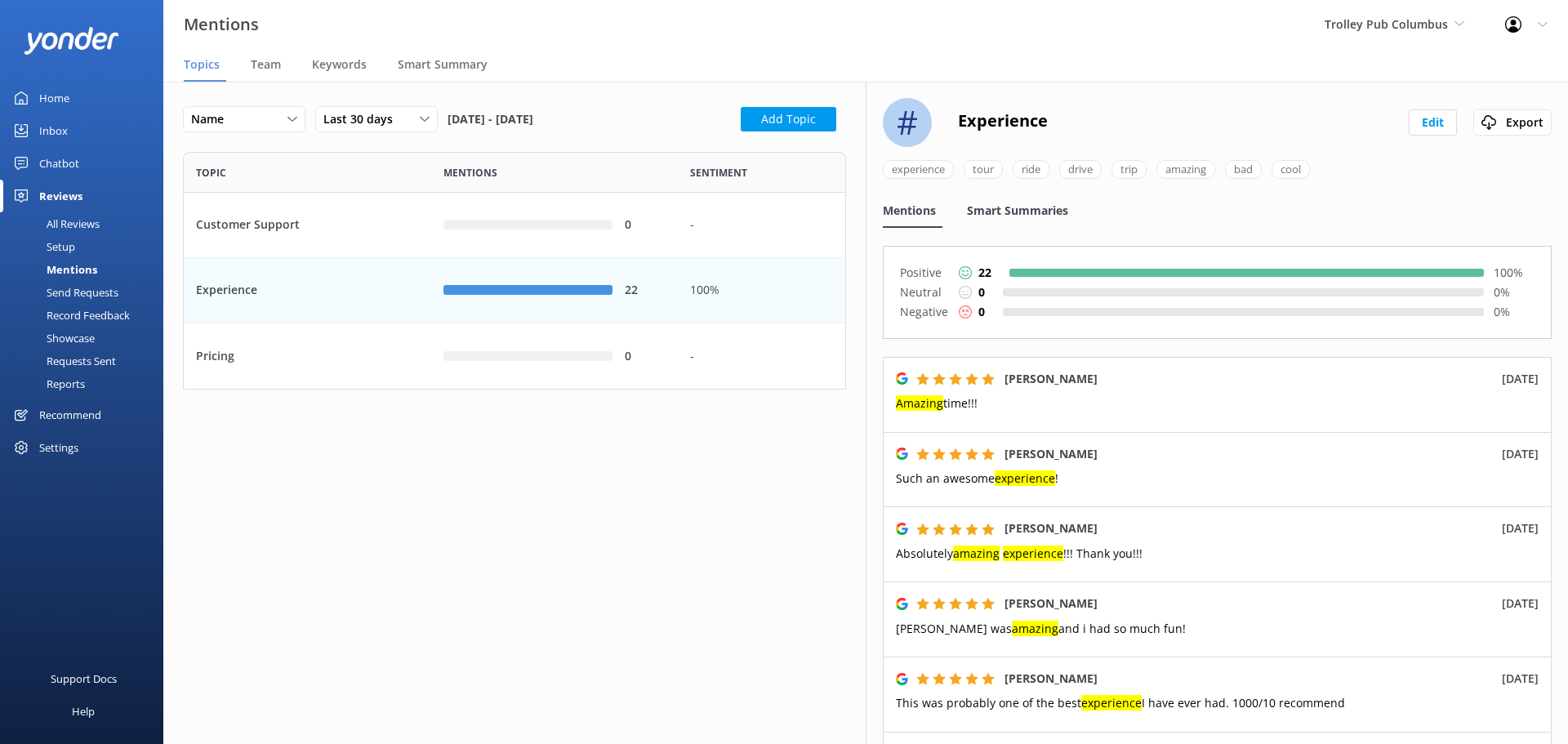 click on "Smart Summaries" at bounding box center [1018, 211] 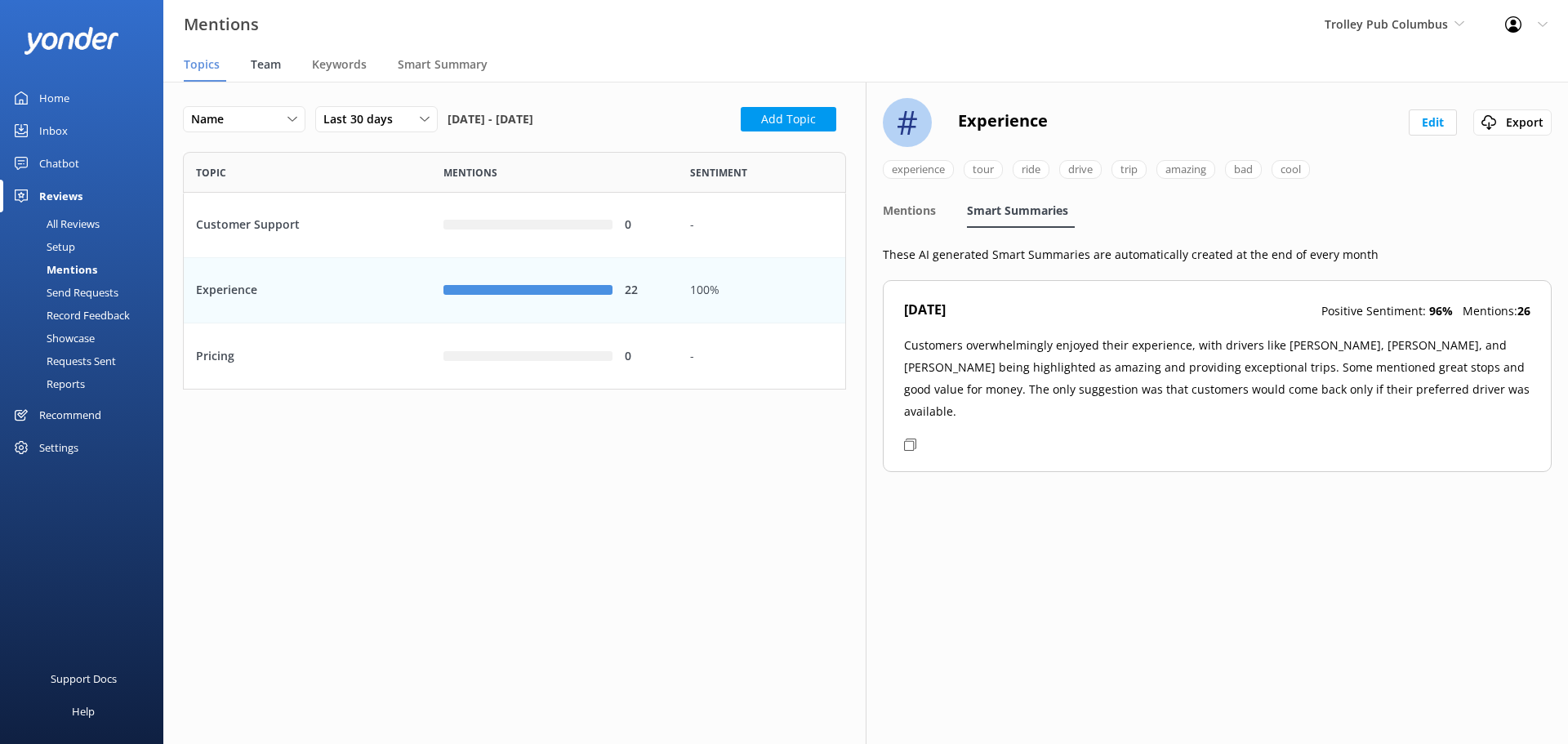 click on "Team" at bounding box center [265, 65] 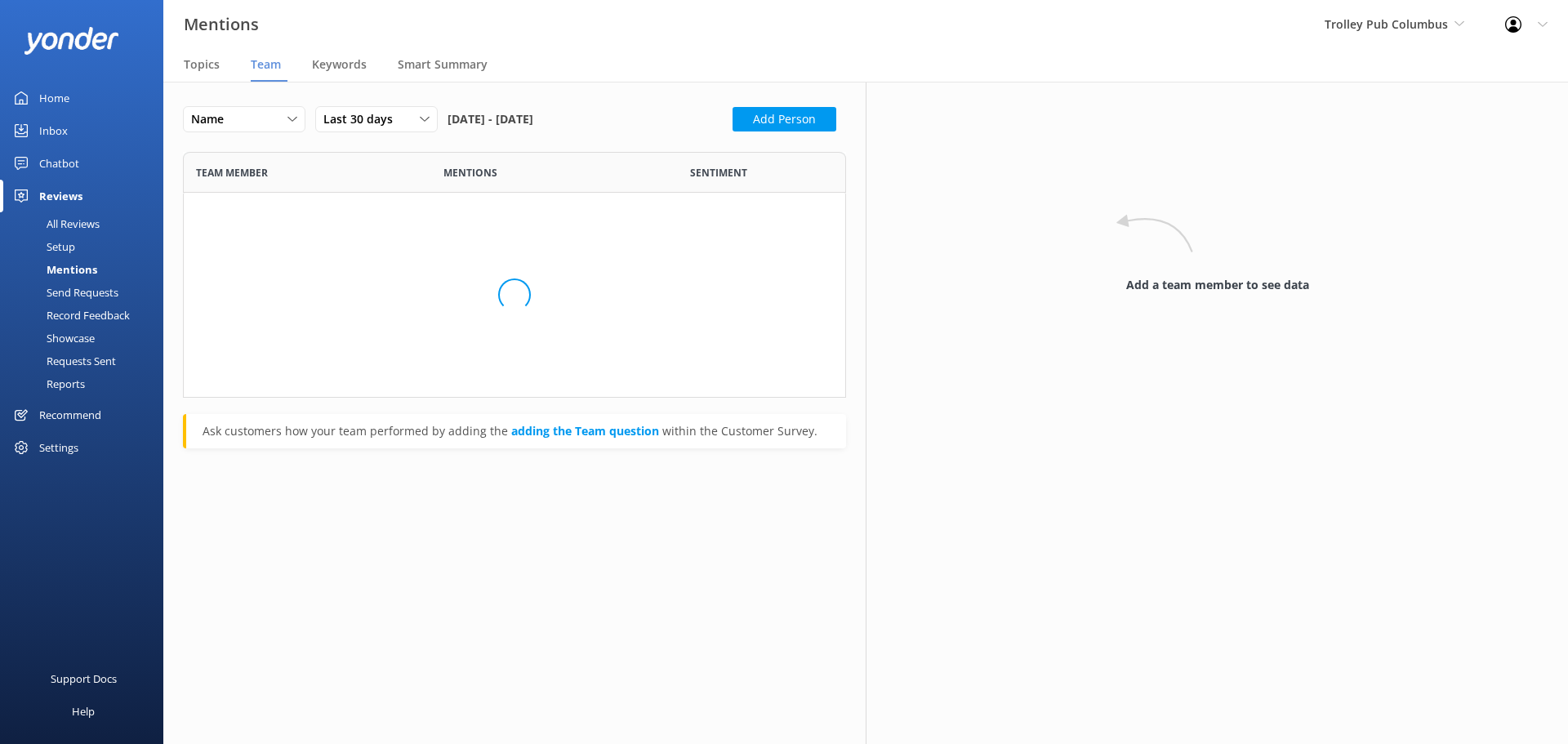 scroll, scrollTop: 13, scrollLeft: 13, axis: both 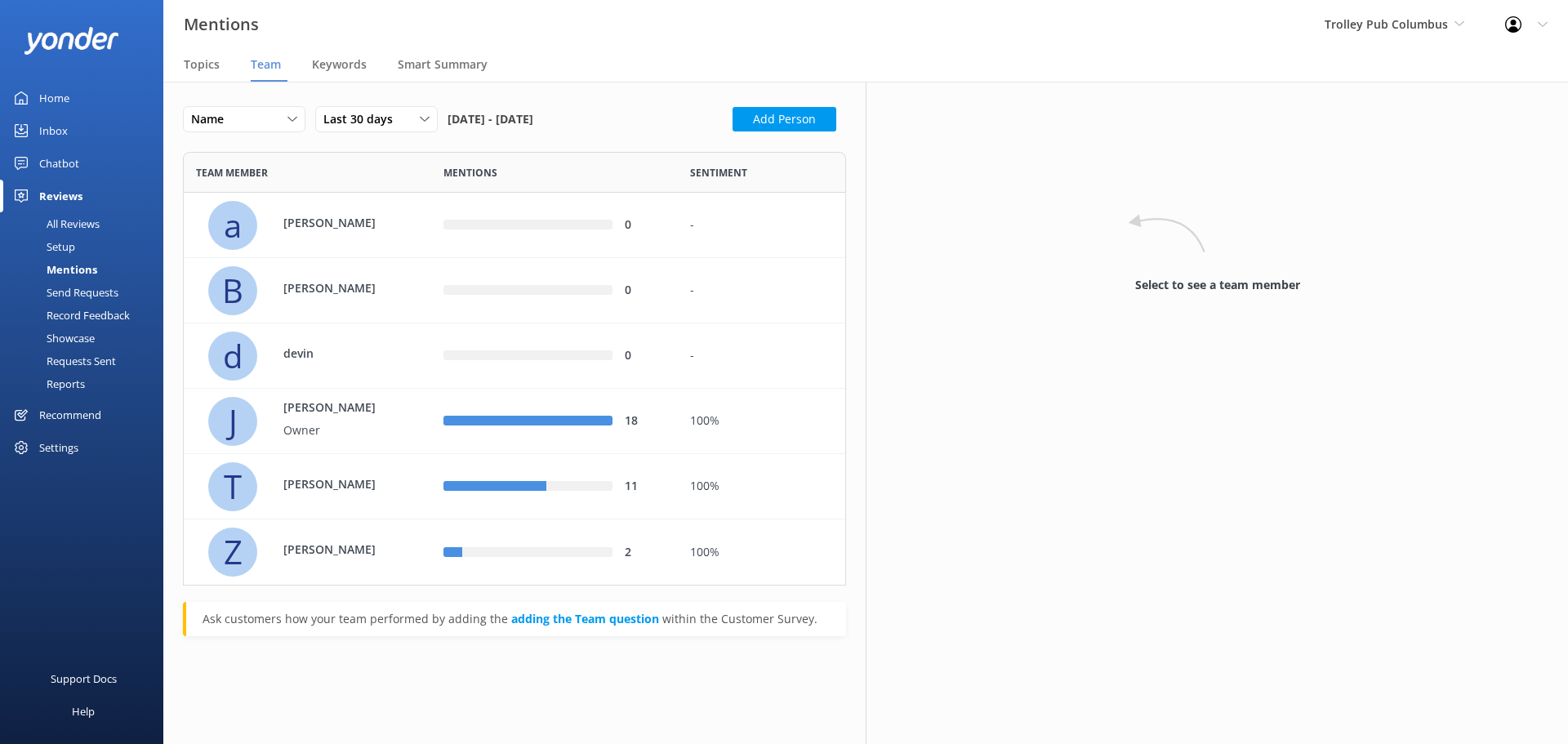click on "Showcase" at bounding box center [52, 338] 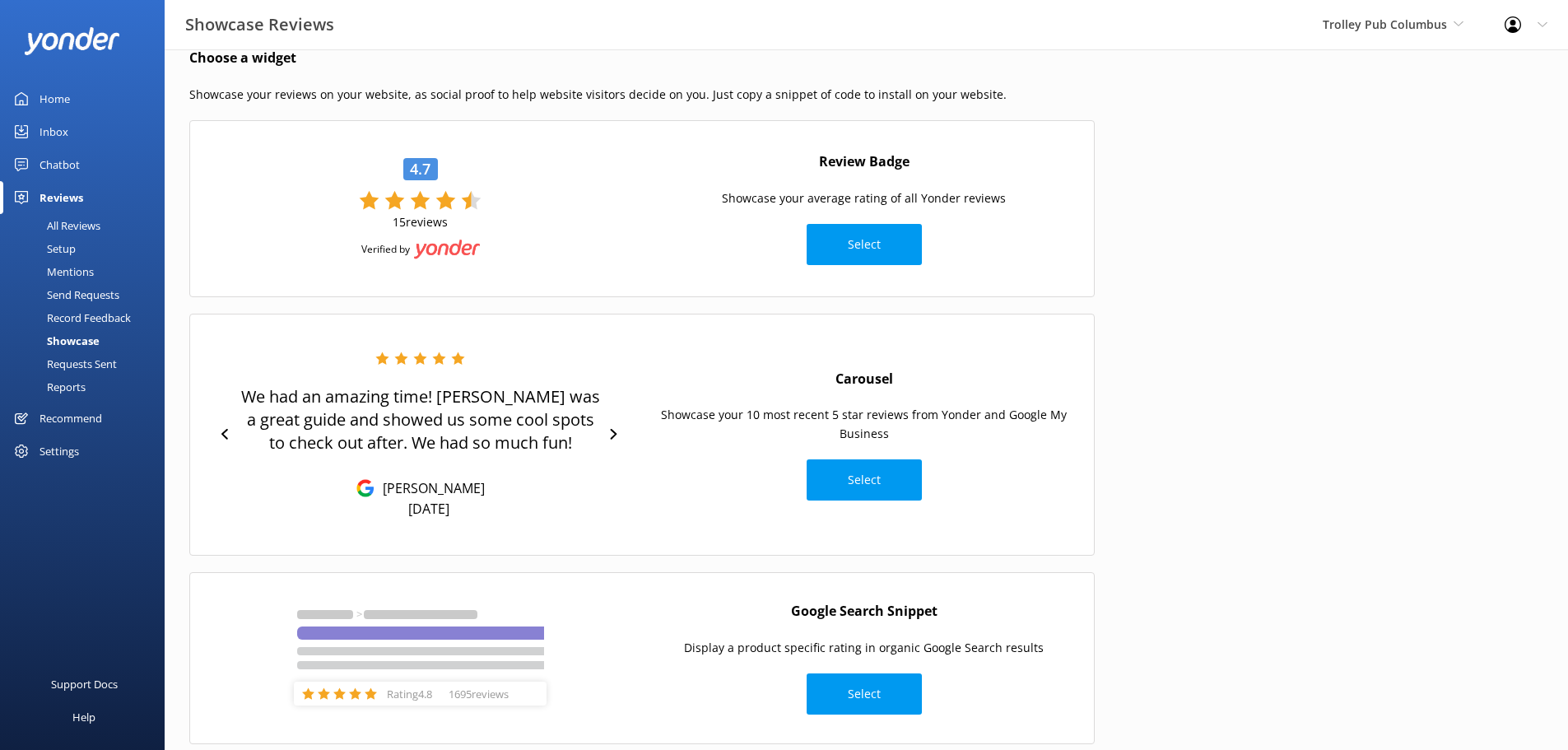 scroll, scrollTop: 62, scrollLeft: 0, axis: vertical 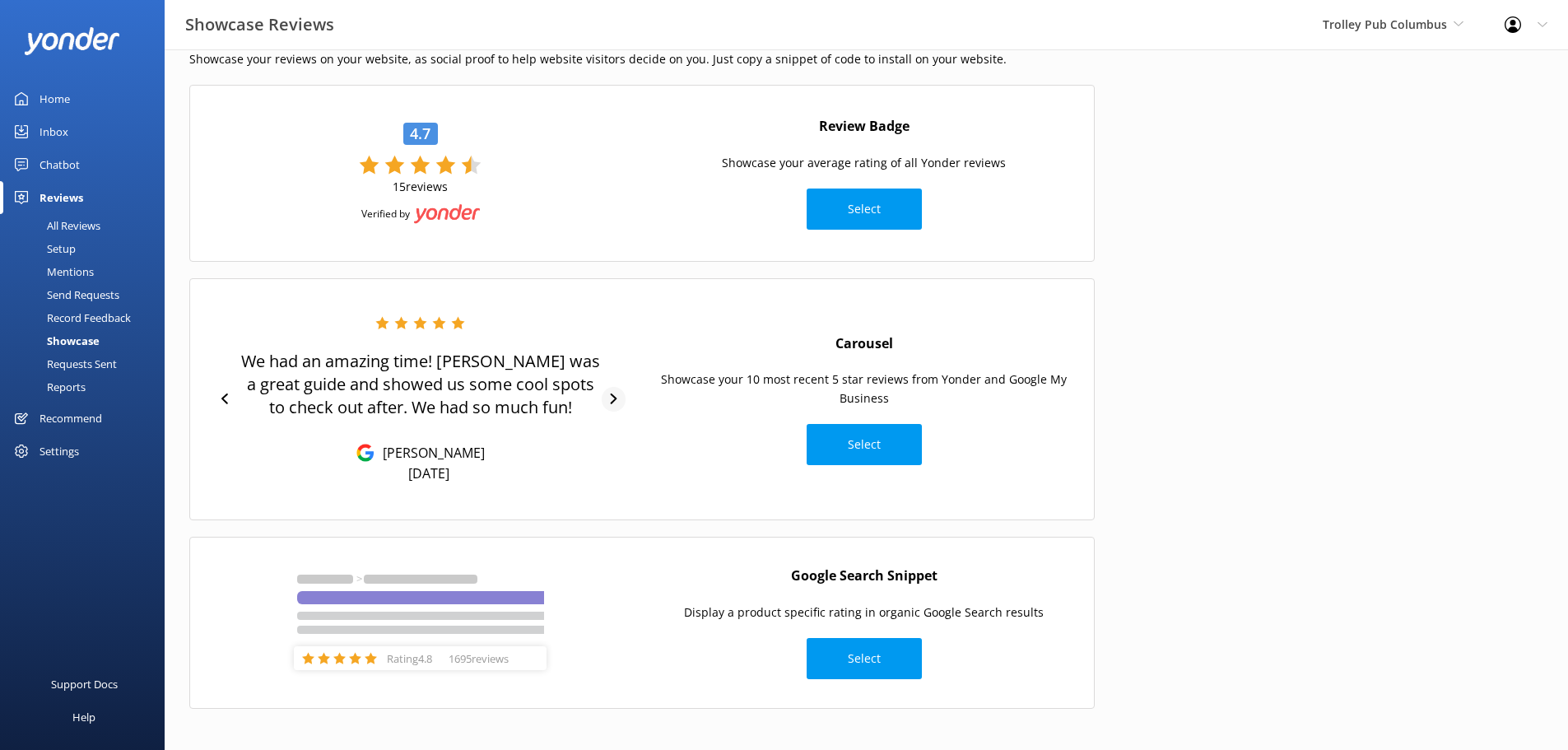 click 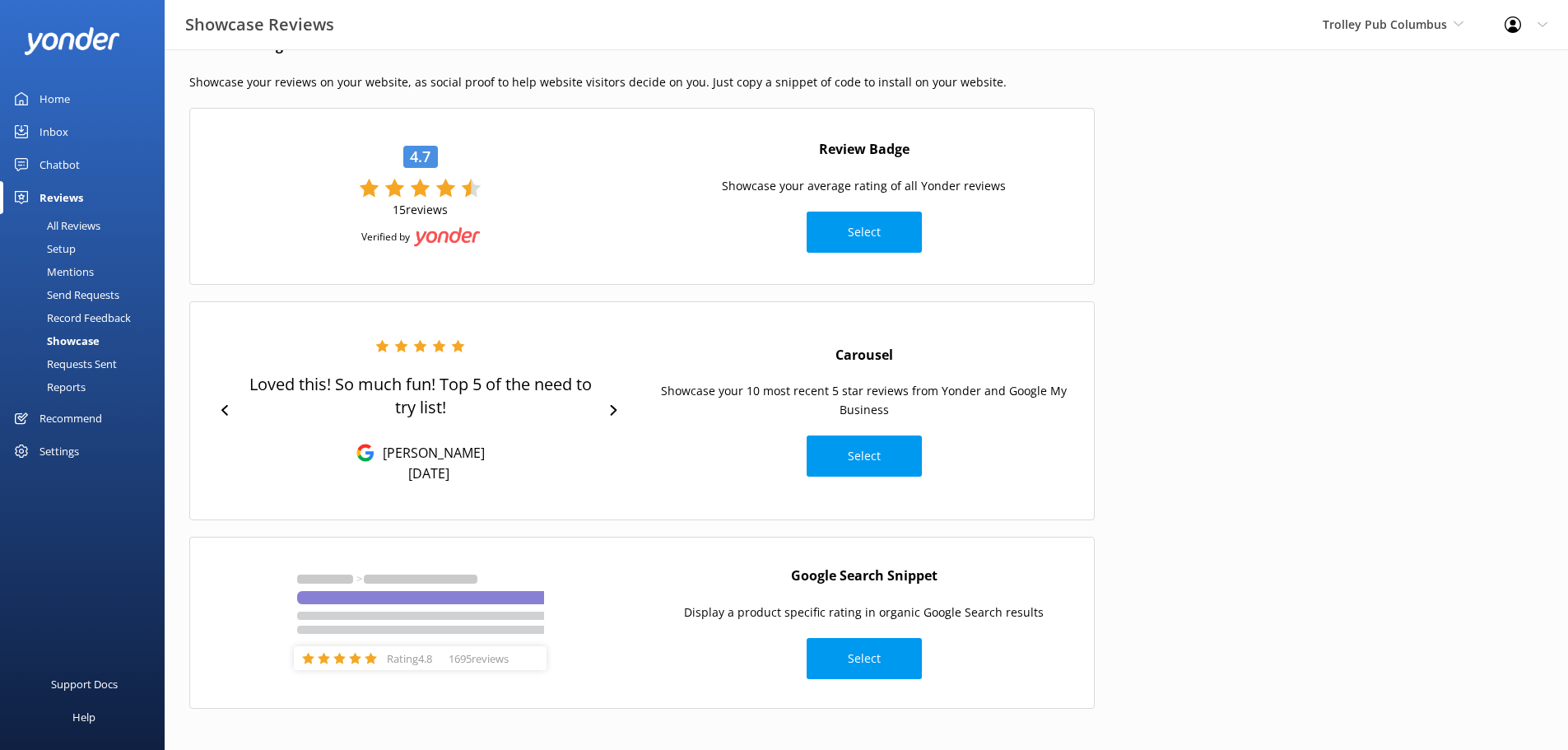 click on "All Reviews" at bounding box center [55, 226] 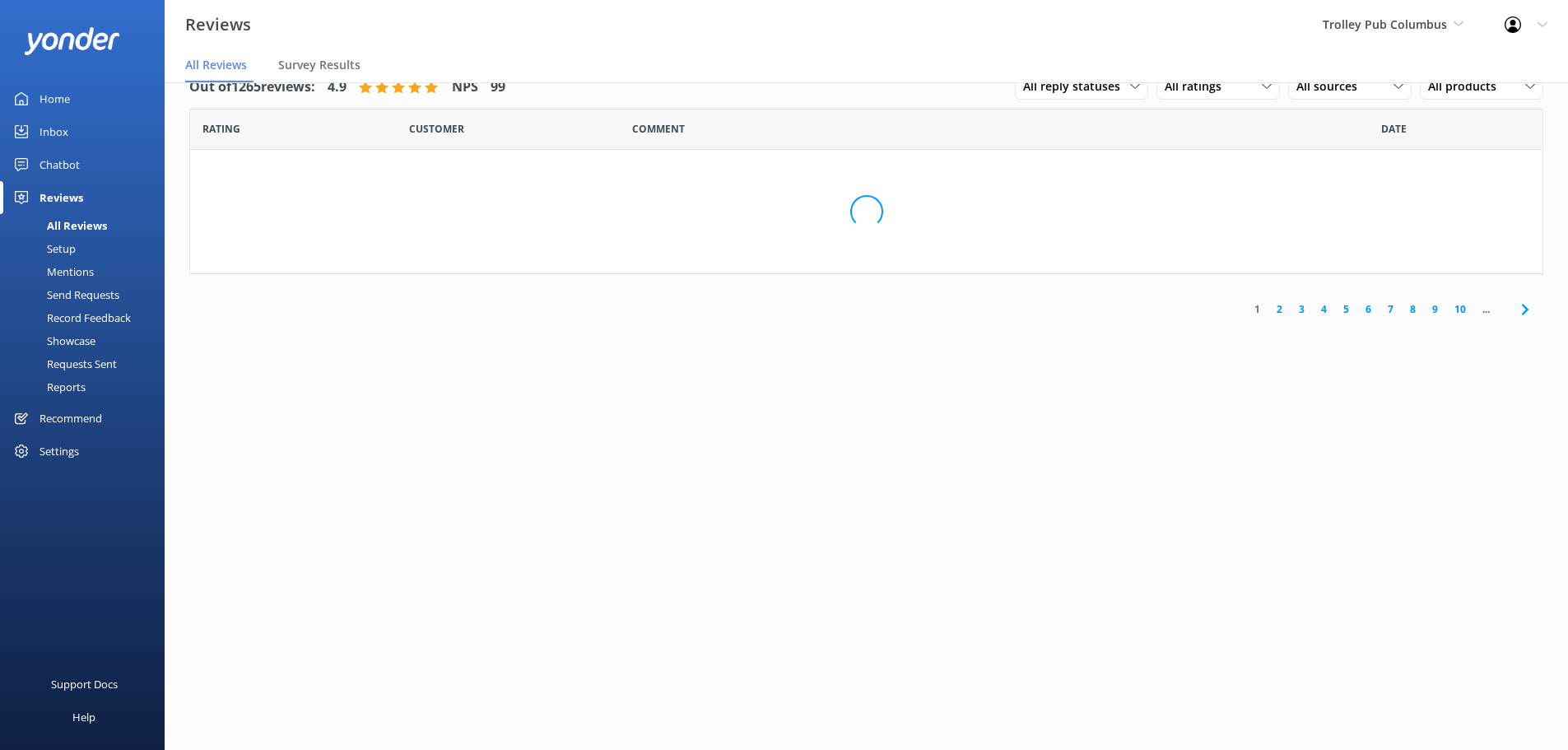 scroll, scrollTop: 33, scrollLeft: 0, axis: vertical 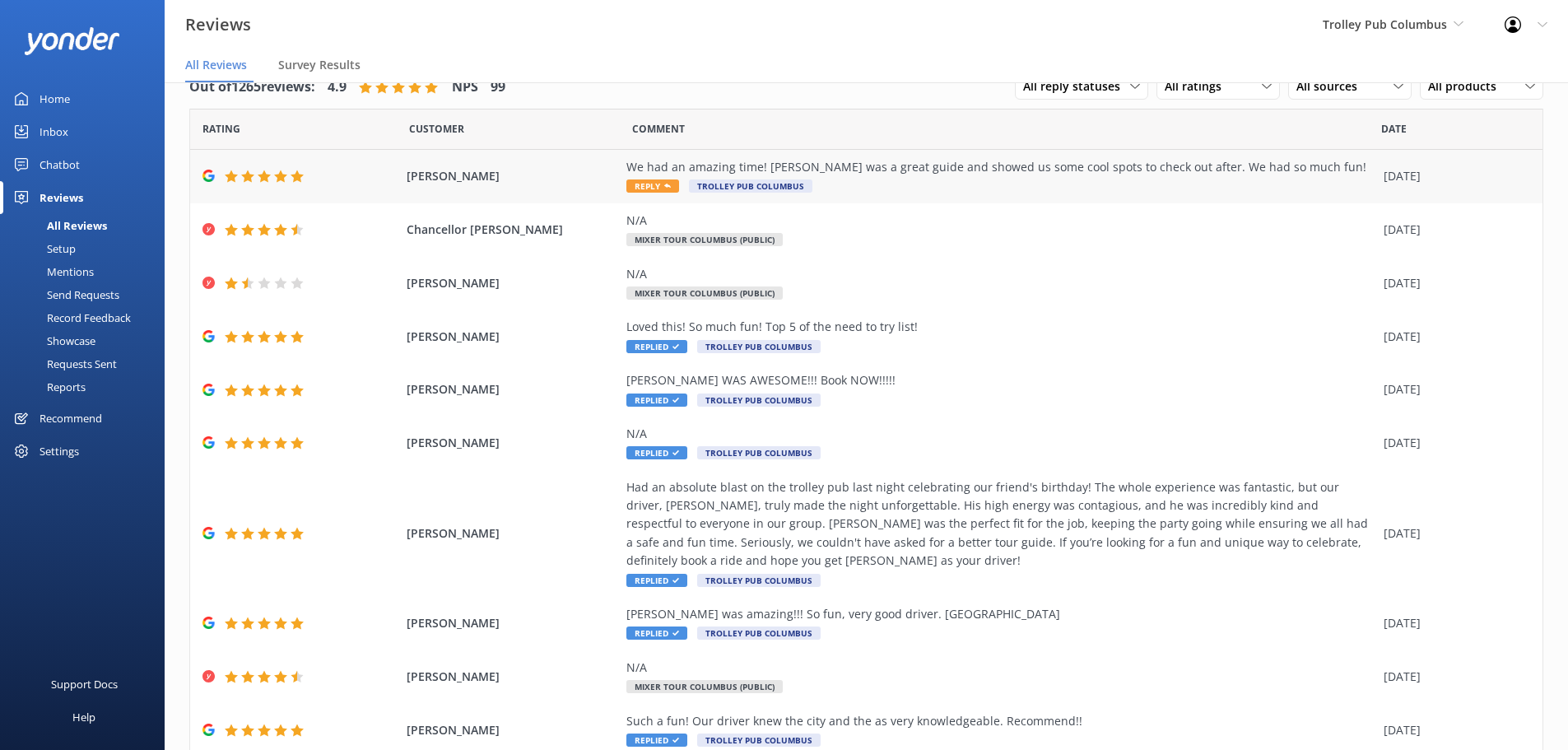 click on "We had an amazing time! Joe was a great guide and showed us some cool spots to check out after. We had so much fun!" at bounding box center (1001, 167) 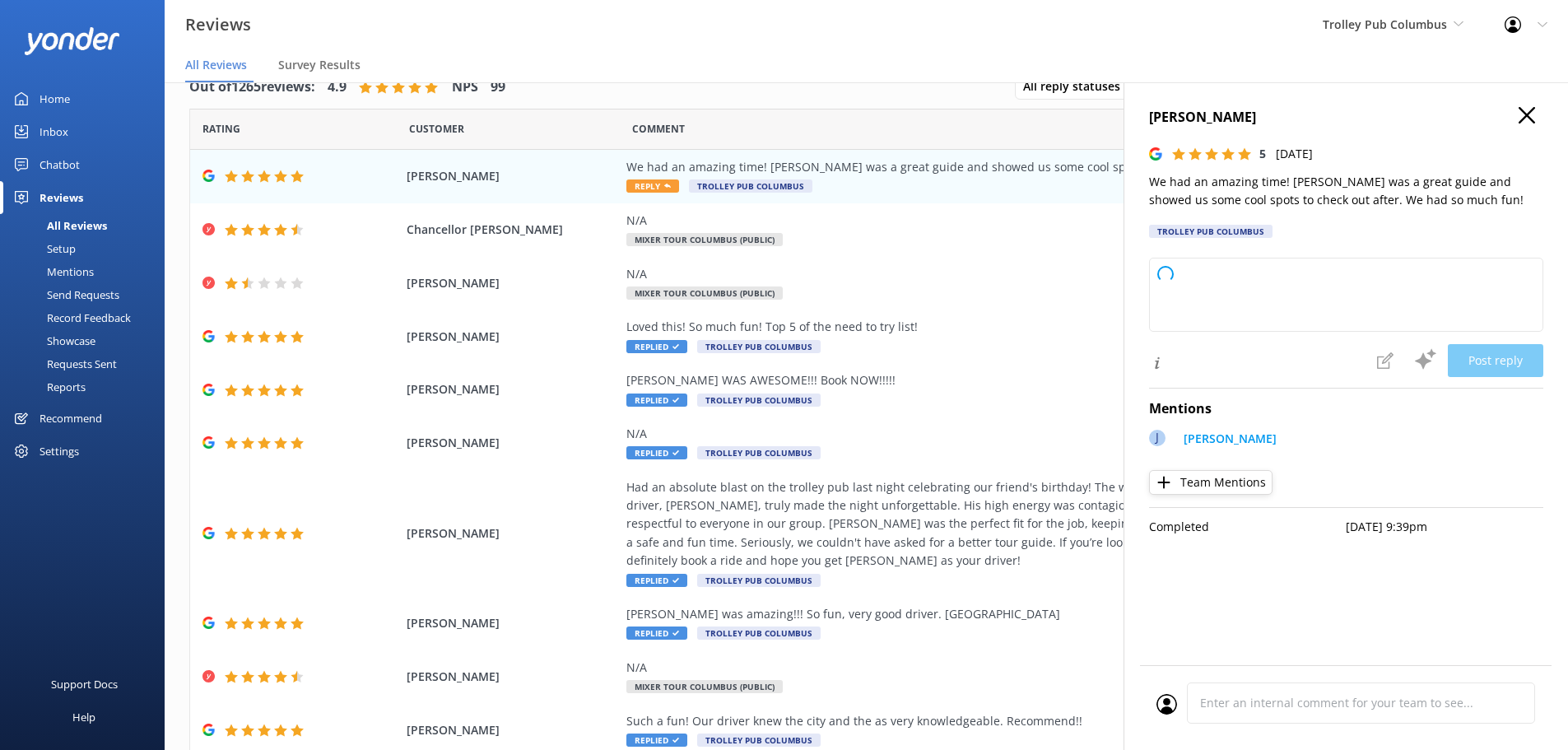 type on "Thank you so much for your wonderful review! We're thrilled to hear you had an amazing time and enjoyed exploring with Joe. We hope to see you again soon for more adventures!" 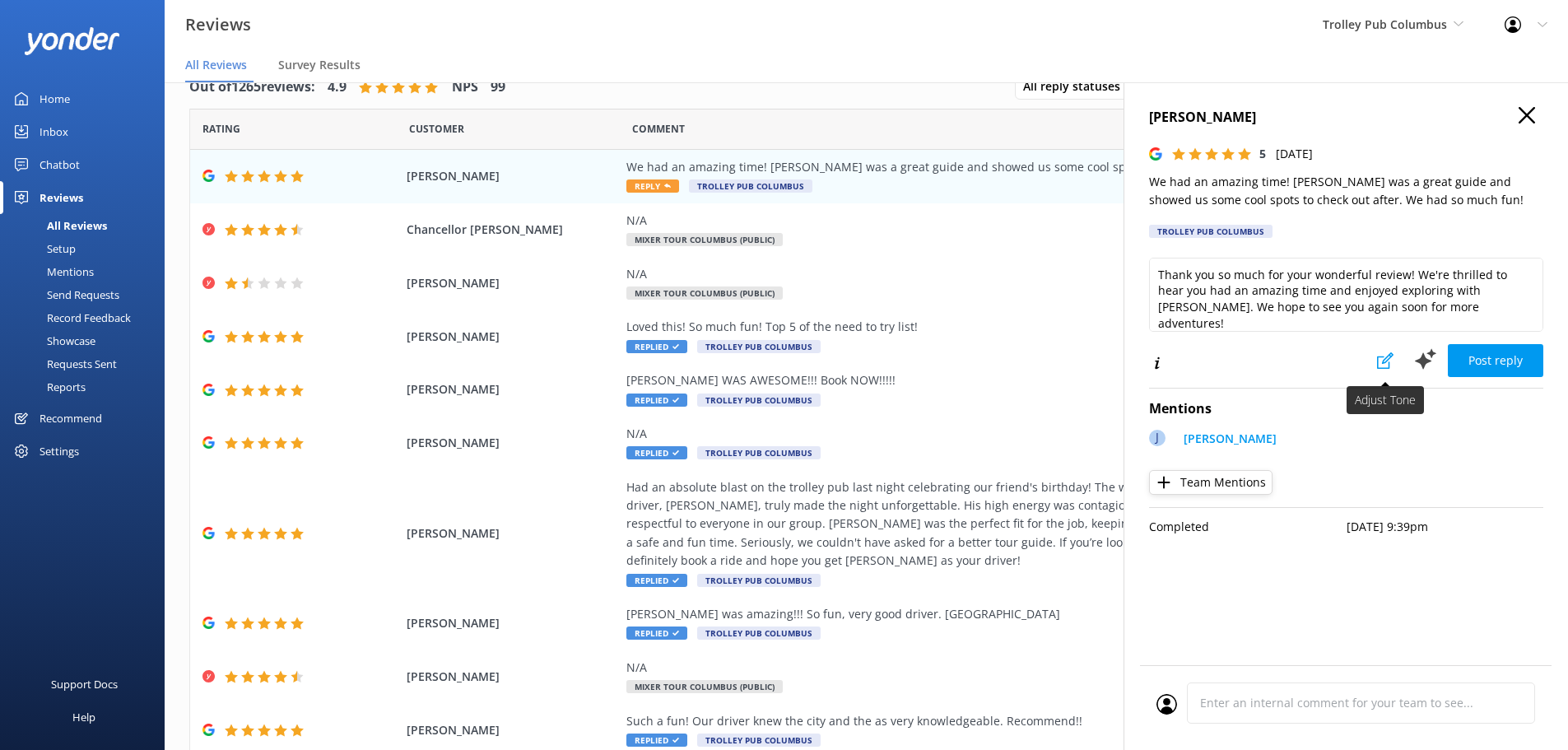 click 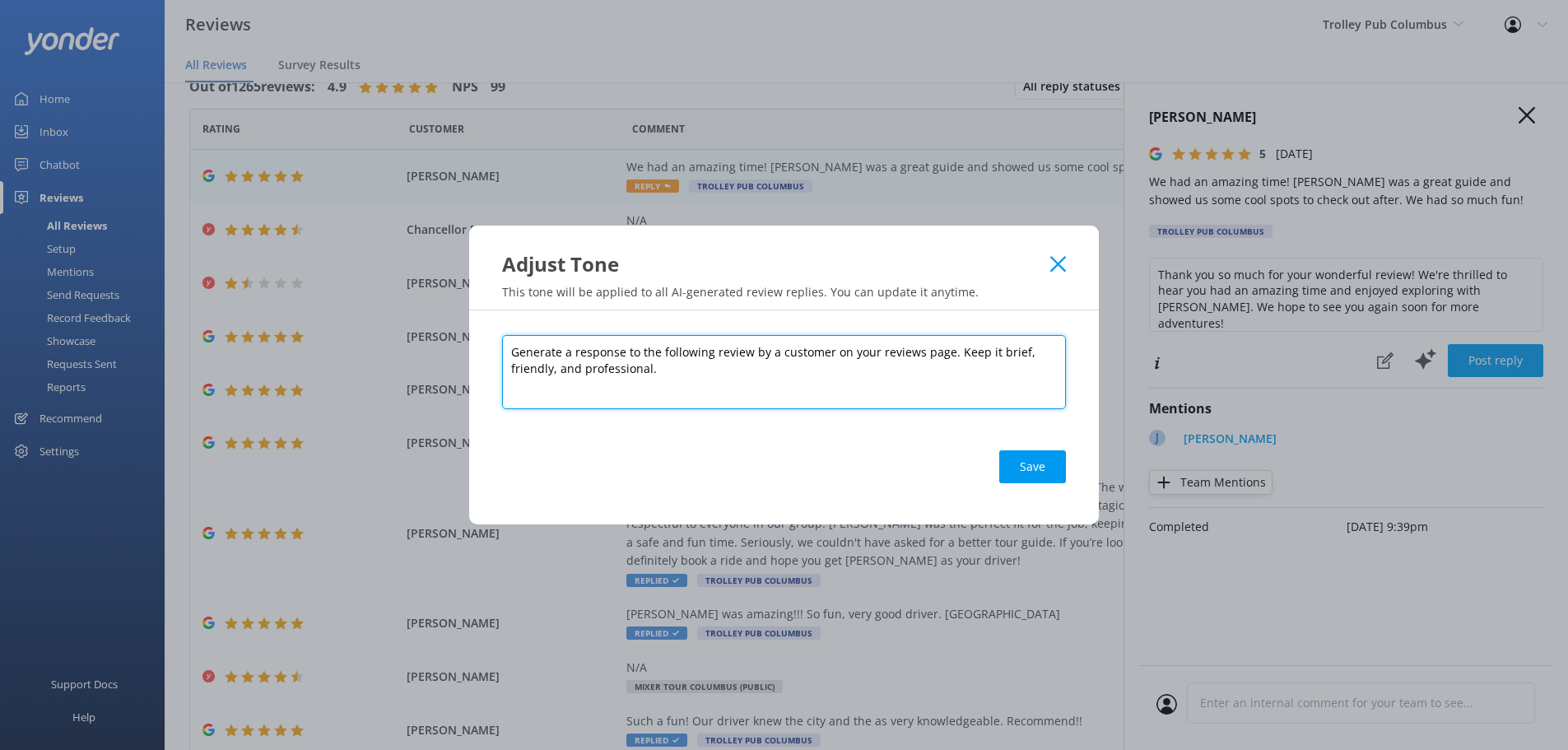 drag, startPoint x: 654, startPoint y: 369, endPoint x: 584, endPoint y: 369, distance: 70 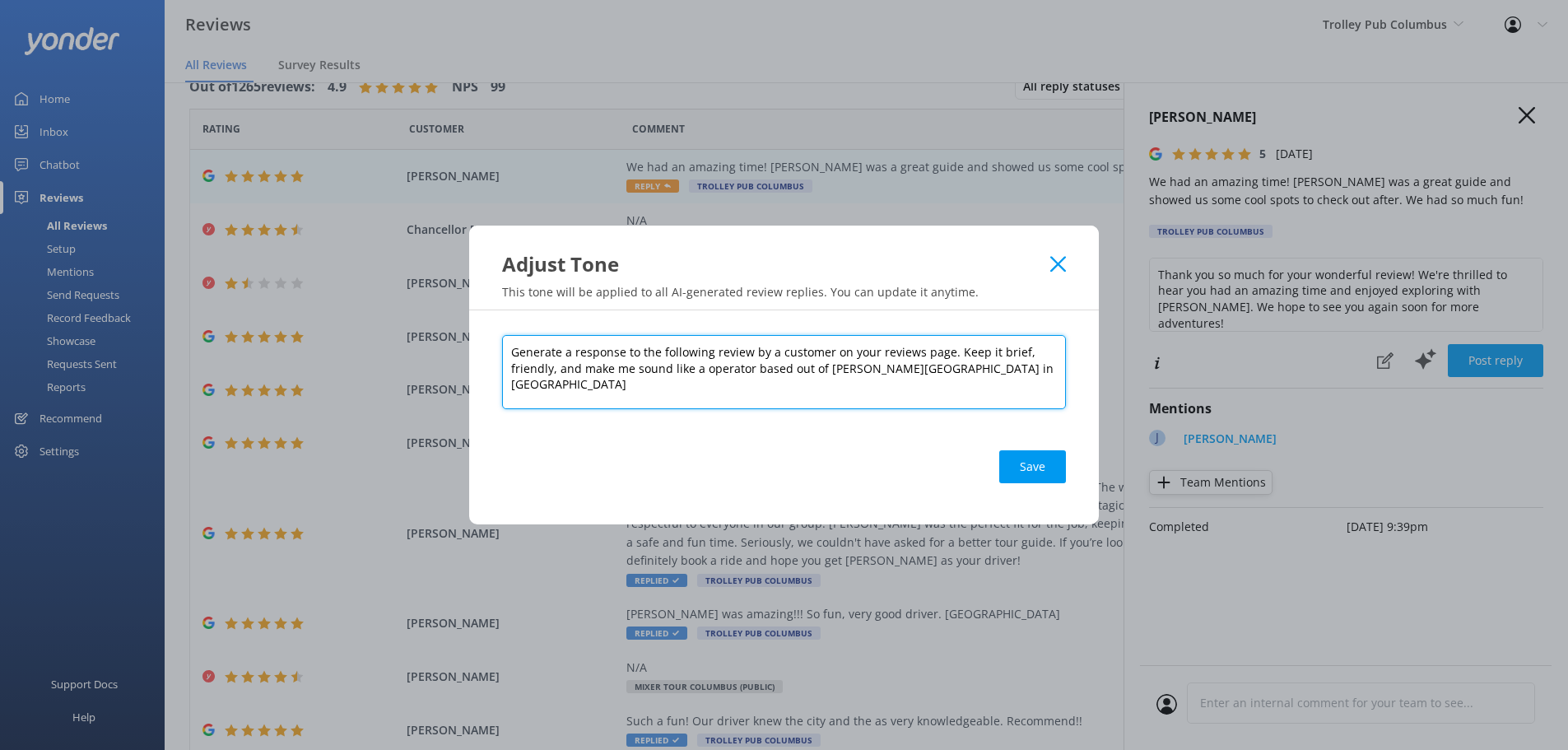 drag, startPoint x: 826, startPoint y: 363, endPoint x: 836, endPoint y: 367, distance: 11 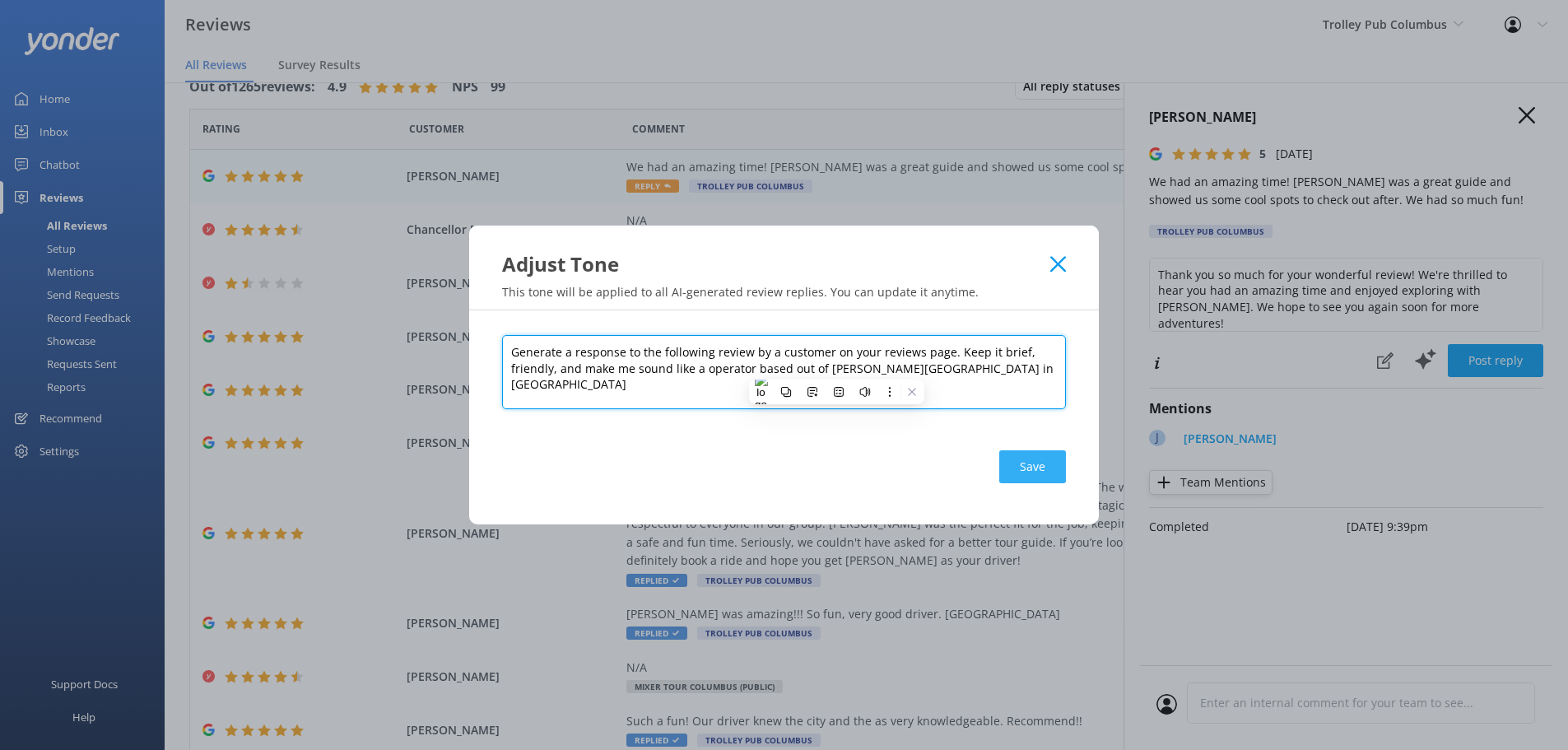 type on "Generate a response to the following review by a customer on your reviews page. Keep it brief, friendly, and make me sound like a operator based out of byron bay in Australia" 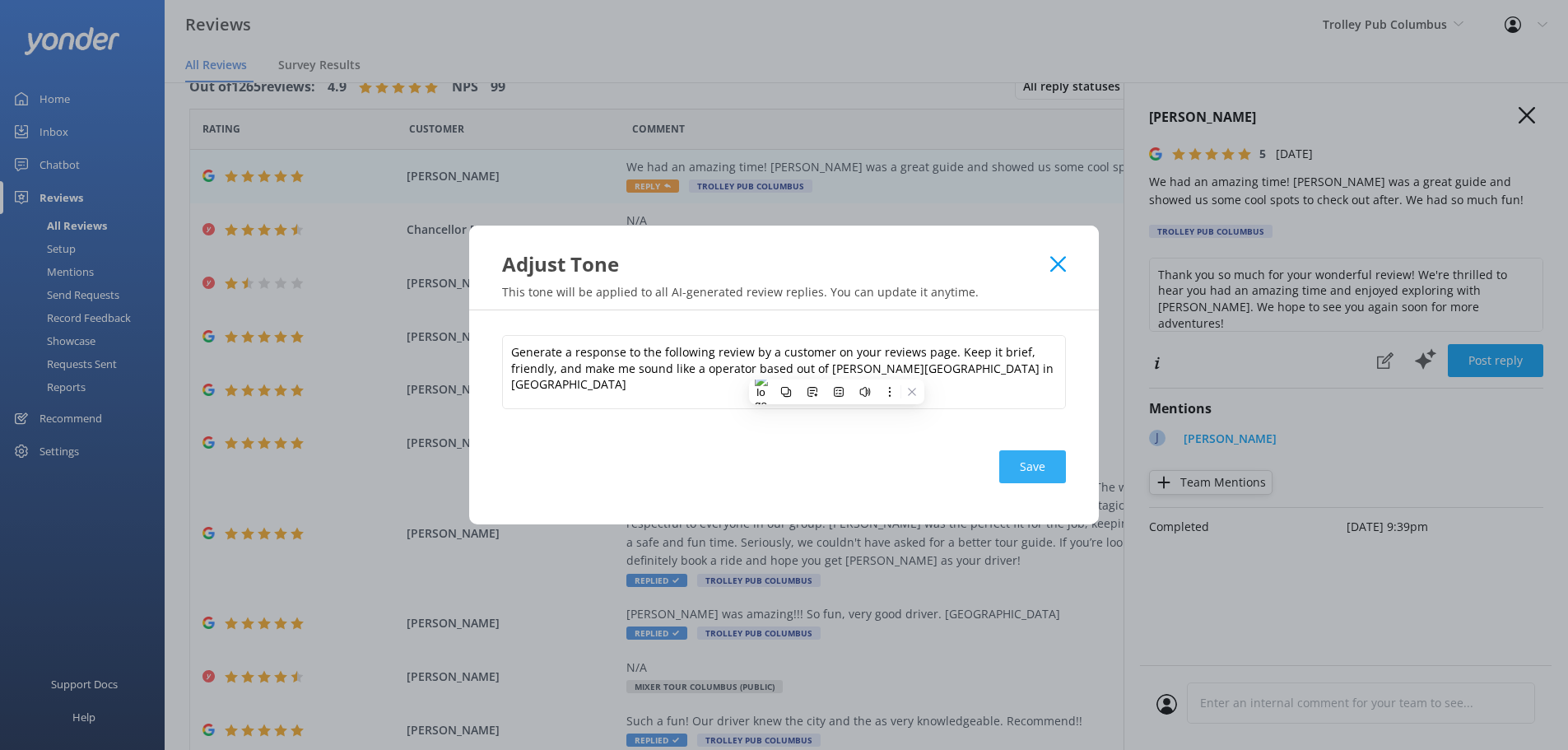 click on "Save" at bounding box center (1032, 467) 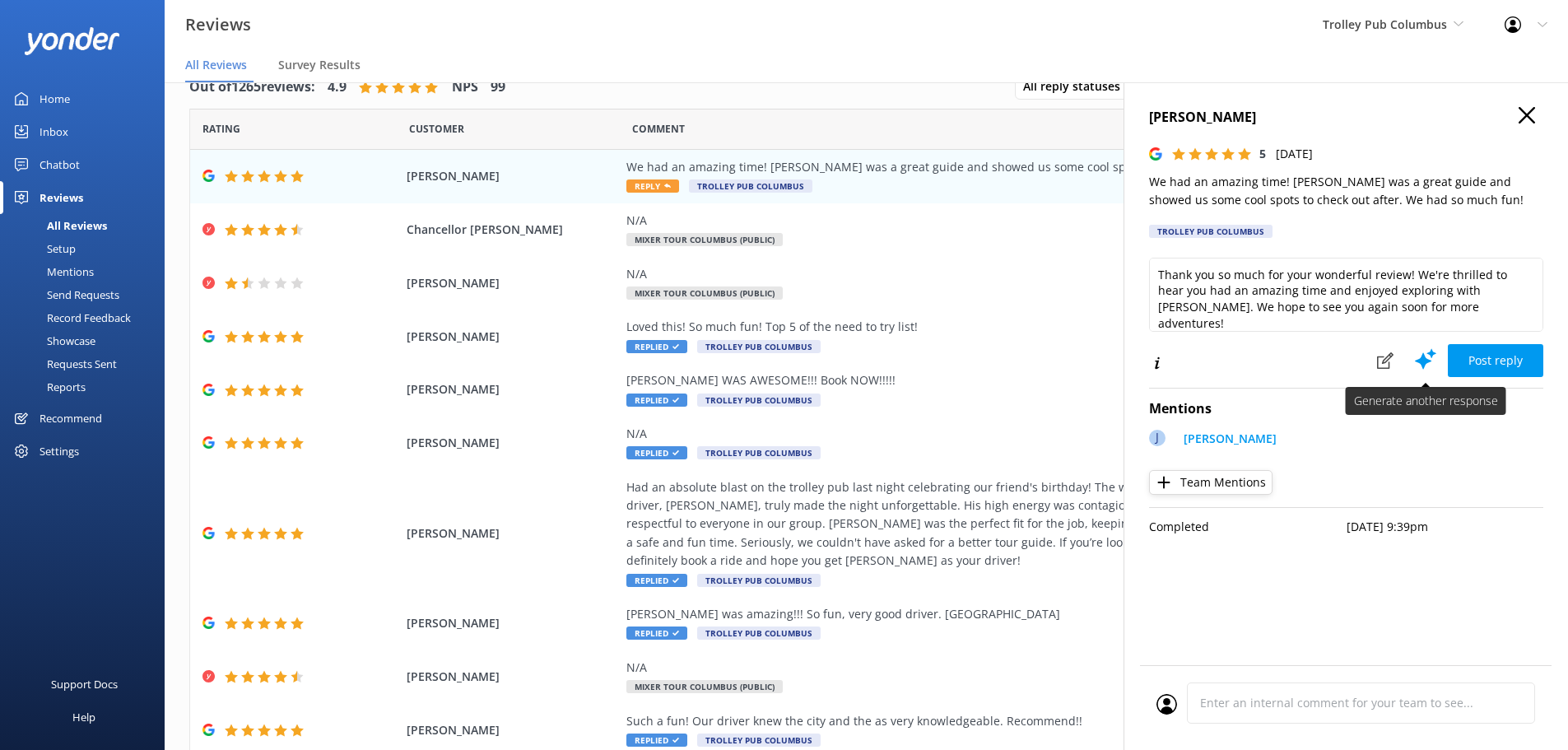 click 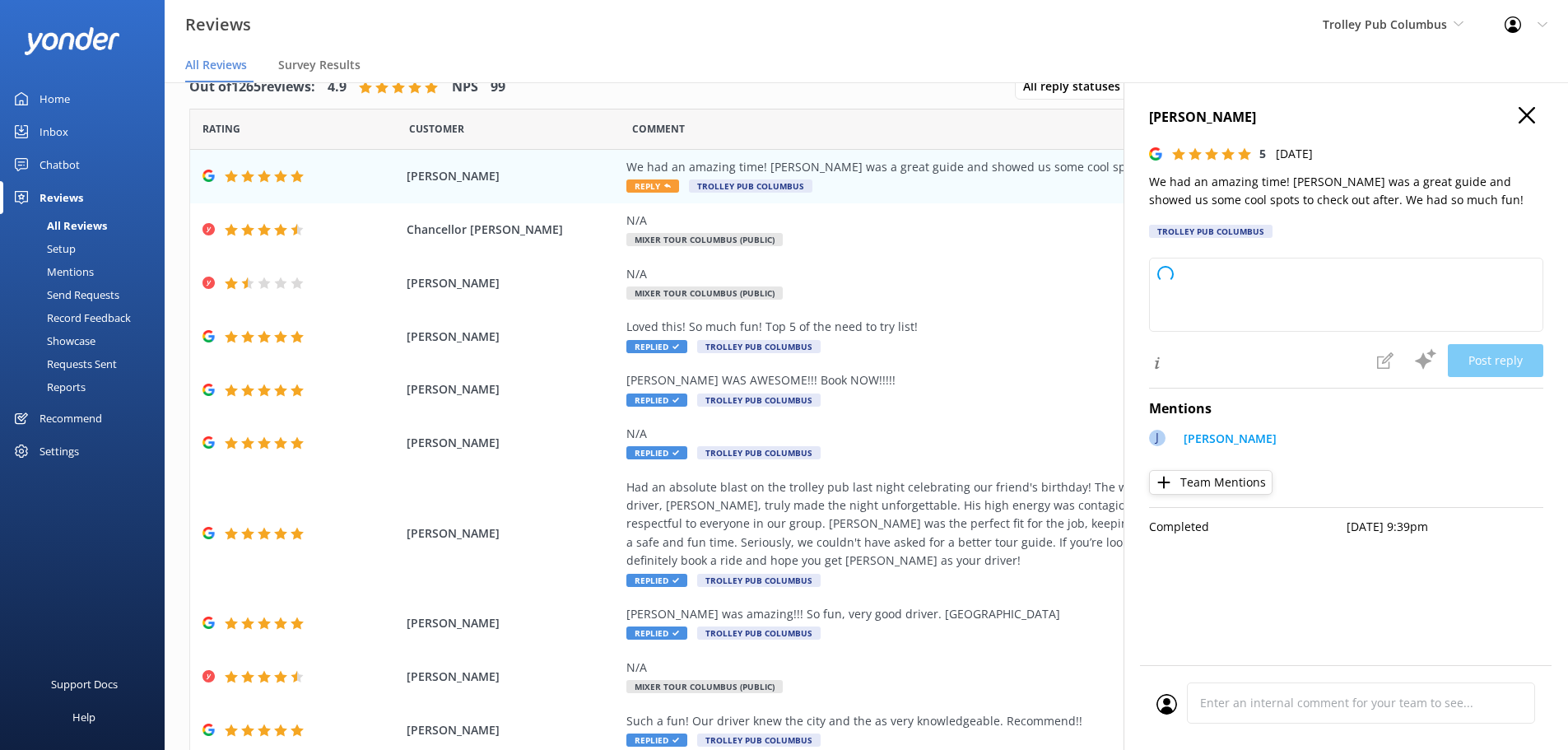 type on "Thanks so much for your kind words! Stoked to hear you had an amazing time with Joe and enjoyed exploring Byron Bay. Hope to see you again for another adventure soon! Cheers from the team. 🌊🌞" 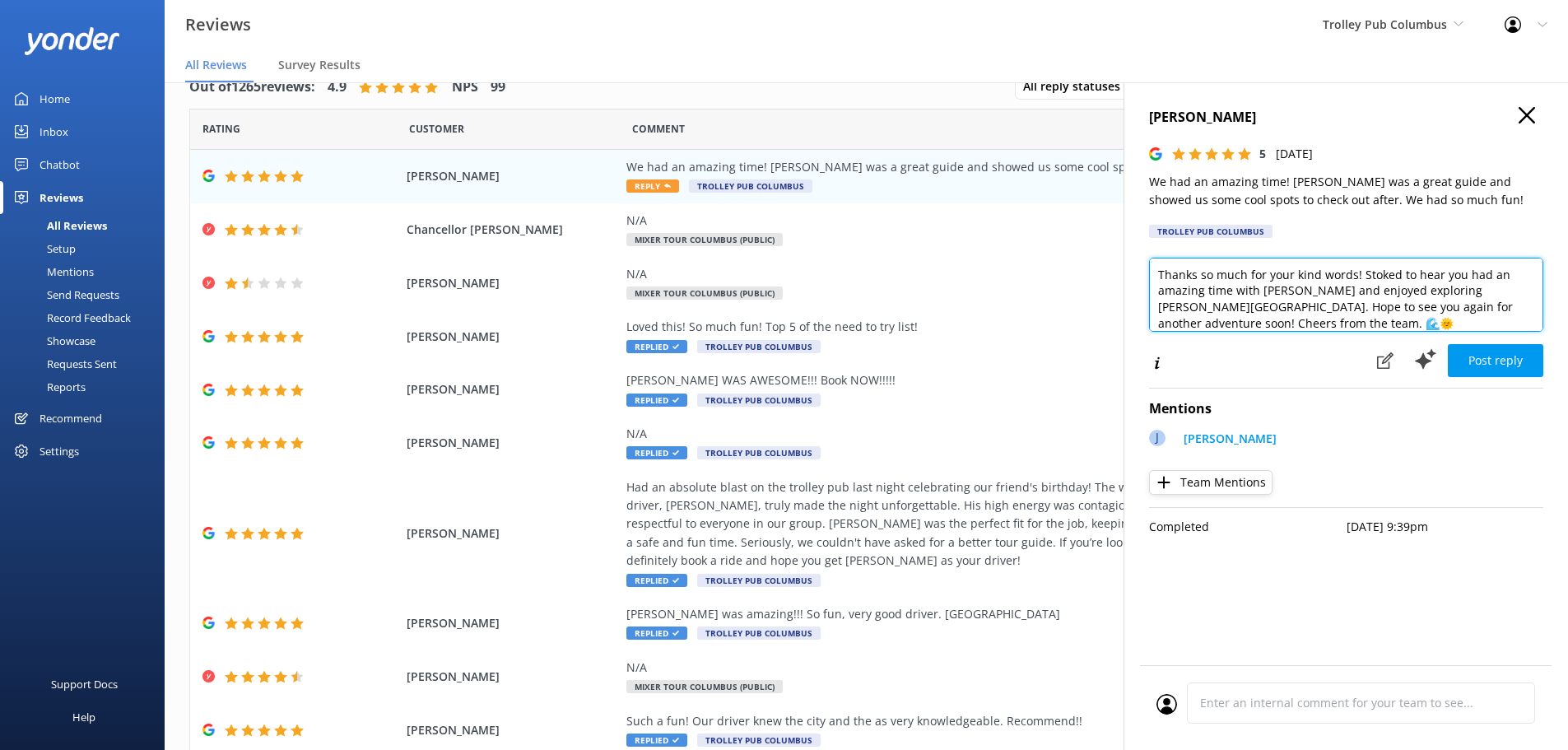 click on "Thanks so much for your kind words! Stoked to hear you had an amazing time with Joe and enjoyed exploring Byron Bay. Hope to see you again for another adventure soon! Cheers from the team. 🌊🌞" at bounding box center [1346, 295] 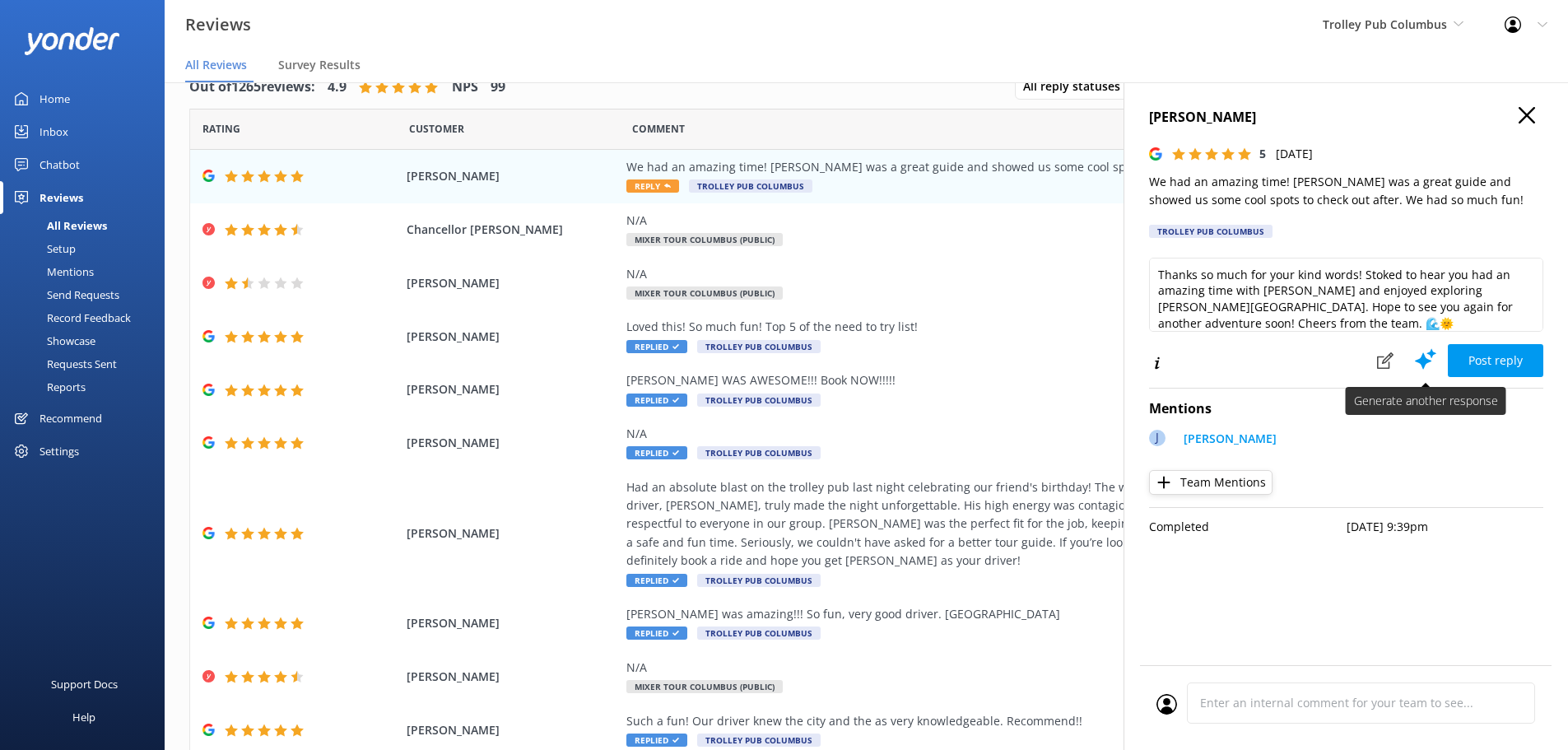 click 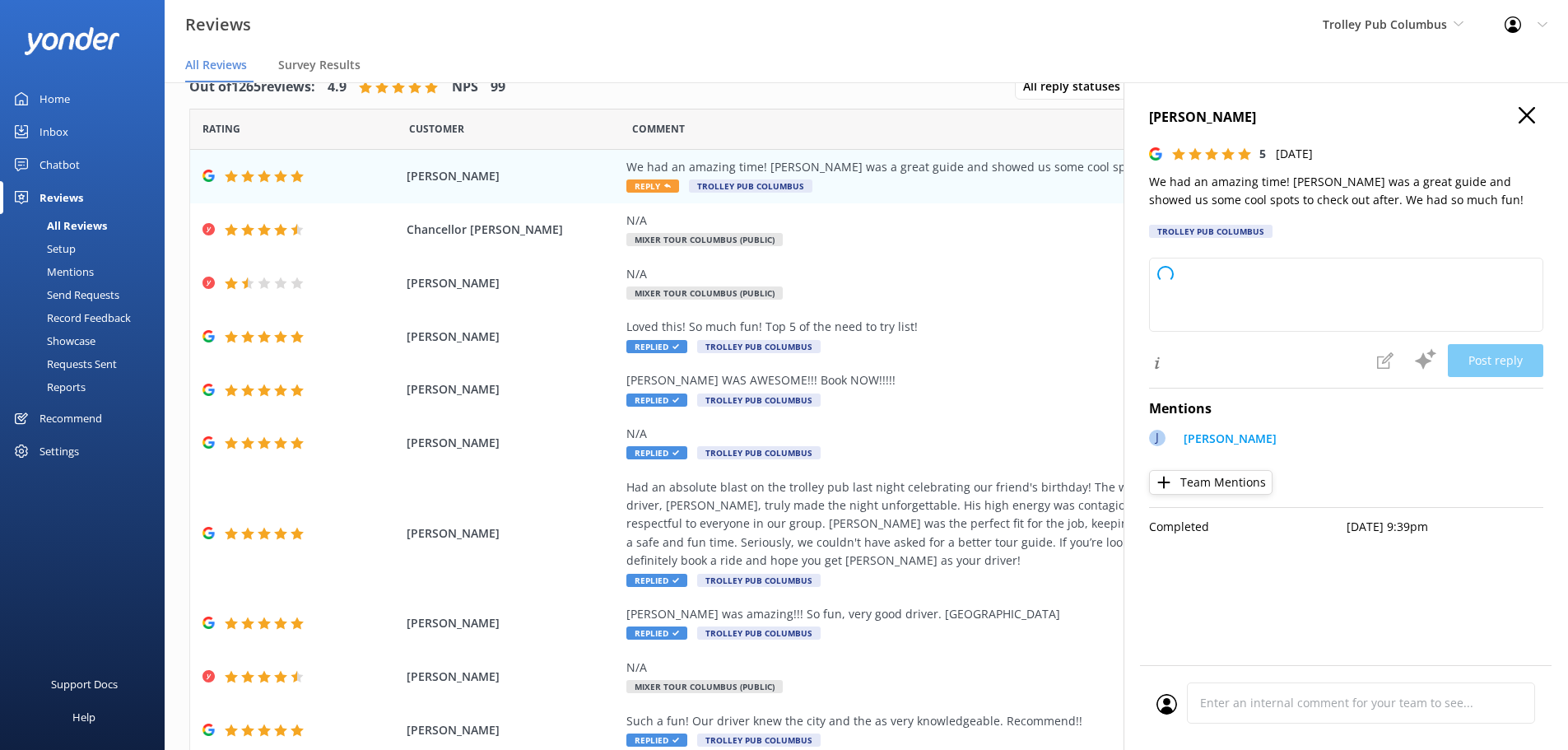 type on "Thanks so much for your awesome feedback! Stoked to hear you had a great time with Joe and found some new spots to enjoy around Byron Bay. Hope to see you again soon for another adventure! Cheers, The Byron Bay Crew 🌊✨" 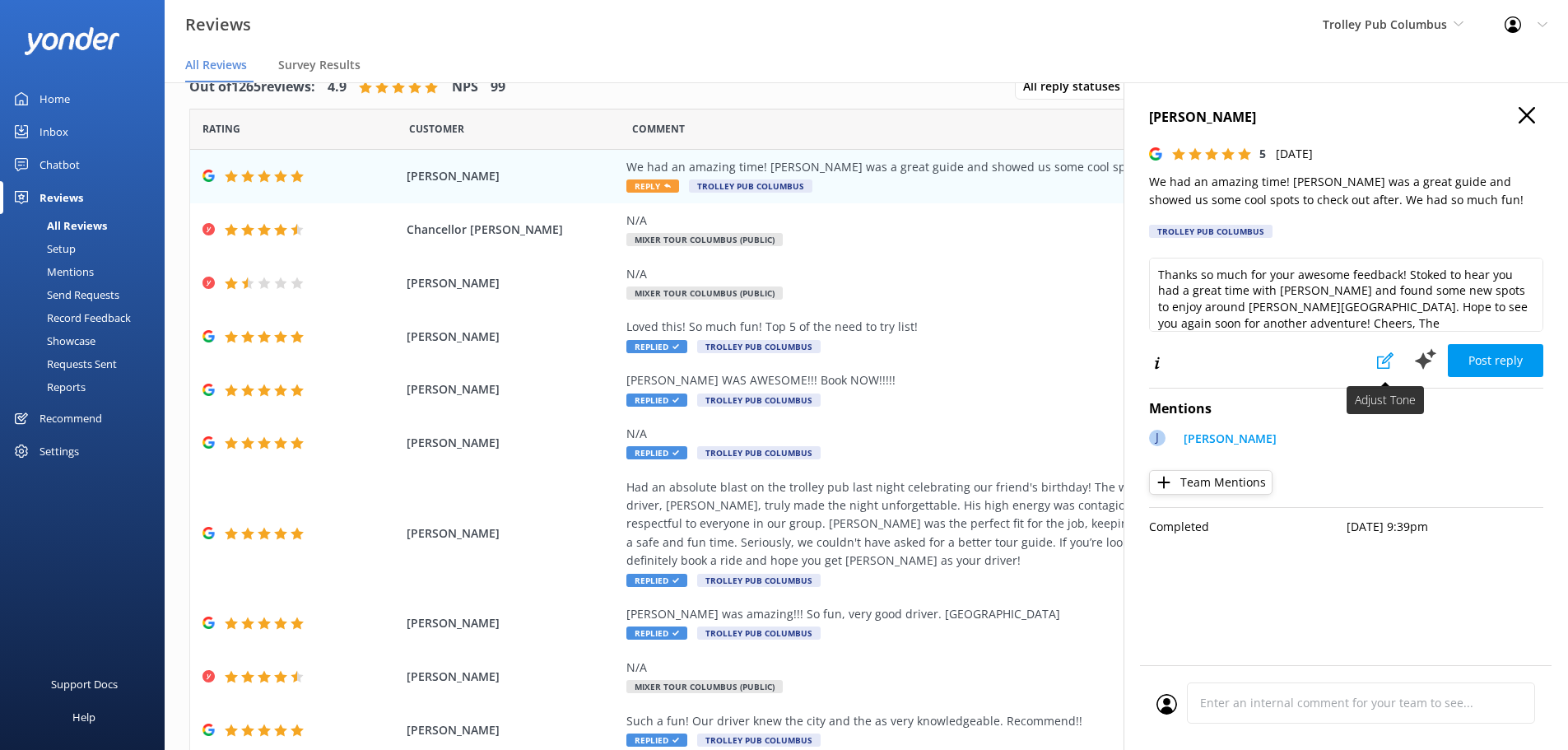 click 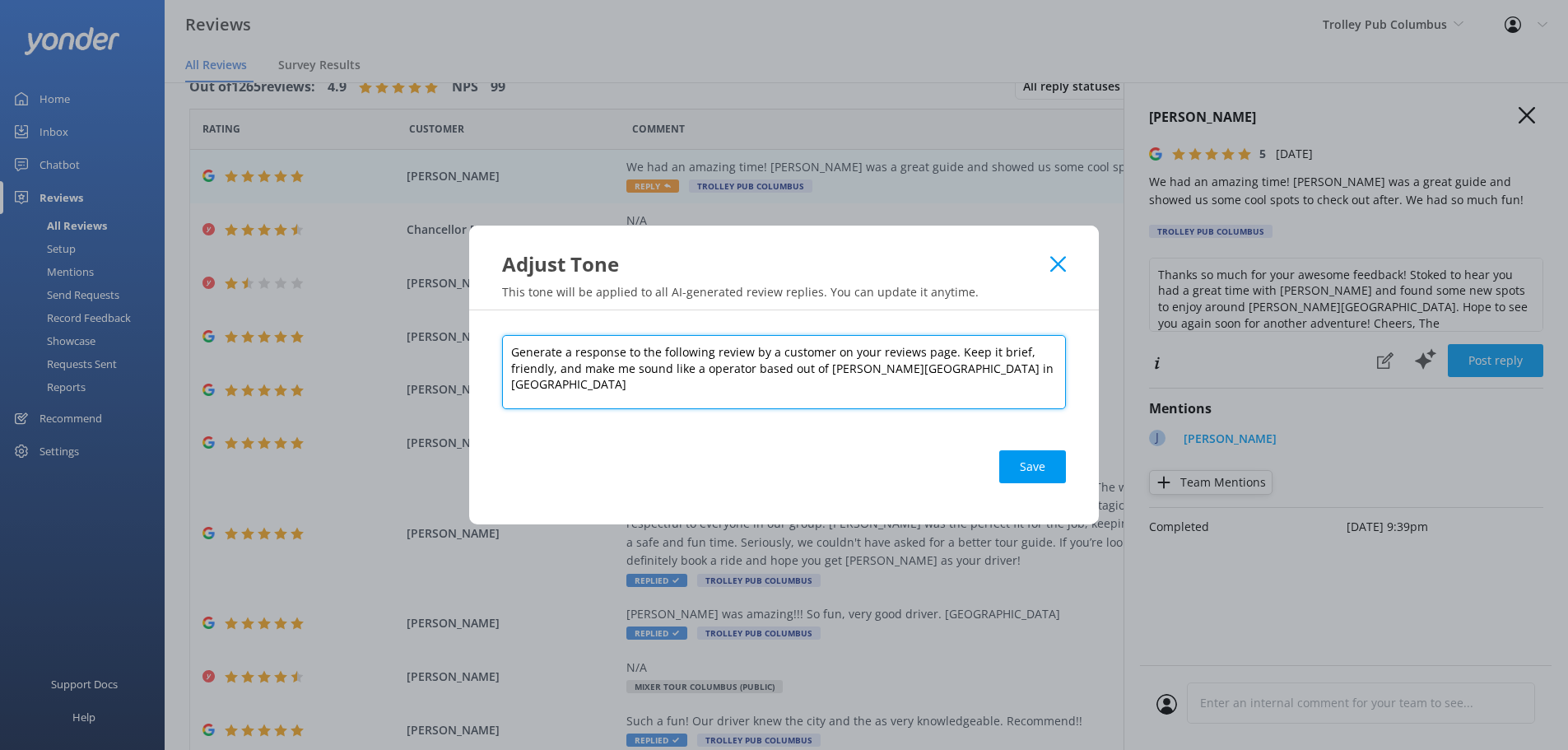 drag, startPoint x: 953, startPoint y: 367, endPoint x: 580, endPoint y: 385, distance: 373.4341 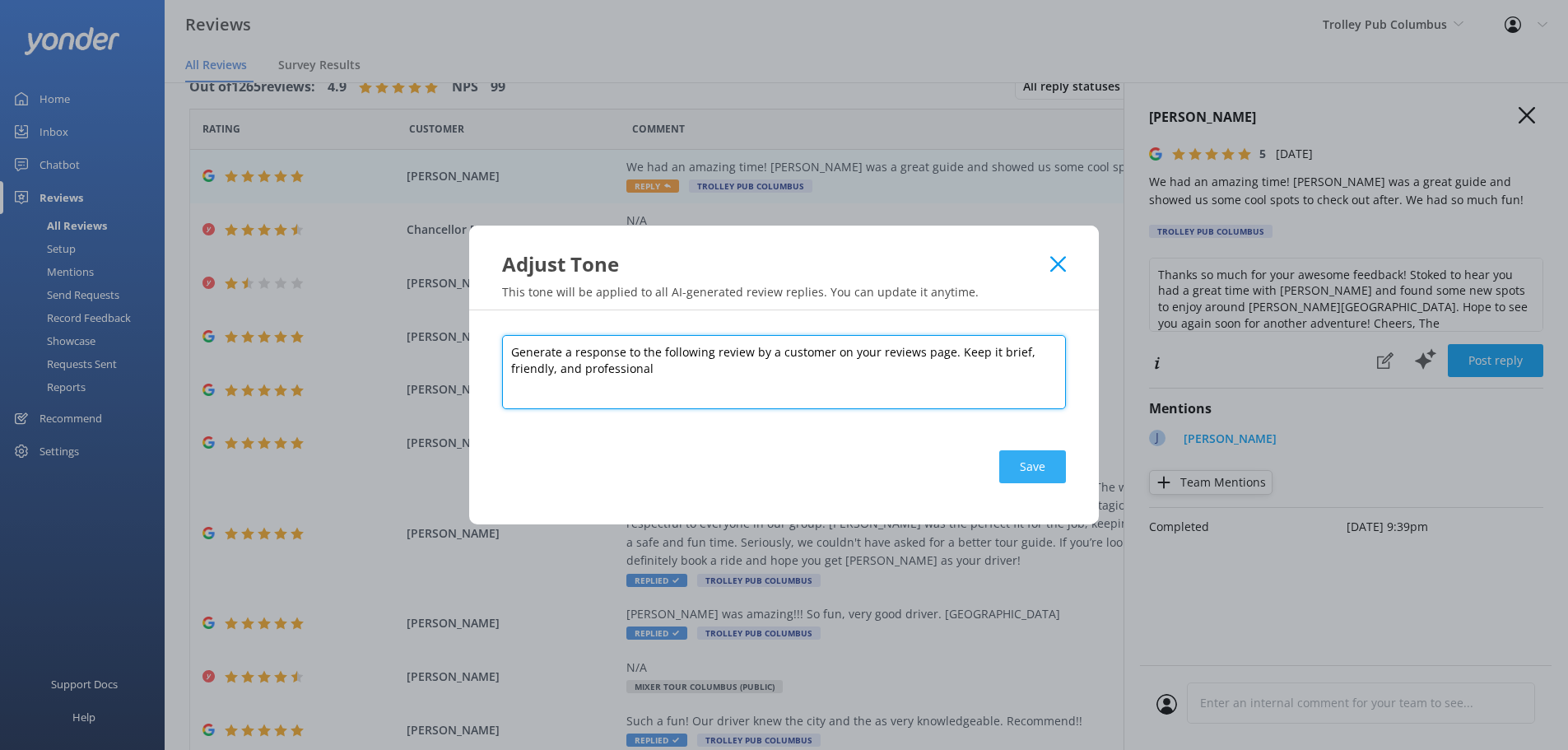 type on "Generate a response to the following review by a customer on your reviews page. Keep it brief, friendly, and professional" 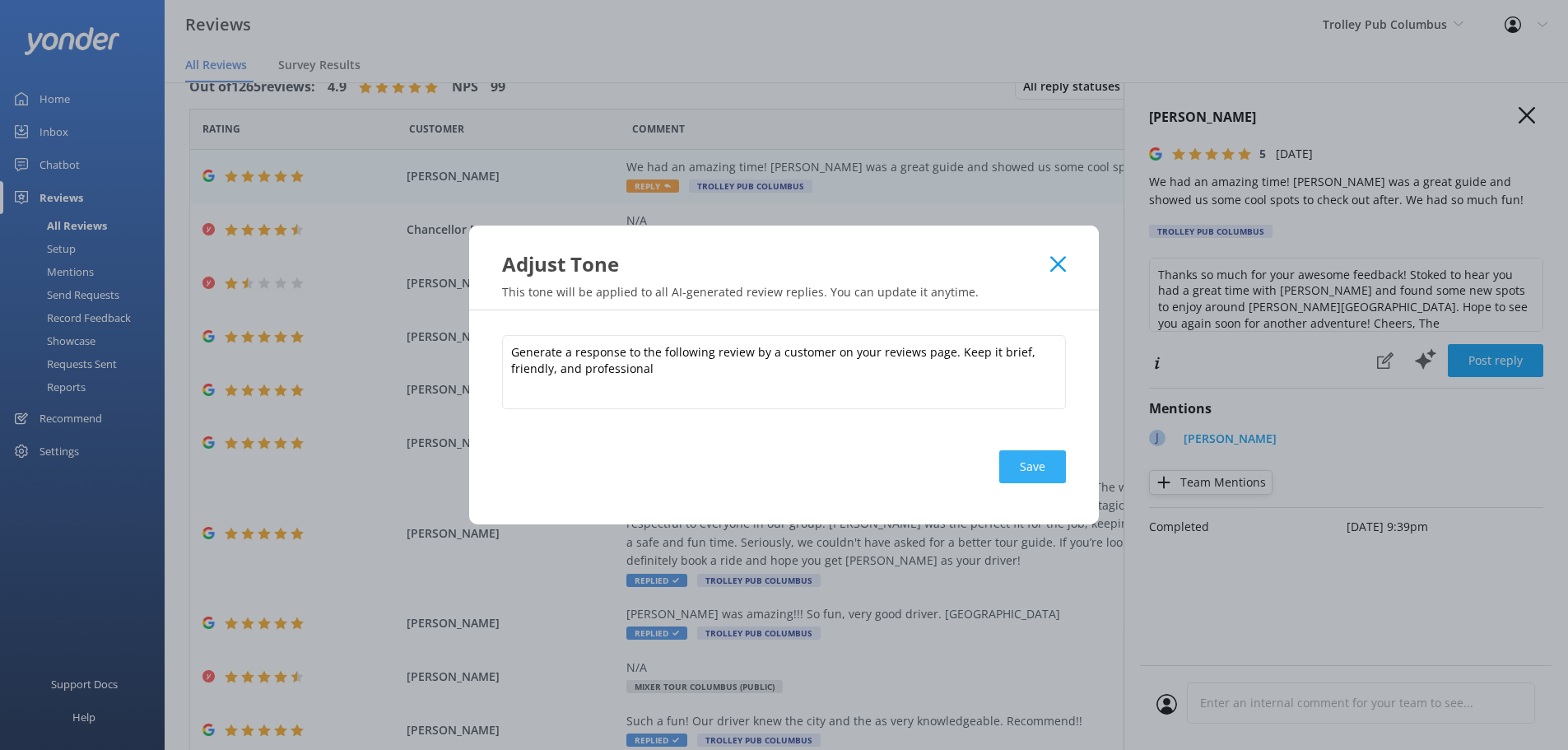 click on "Save" at bounding box center [1032, 467] 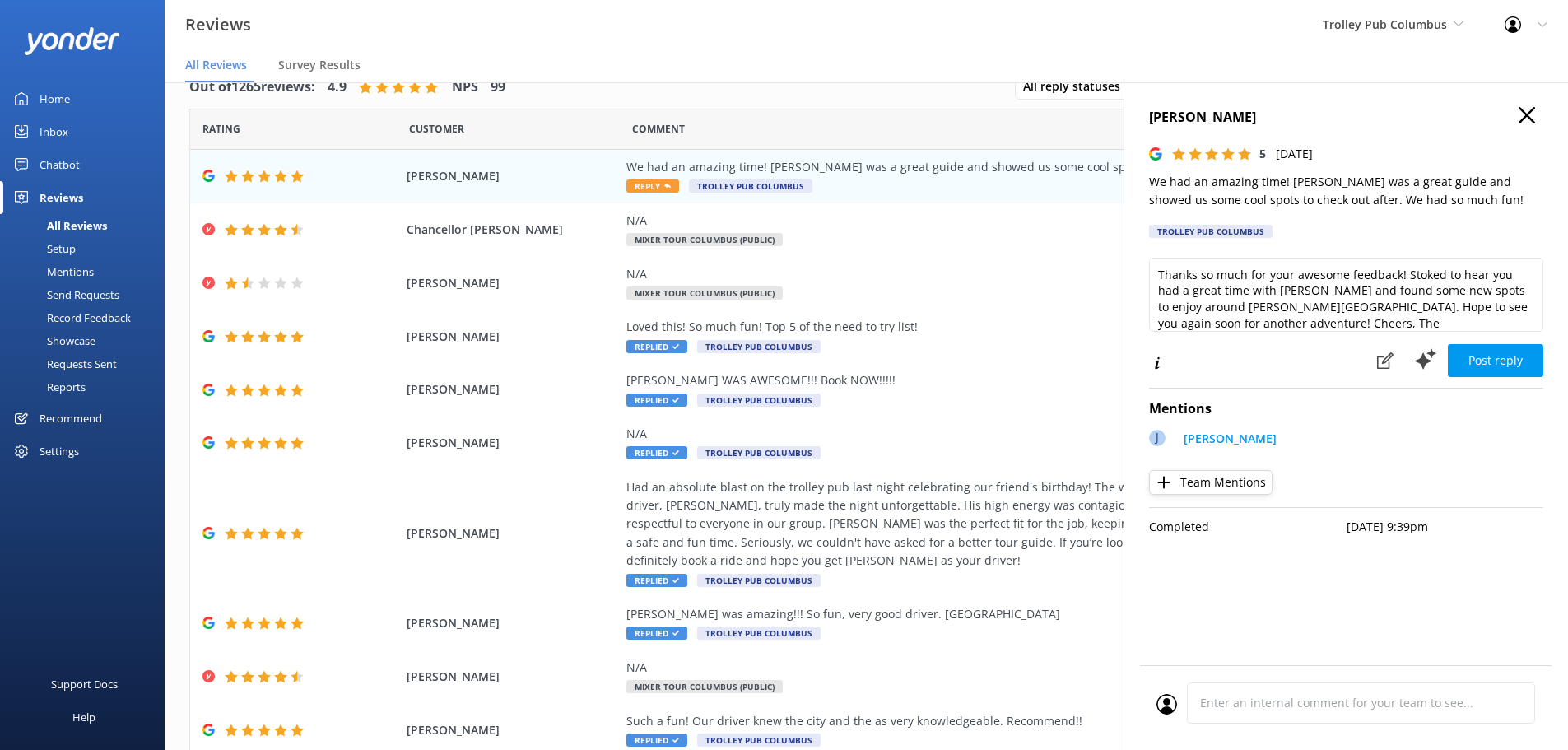 click 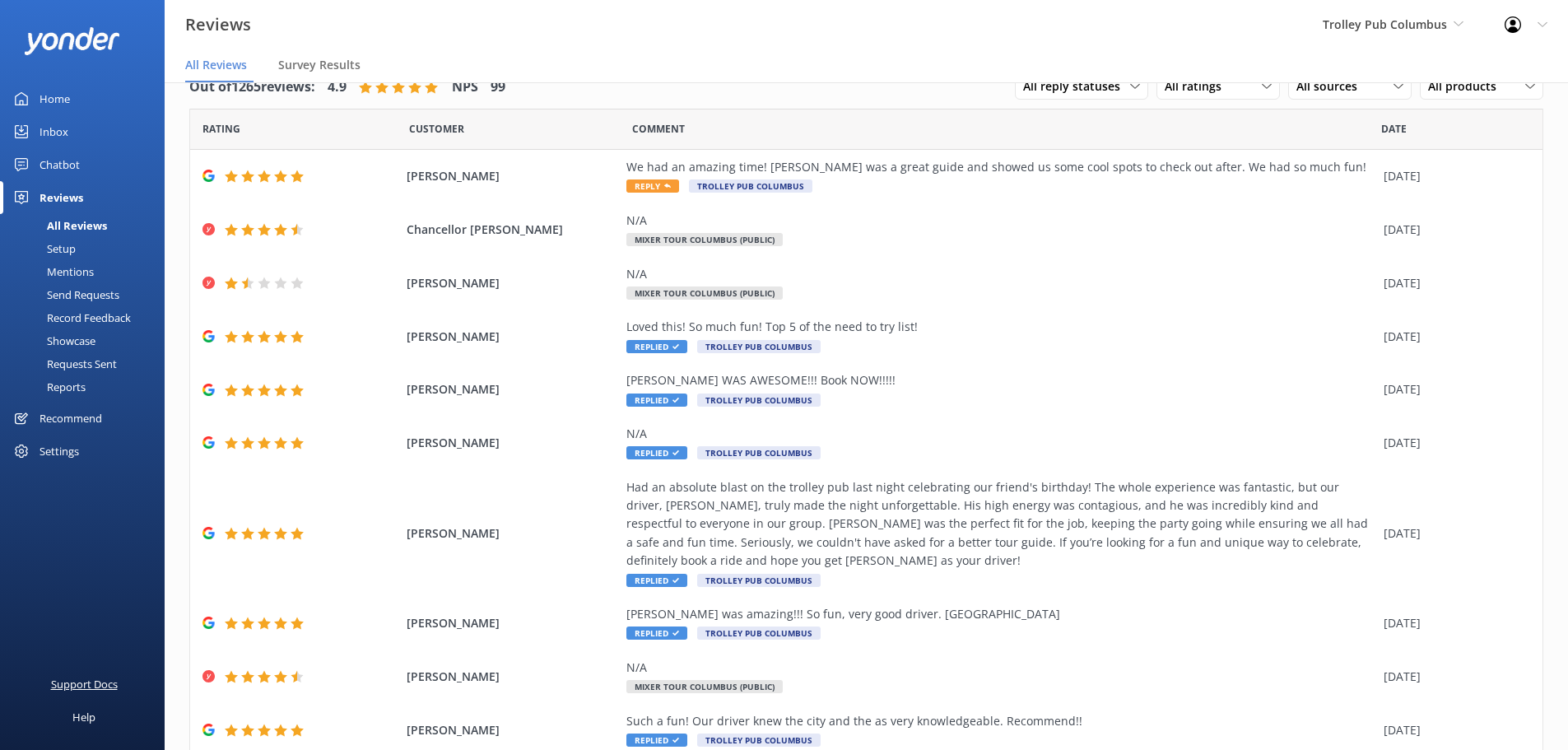 click on "Support Docs" at bounding box center [84, 684] 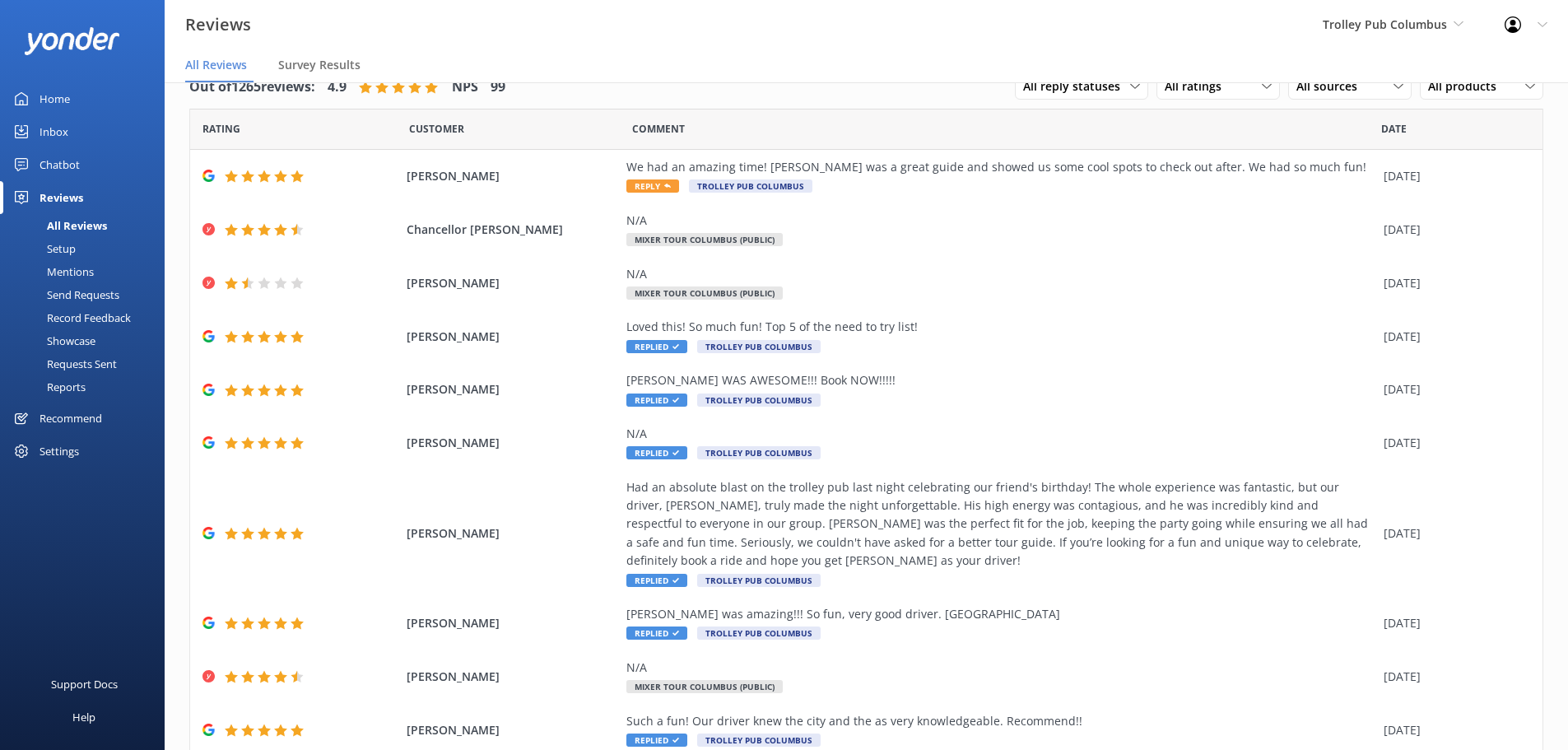 click on "Chatbot" at bounding box center [59, 165] 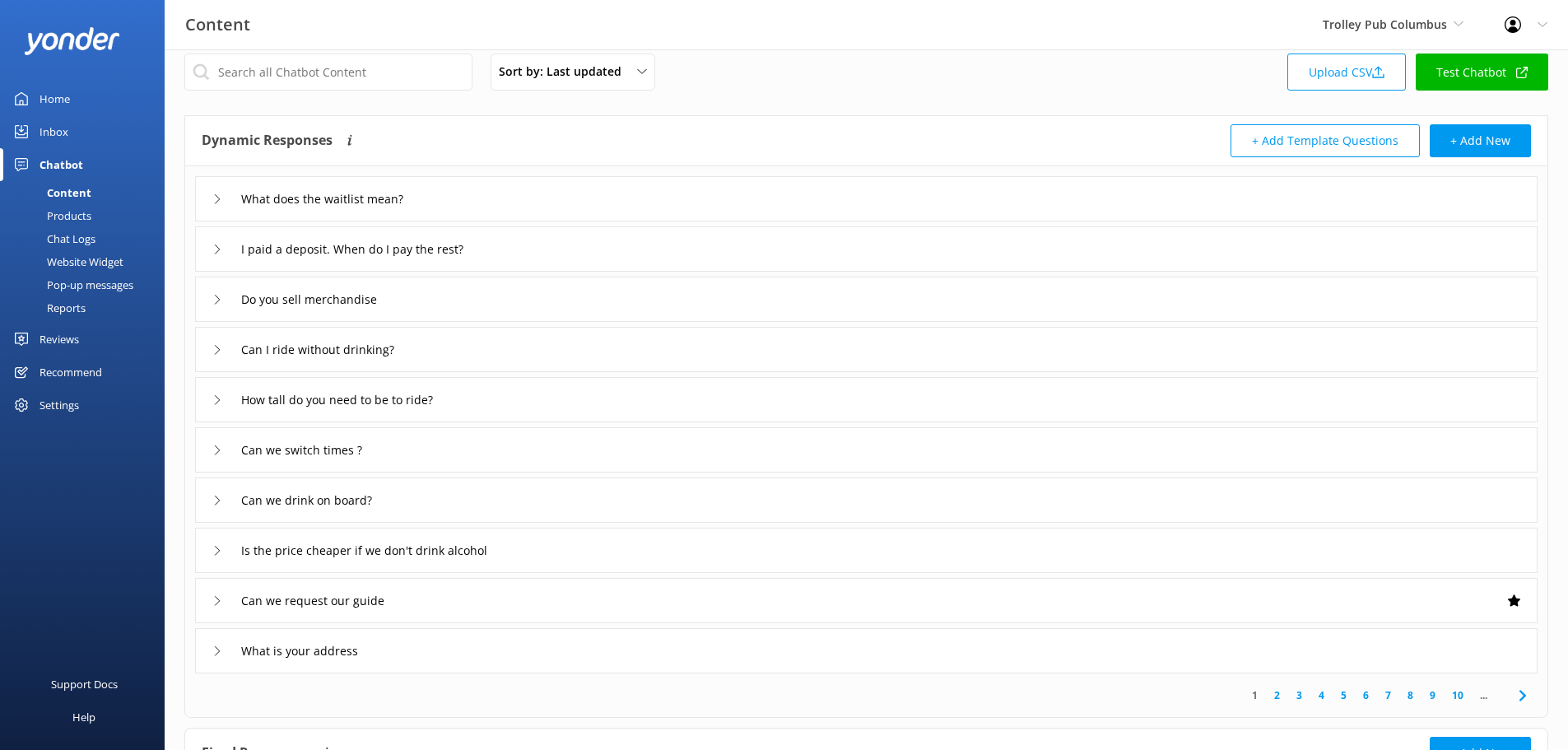 scroll, scrollTop: 0, scrollLeft: 0, axis: both 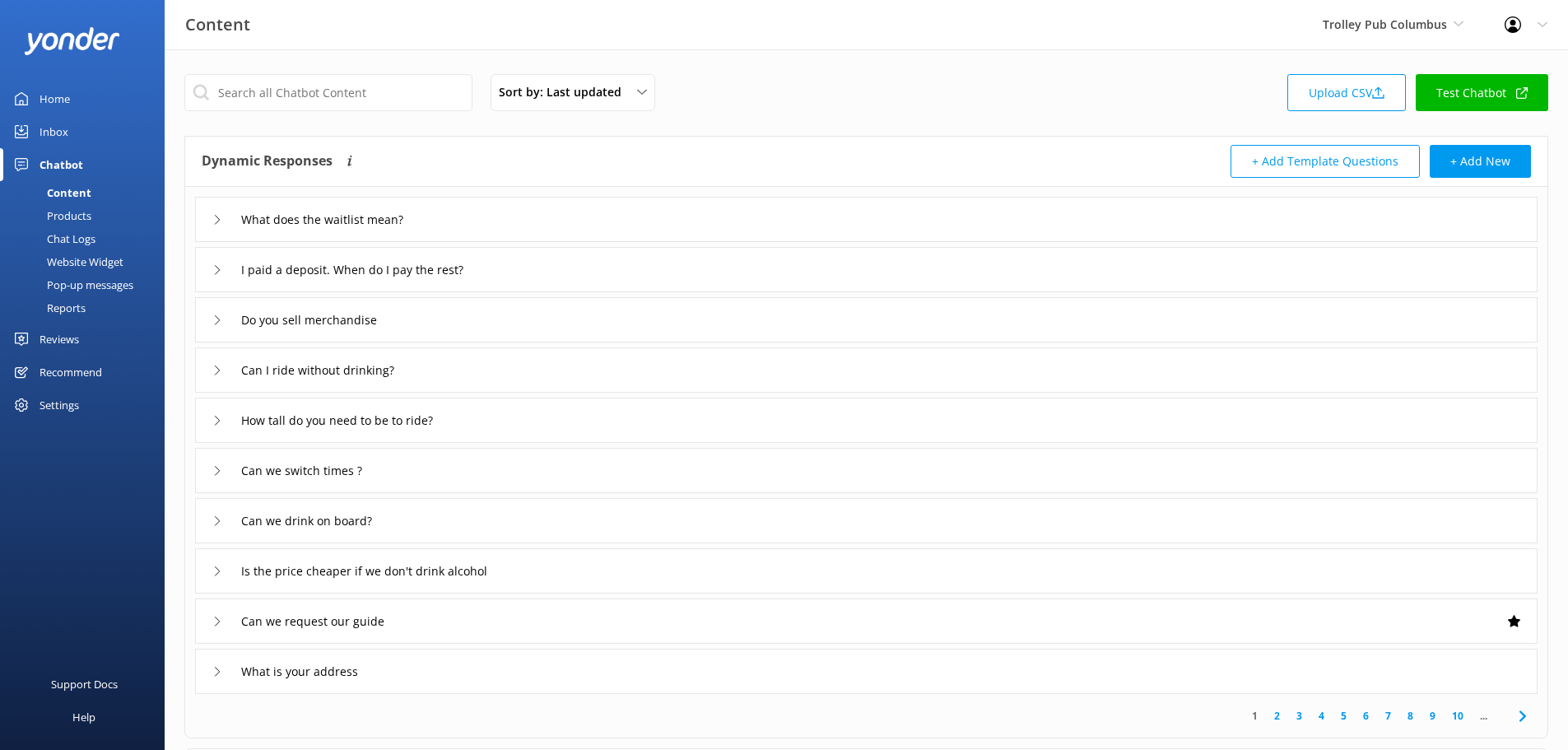 click on "What does the waitlist mean? I paid a deposit. When do I pay the rest? Do you sell merchandise Can I ride without drinking? How tall do you need to be to ride? Can we switch times ? Can we drink on board? Is the price cheaper if we don't drink alcohol Can we request our guide What is your address" at bounding box center [866, 440] 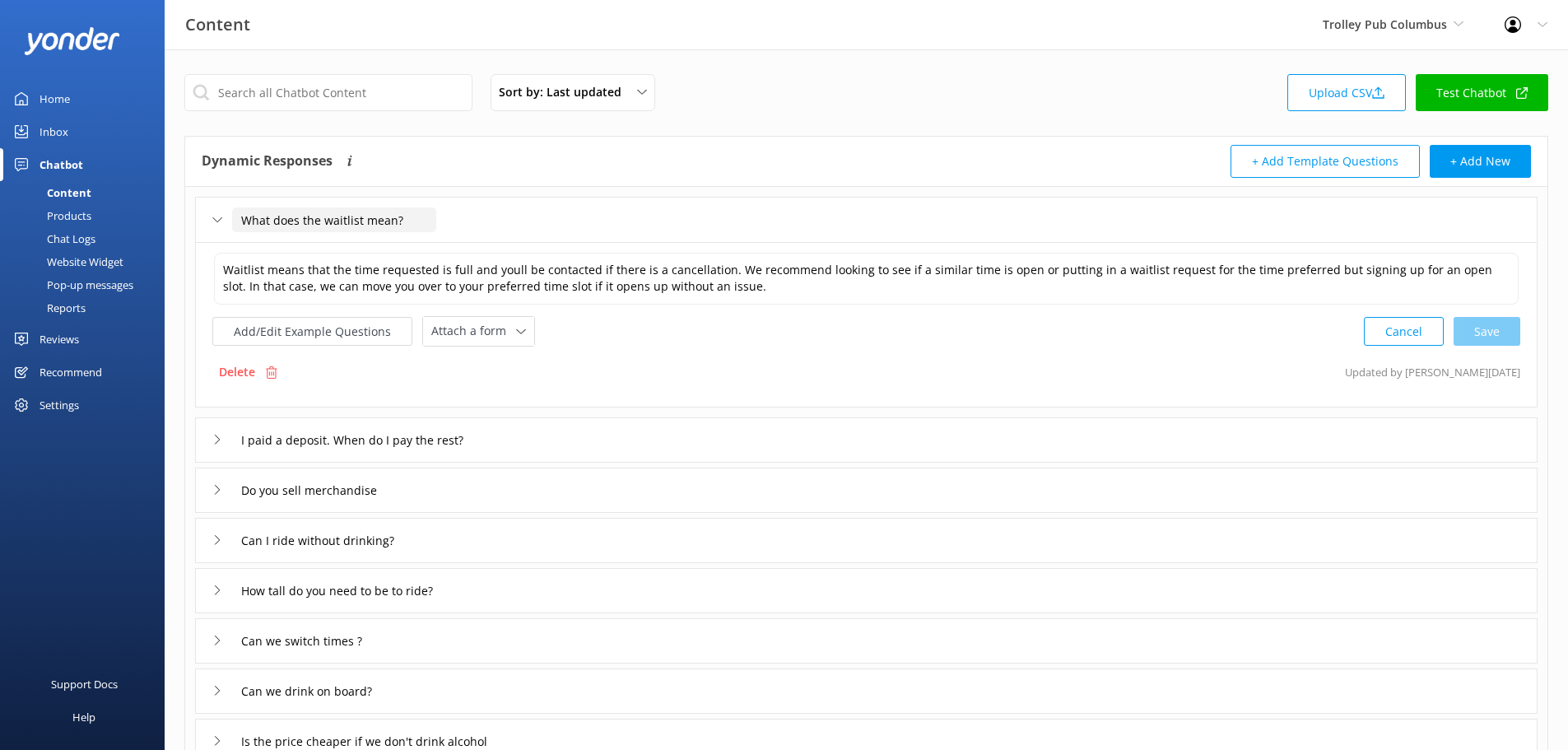 click on "What does the waitlist mean?" at bounding box center (334, 220) 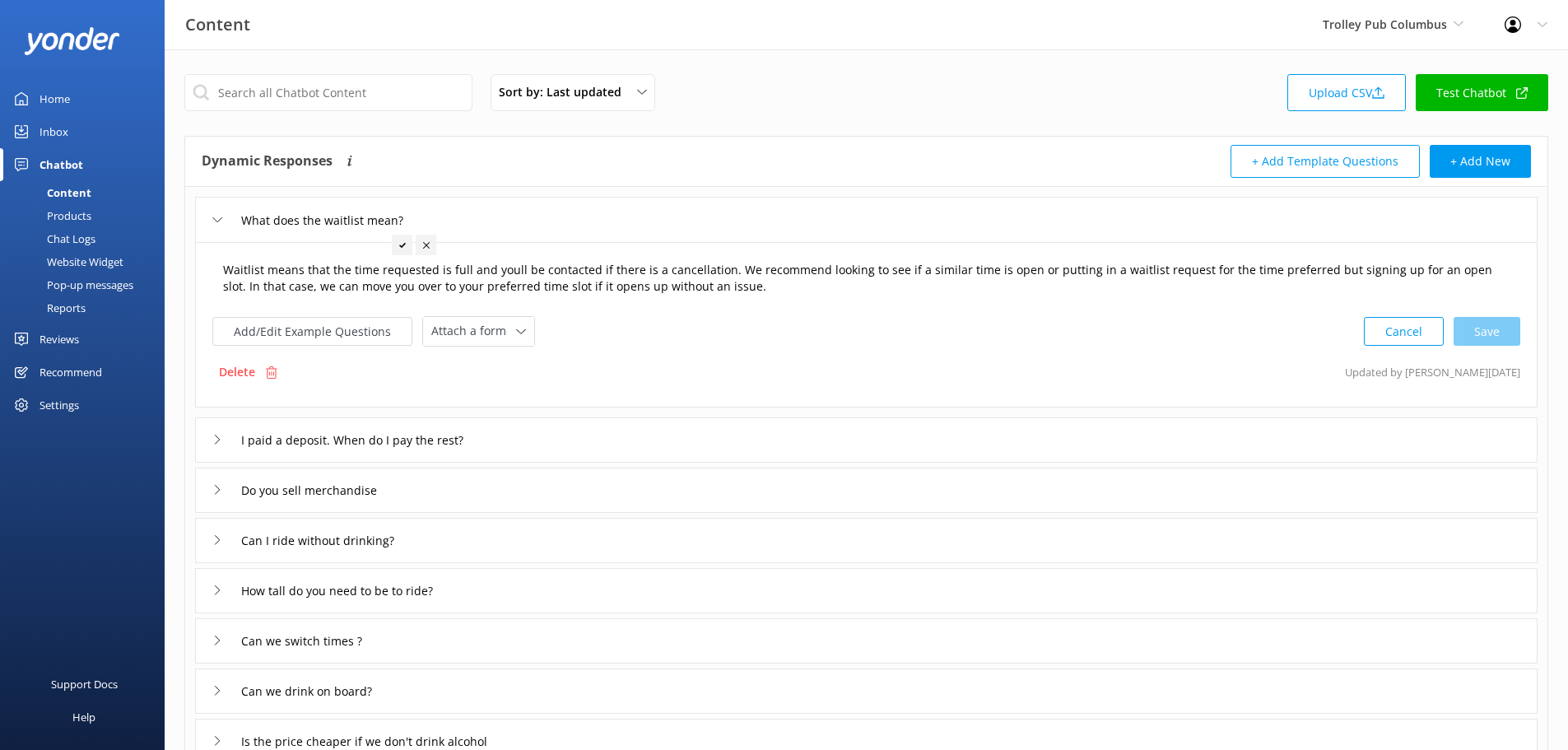 click on "Waitlist means that the time requested is full and youll be contacted if there is a cancellation. We recommend looking to see if a similar time is open or putting in a waitlist request for the time preferred but signing up for an open slot. In that case, we can move you over to your preferred time slot if it opens up without an issue." at bounding box center (866, 278) 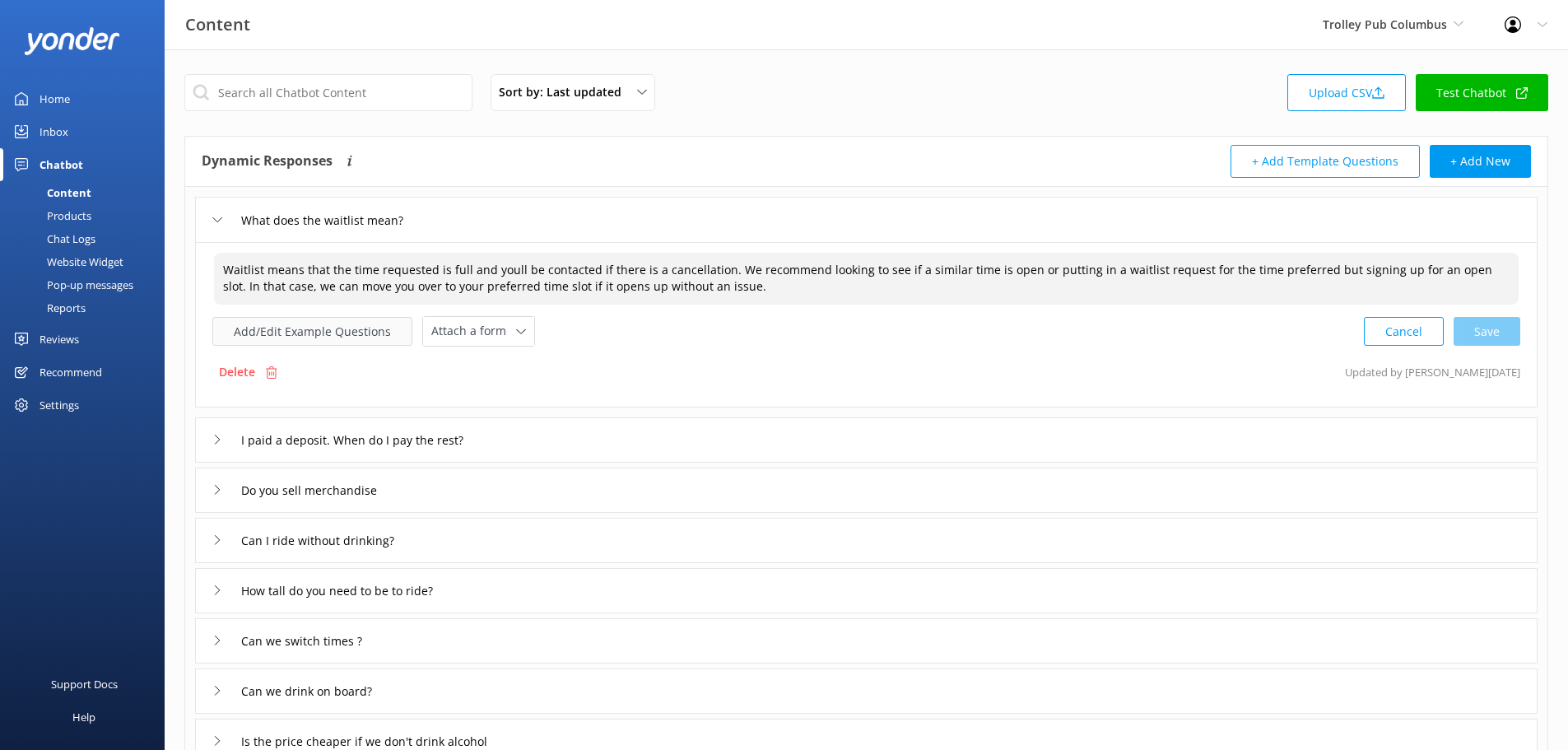 click on "Add/Edit Example Questions" at bounding box center [312, 331] 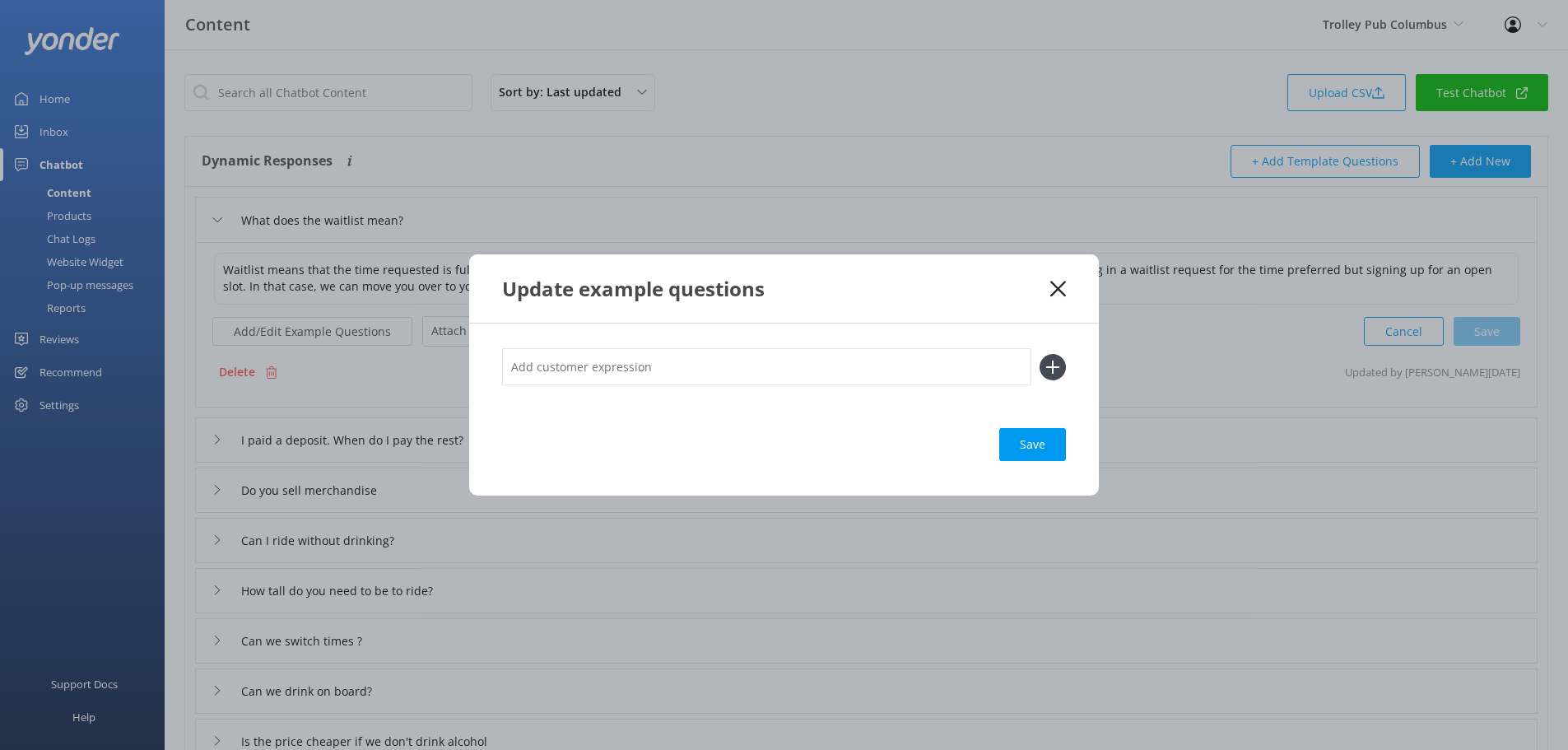 click 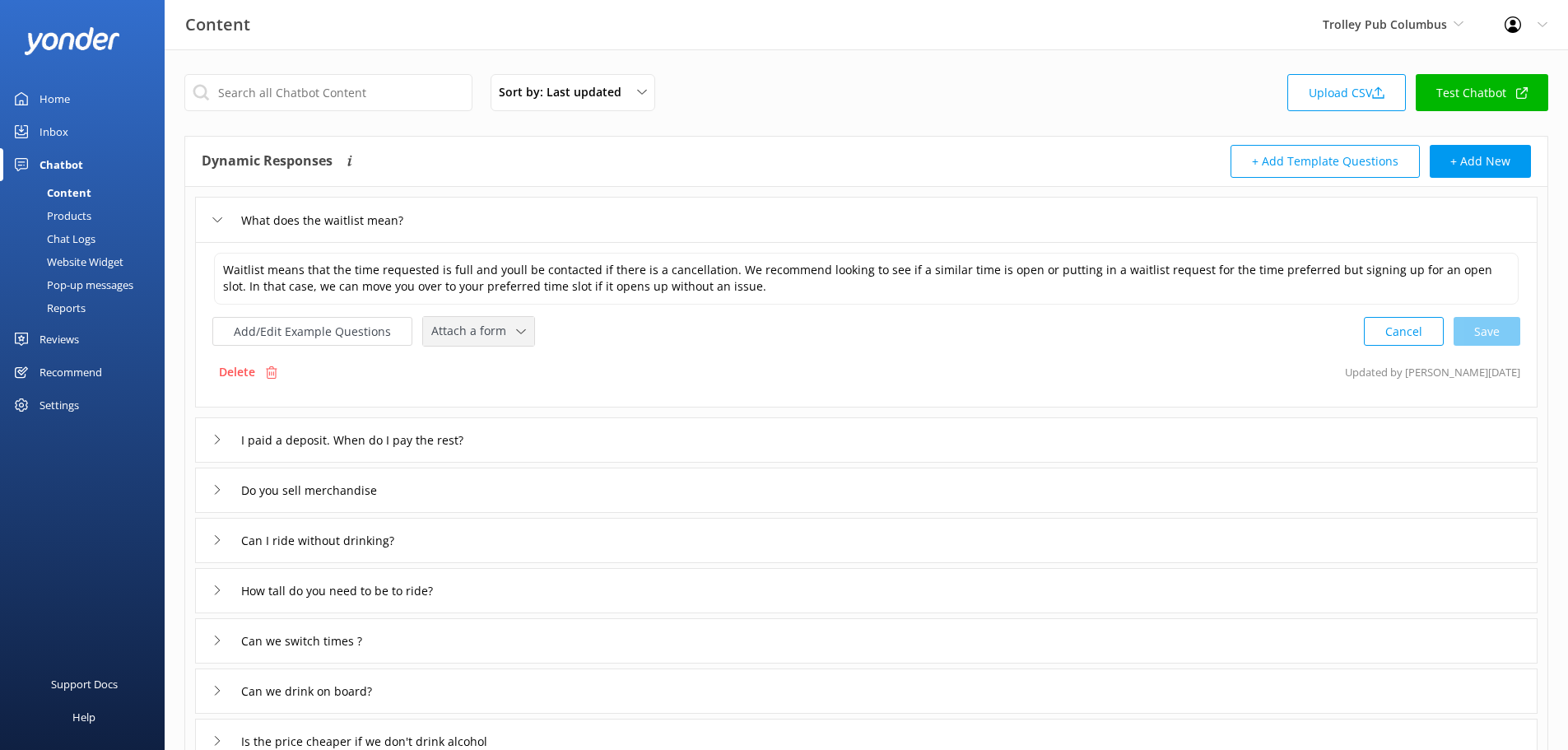 click on "Attach a form" at bounding box center (473, 331) 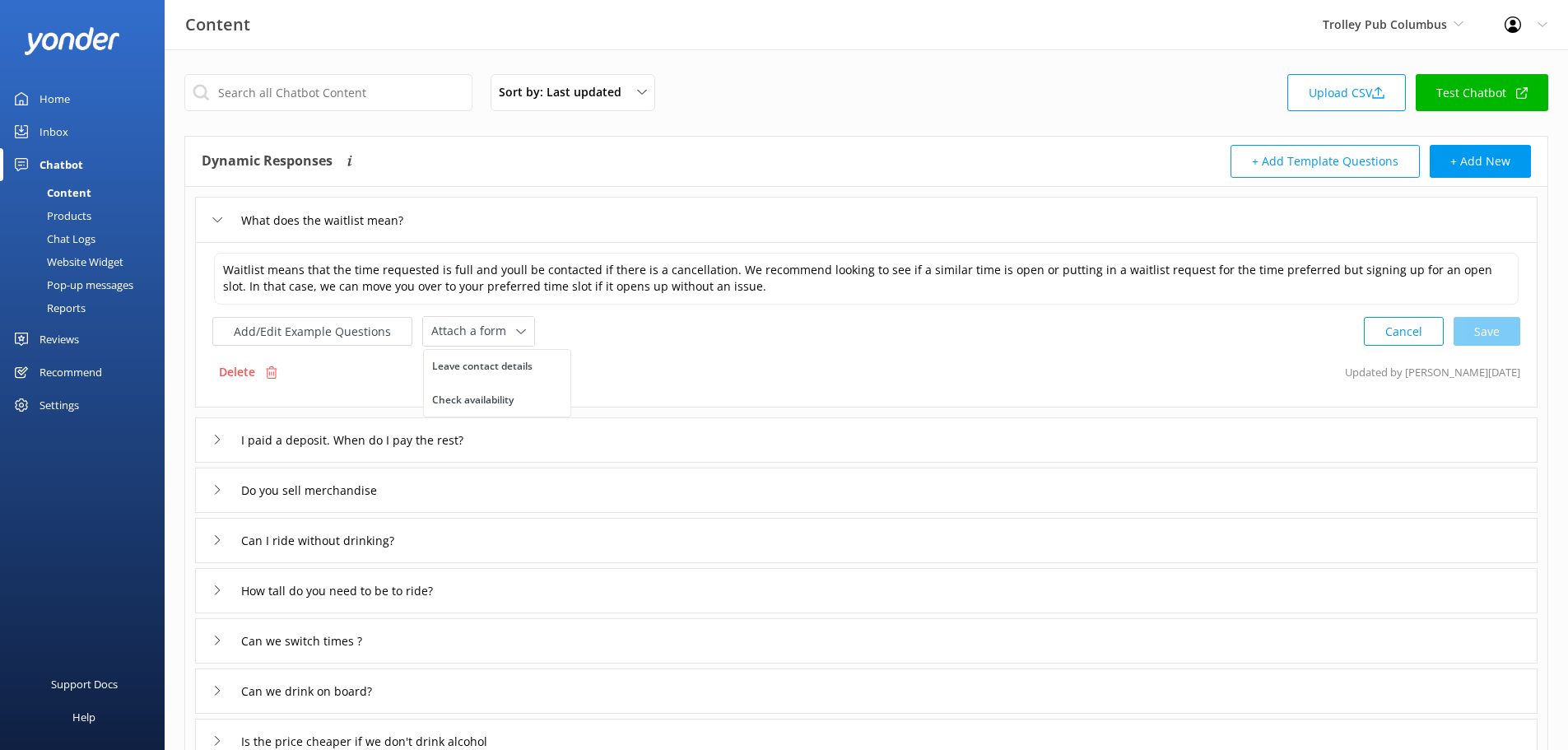 click on "Waitlist means that the time requested is full and youll be contacted if there is a cancellation. We recommend looking to see if a similar time is open or putting in a waitlist request for the time preferred but signing up for an open slot. In that case, we can move you over to your preferred time slot if it opens up without an issue. Waitlist means that the time requested is full and youll be contacted if there is a cancellation. We recommend looking to see if a similar time is open or putting in a waitlist request for the time preferred but signing up for an open slot. In that case, we can move you over to your preferred time slot if it opens up without an issue. Add/Edit Example Questions Attach a form Leave contact details Check availability Cancel Save" at bounding box center (866, 299) 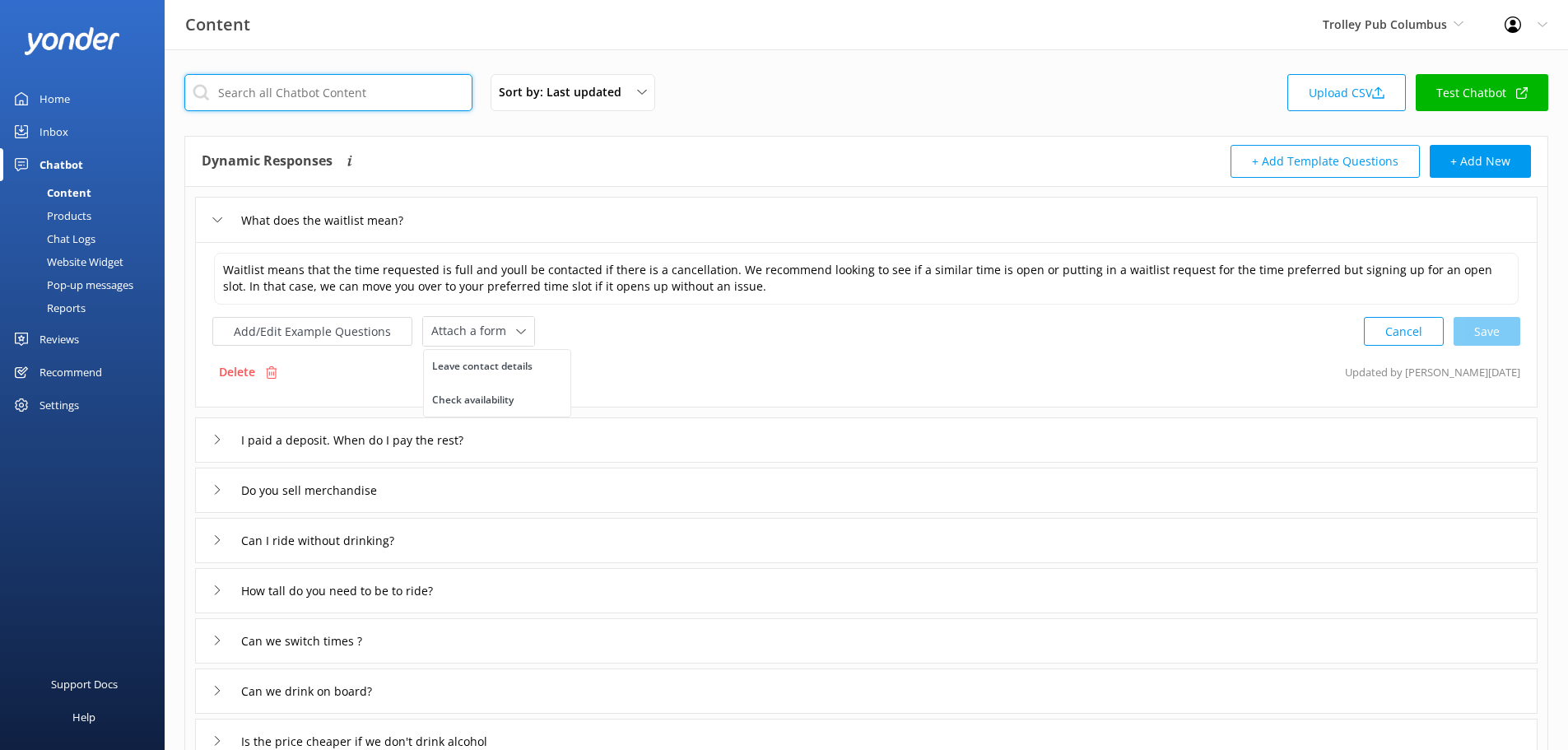 click at bounding box center (328, 92) 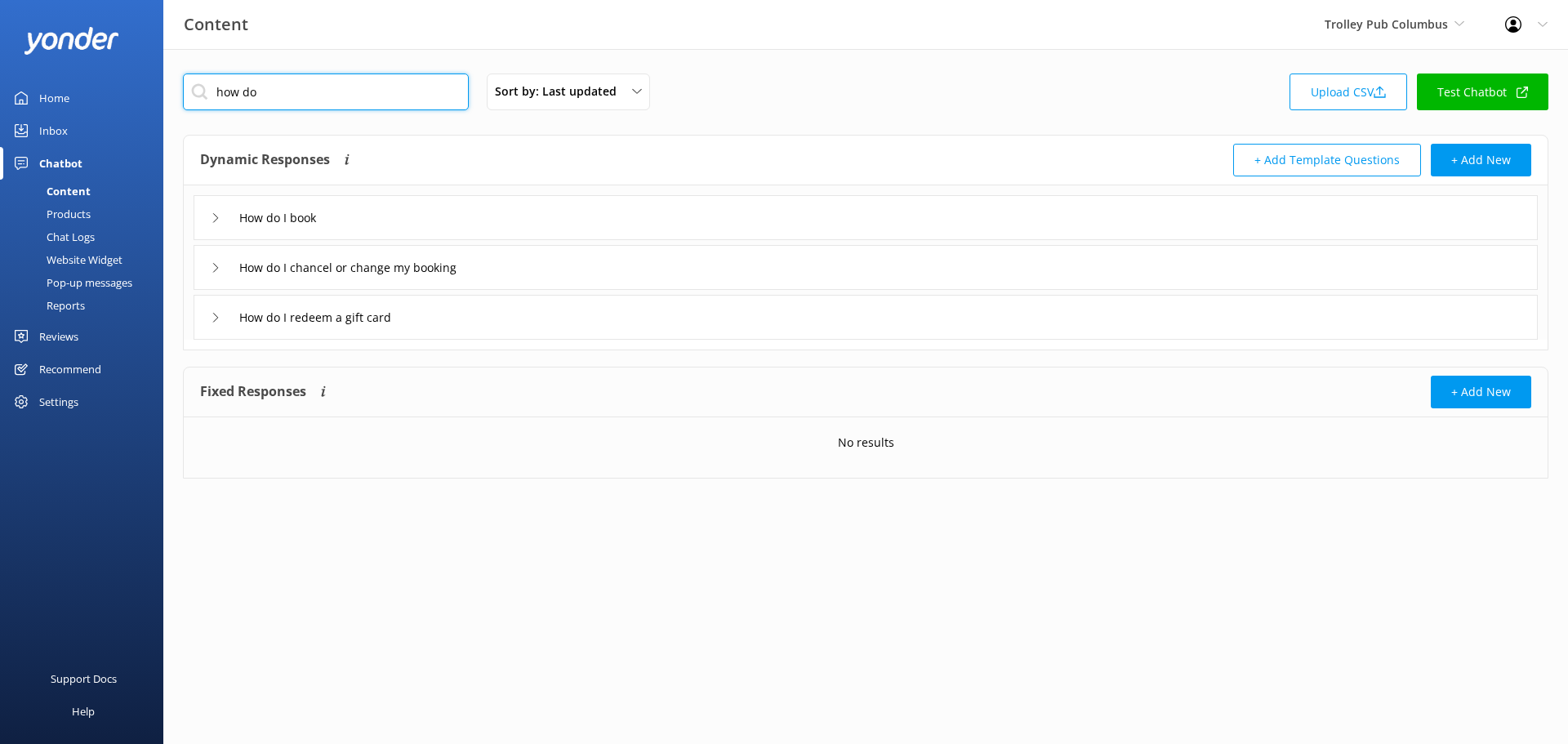 type on "how do" 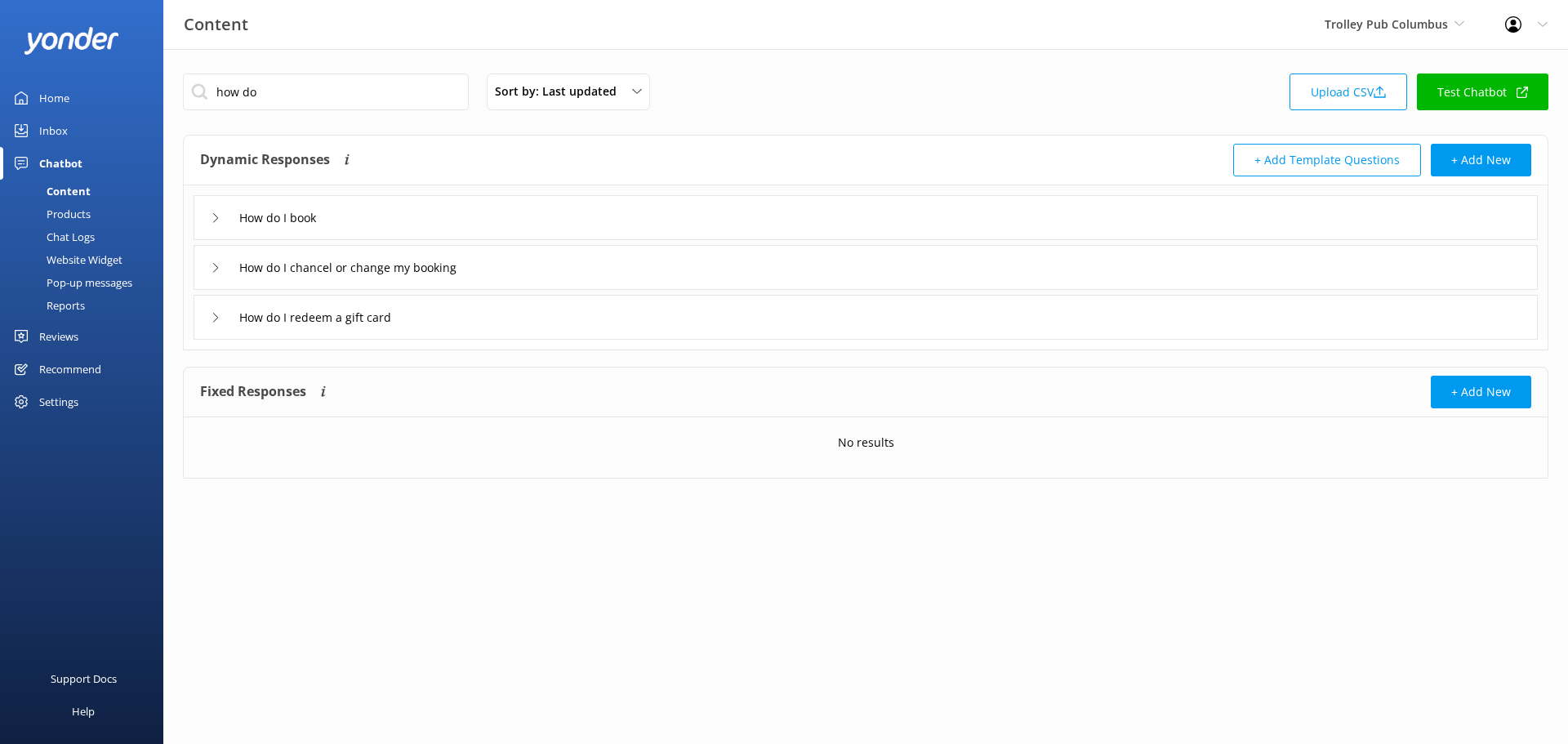 click on "How do I book" at bounding box center [866, 217] 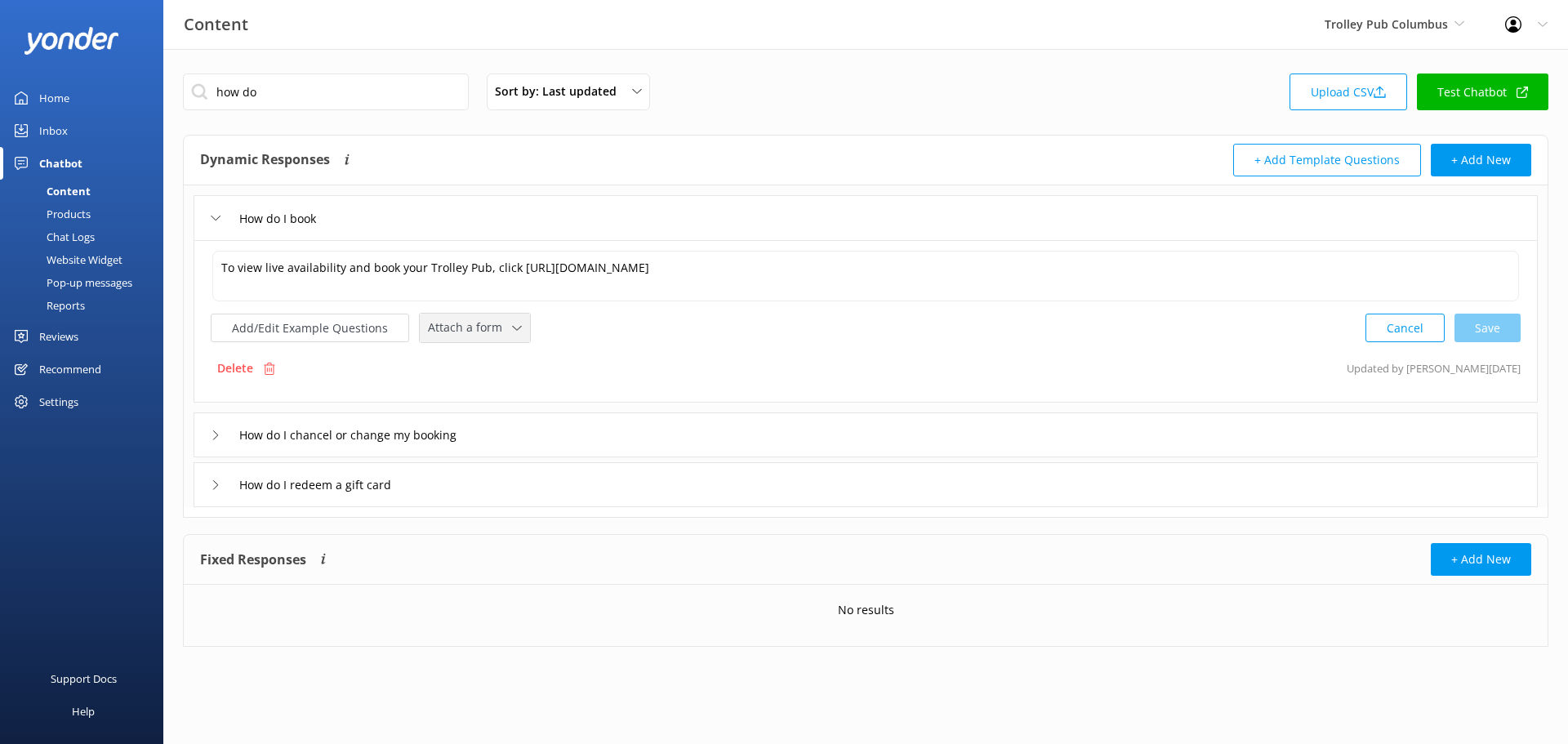 click on "Attach a form" at bounding box center [470, 327] 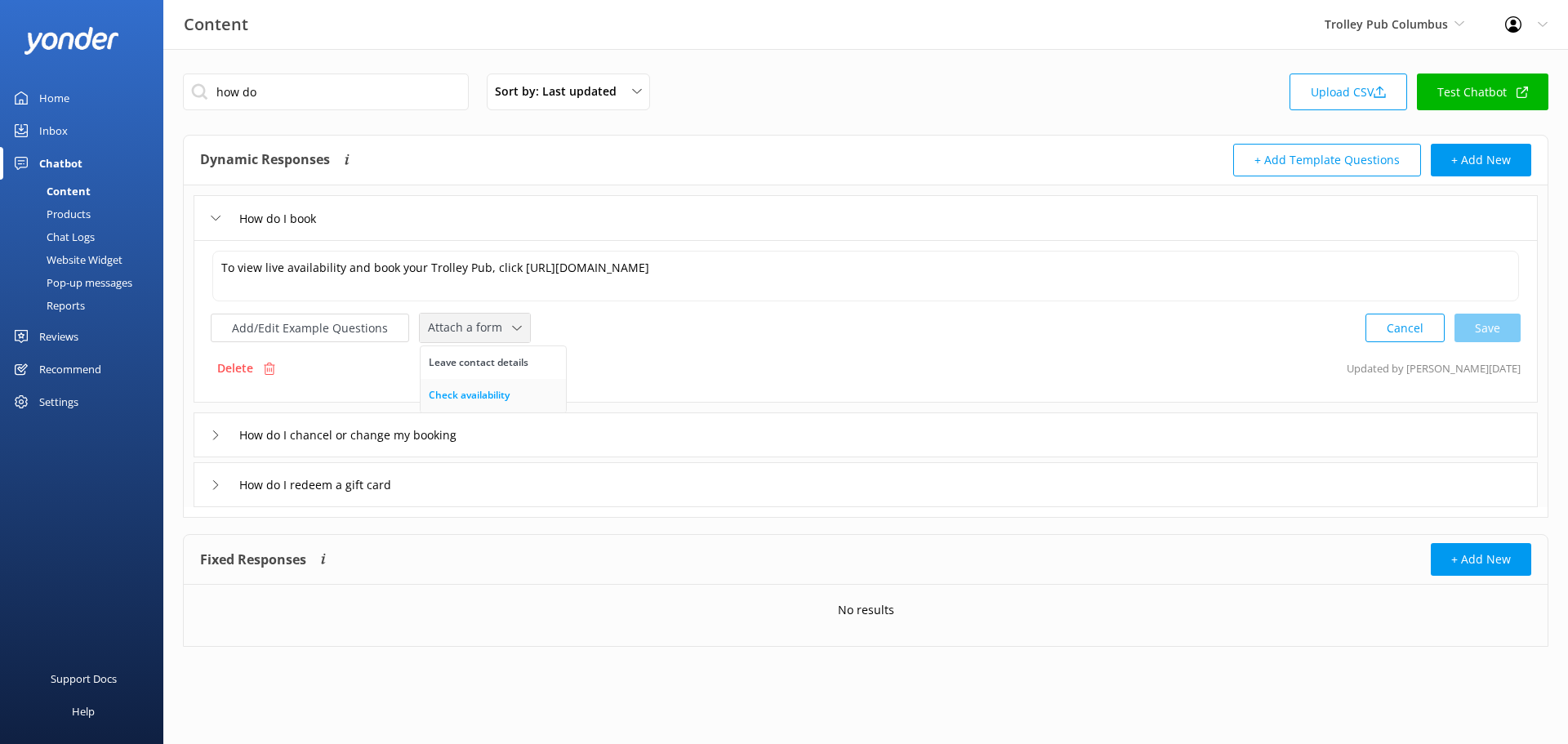 click on "Check availability" at bounding box center (469, 395) 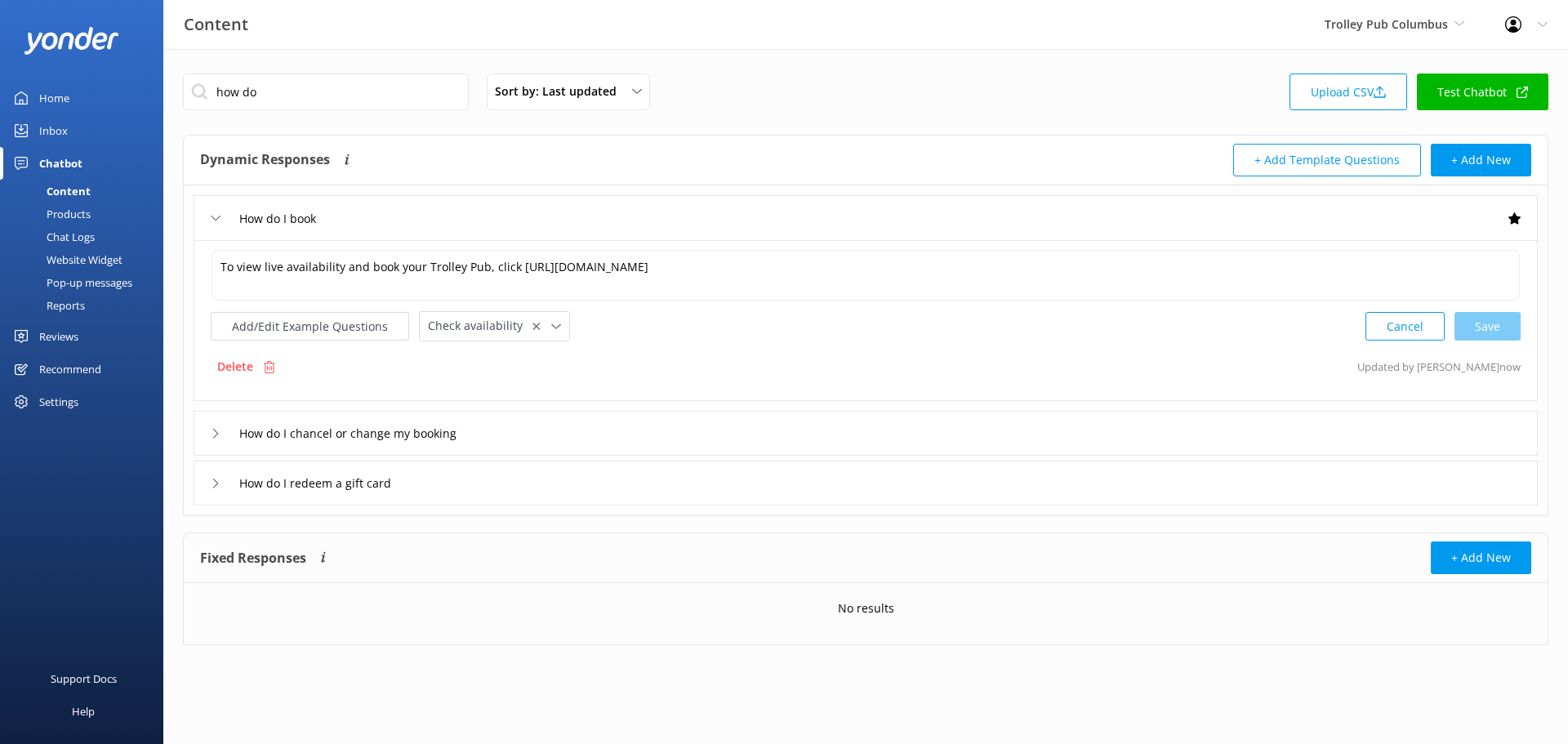 click on "Test Chatbot" at bounding box center [1482, 91] 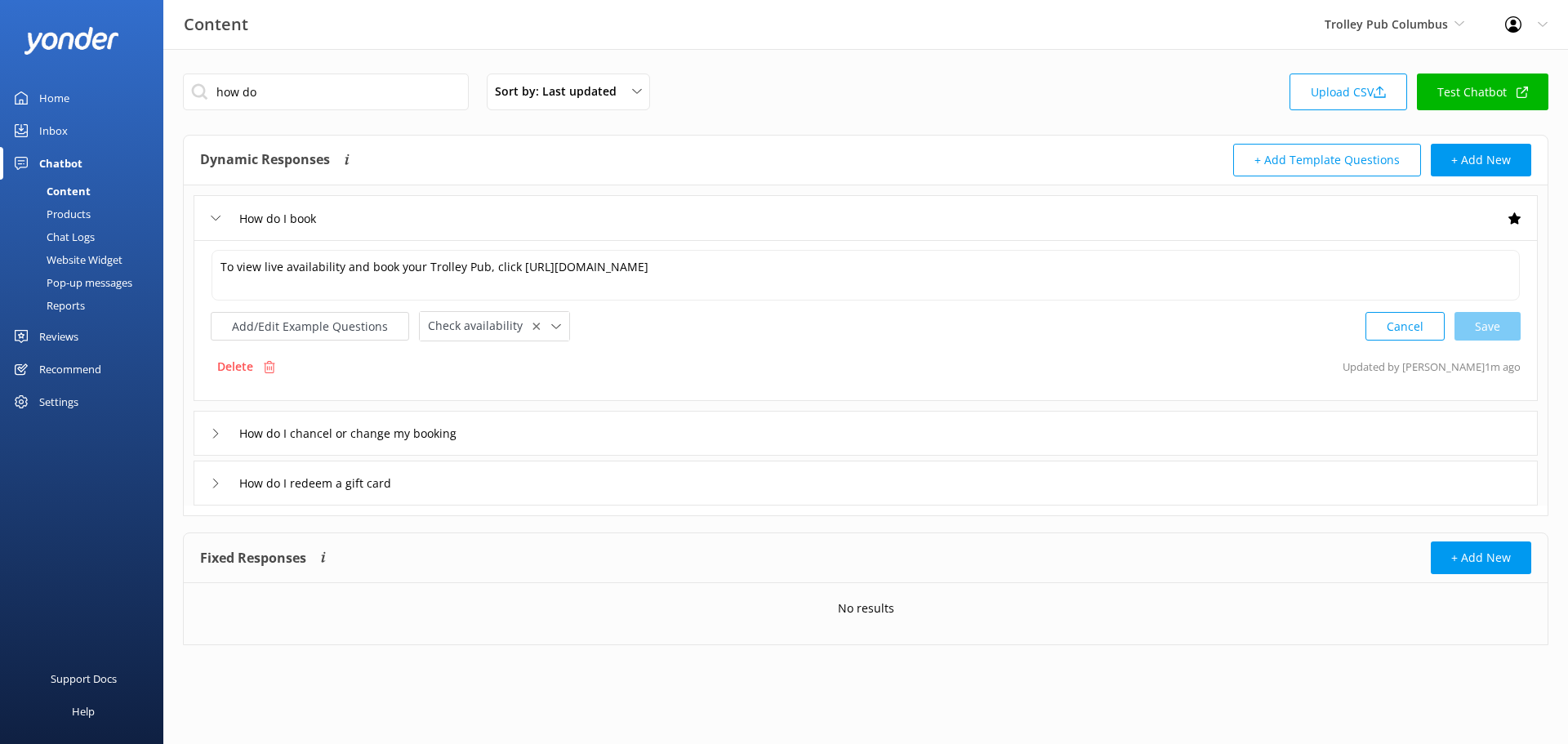 click on "Products" at bounding box center [50, 214] 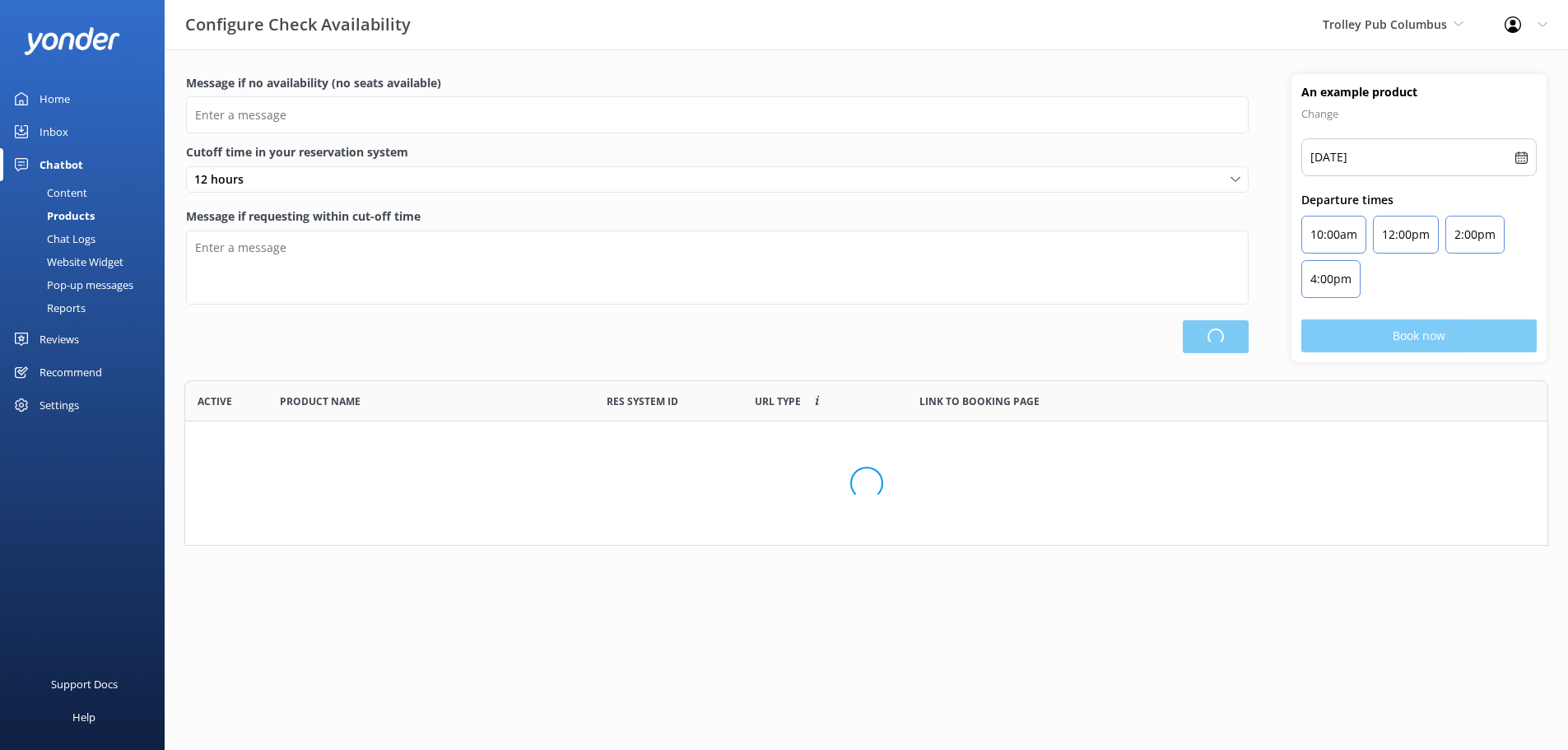 scroll, scrollTop: 13, scrollLeft: 13, axis: both 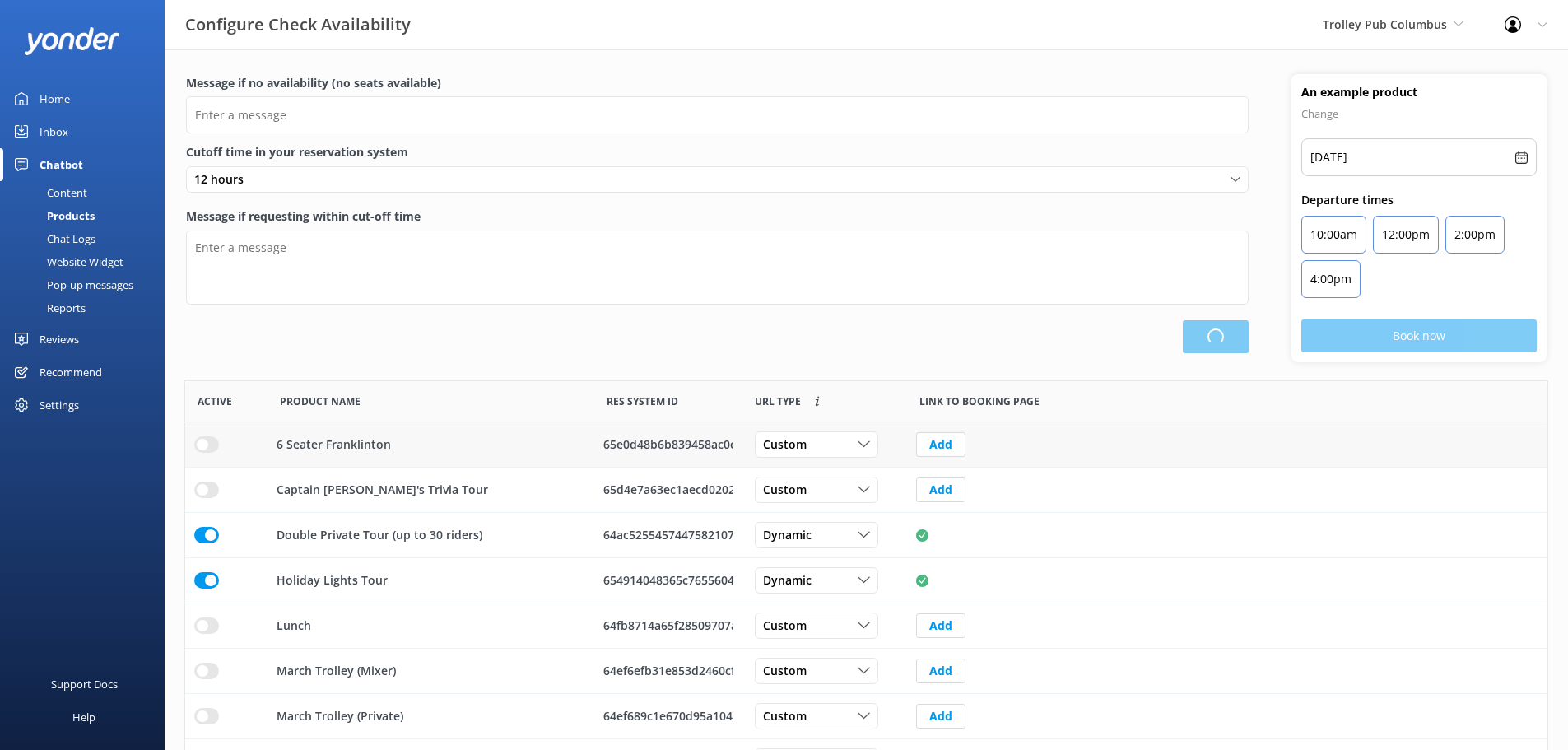 type on "Please contact us to see if we have anything available." 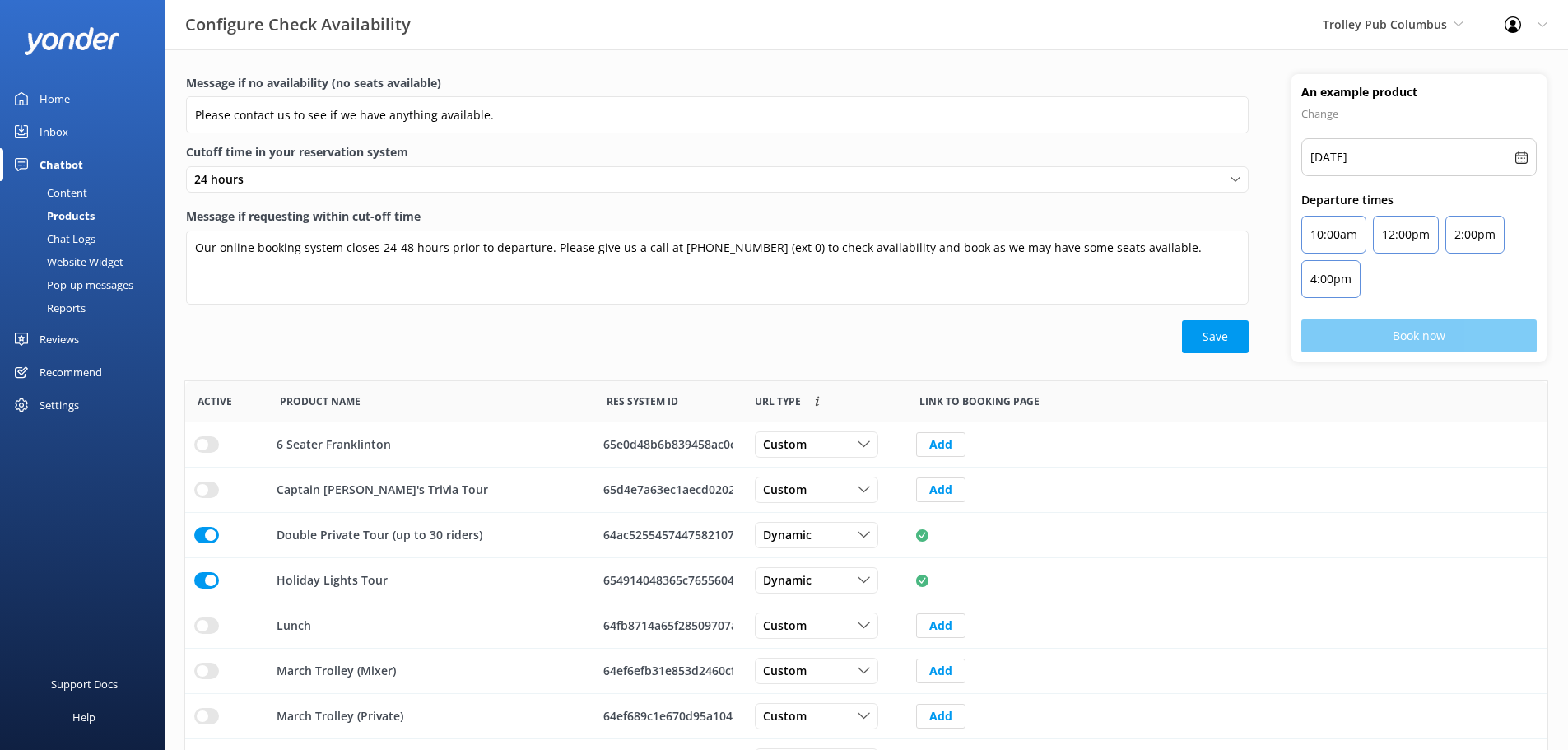 click on "Content" at bounding box center (87, 193) 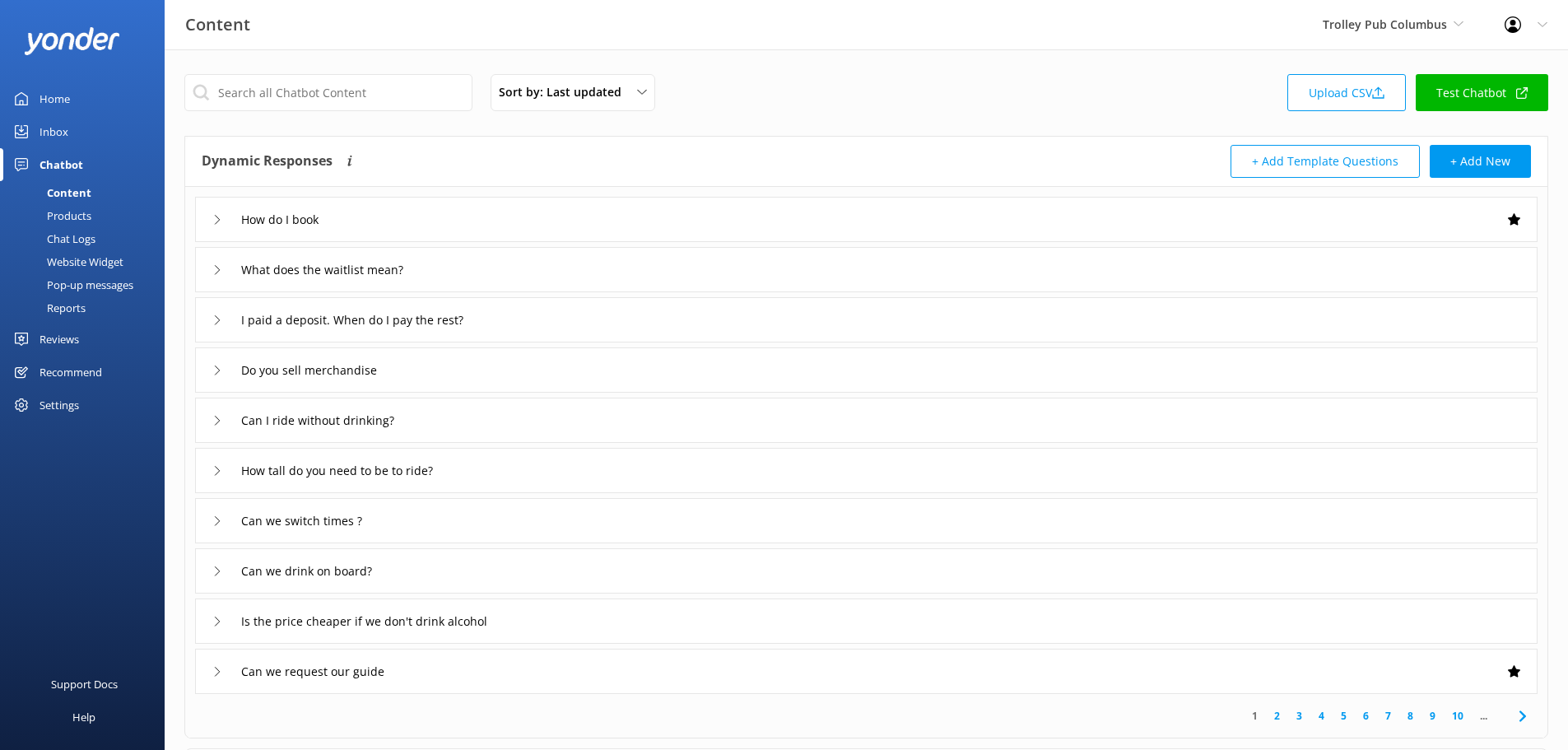 click on "Pop-up messages" at bounding box center (72, 285) 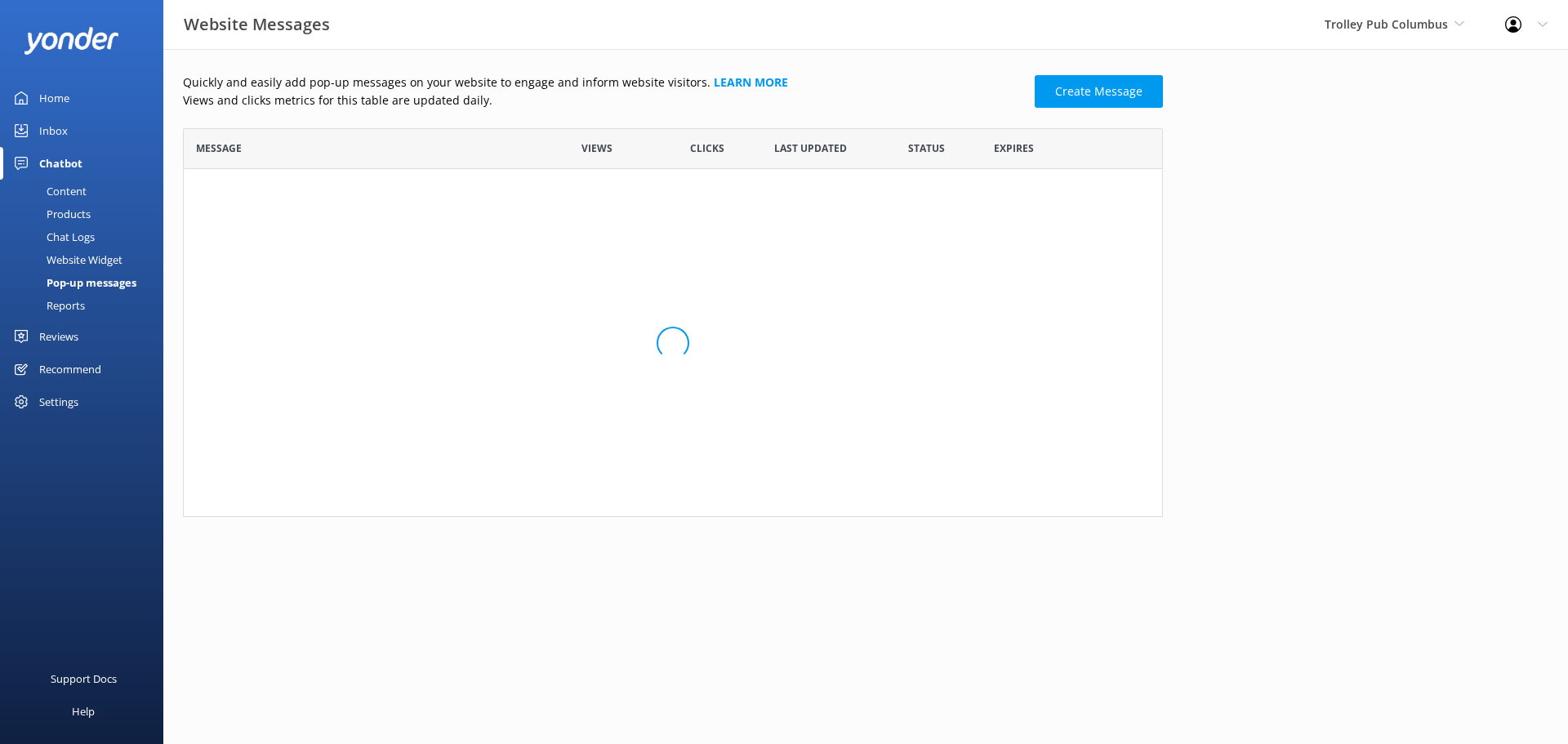scroll, scrollTop: 13, scrollLeft: 13, axis: both 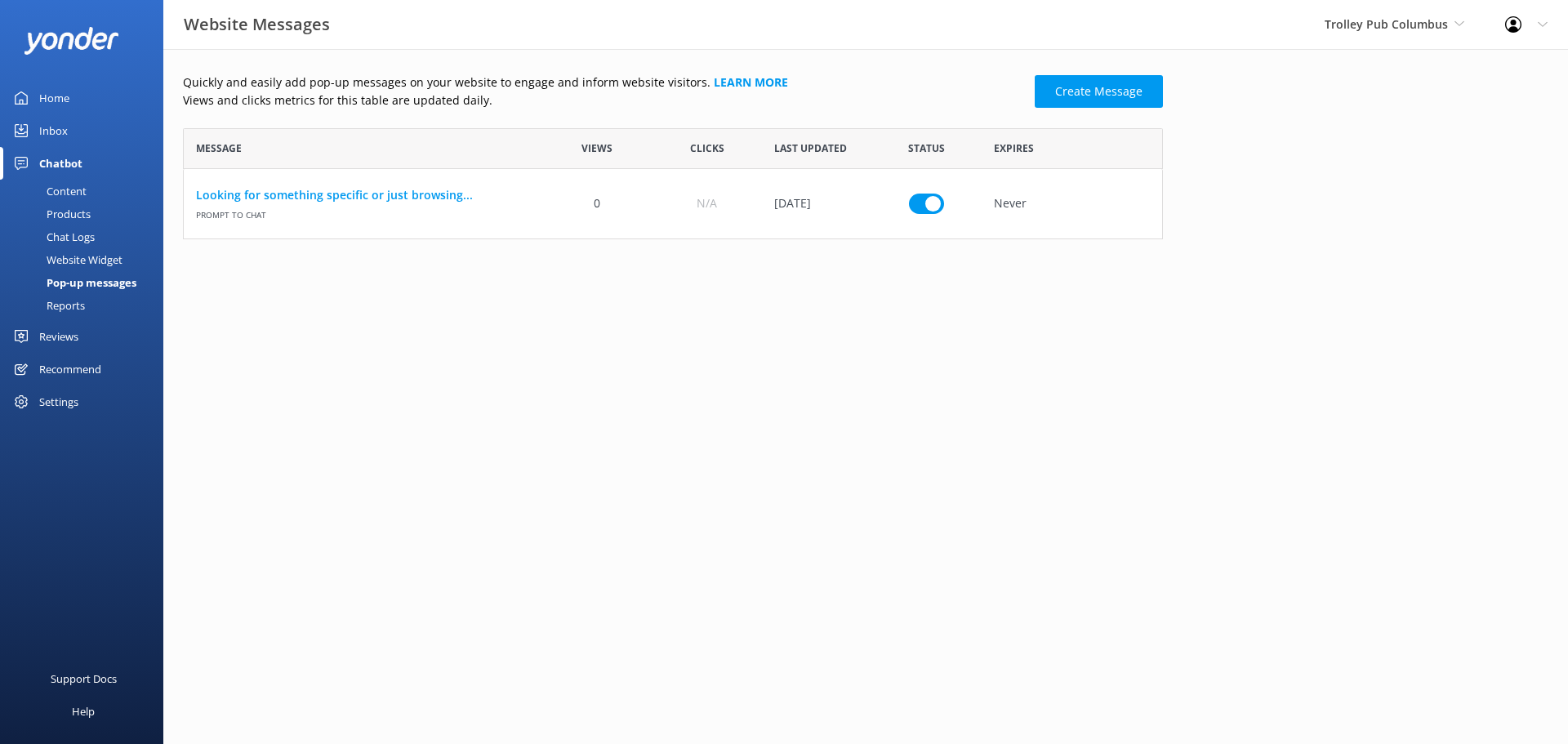 click on "Content" at bounding box center (87, 191) 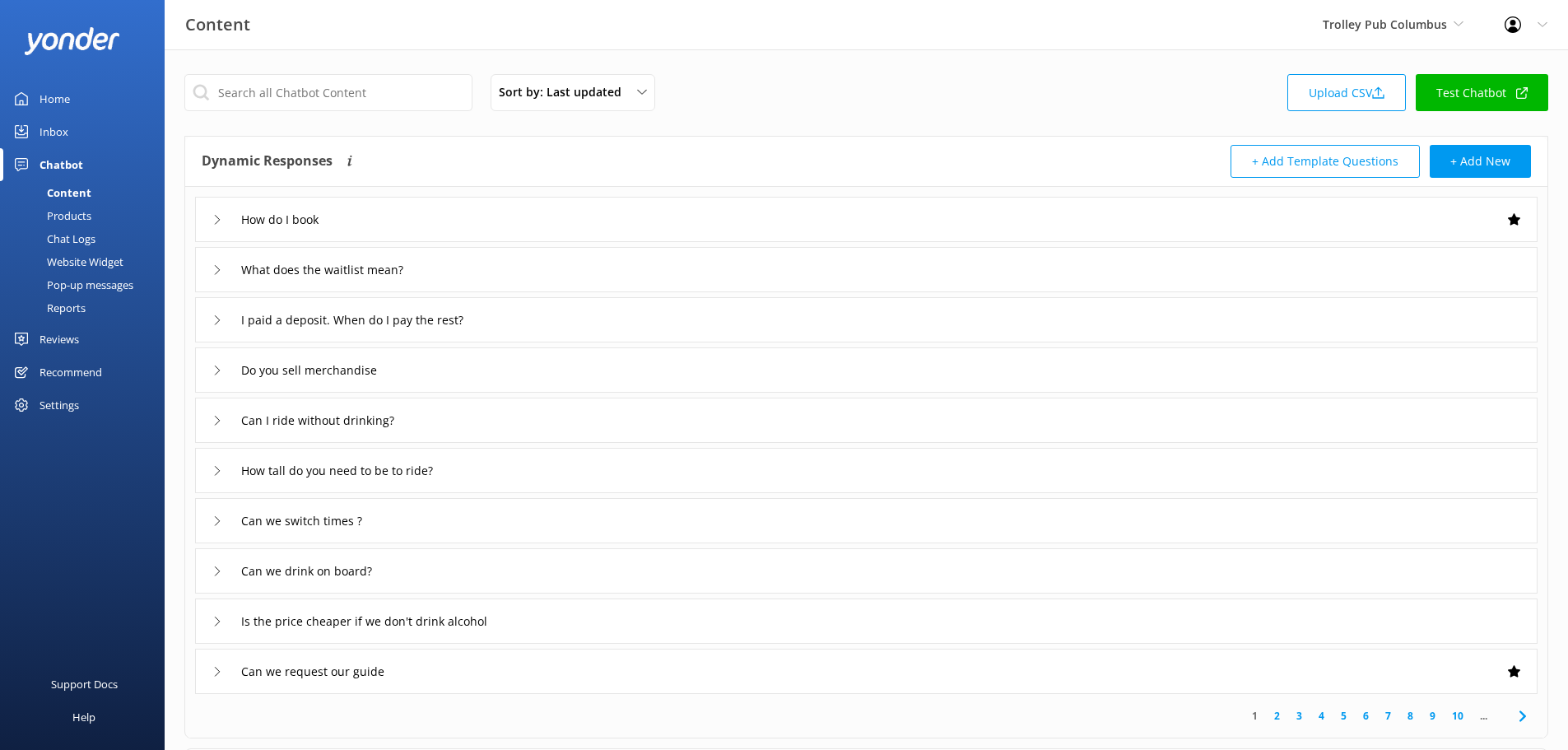 click on "Pop-up messages" at bounding box center [72, 285] 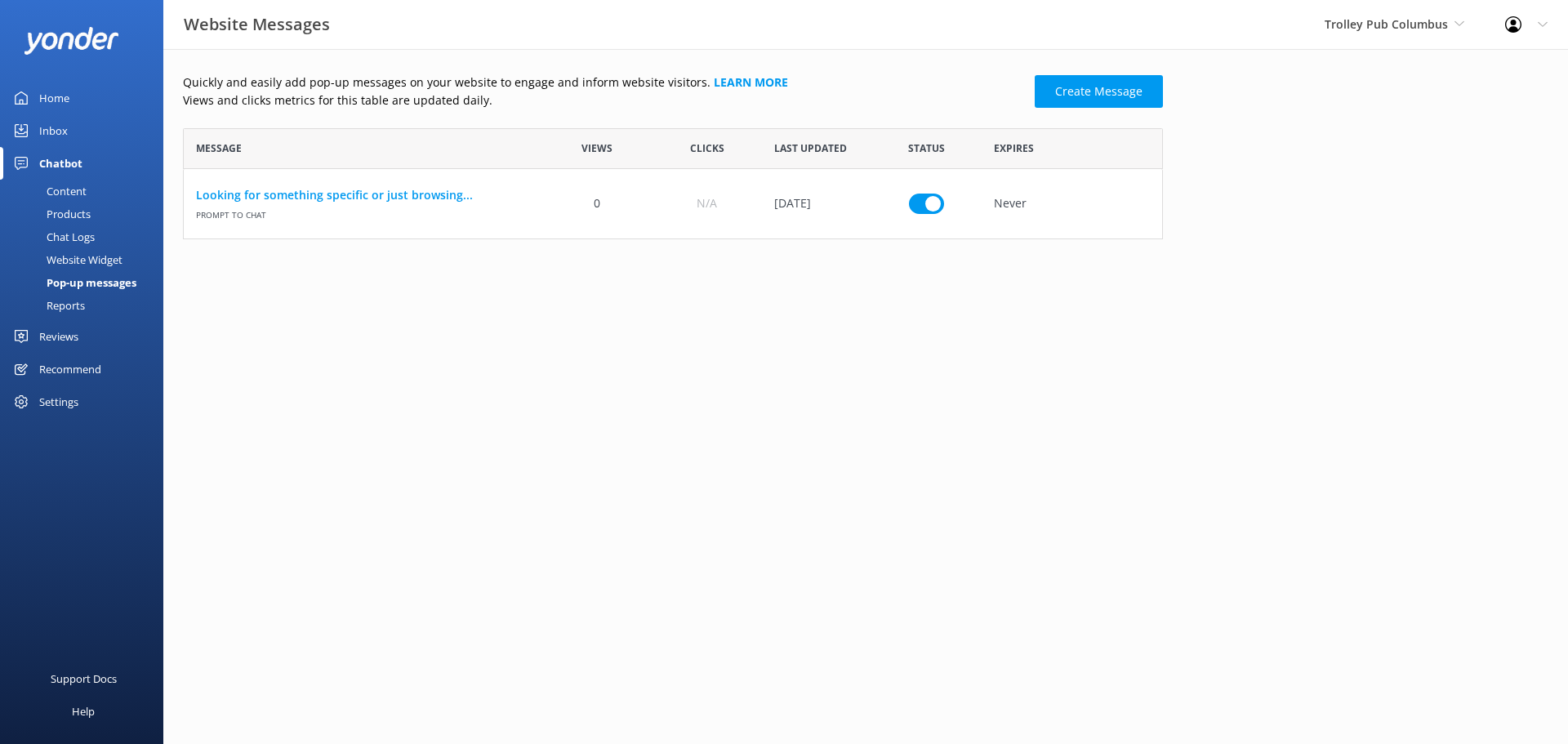 scroll, scrollTop: 13, scrollLeft: 13, axis: both 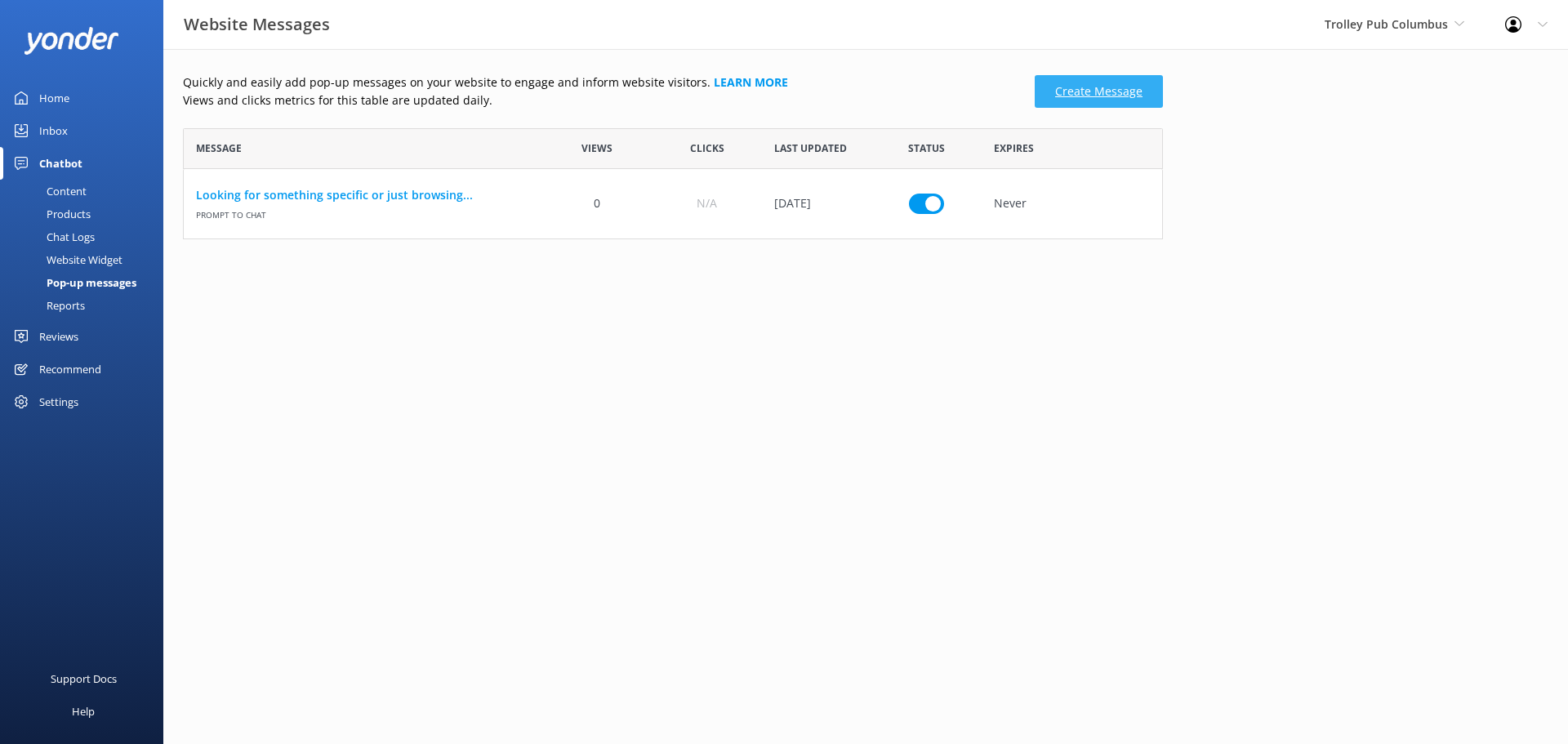 click on "Create Message" at bounding box center (1098, 91) 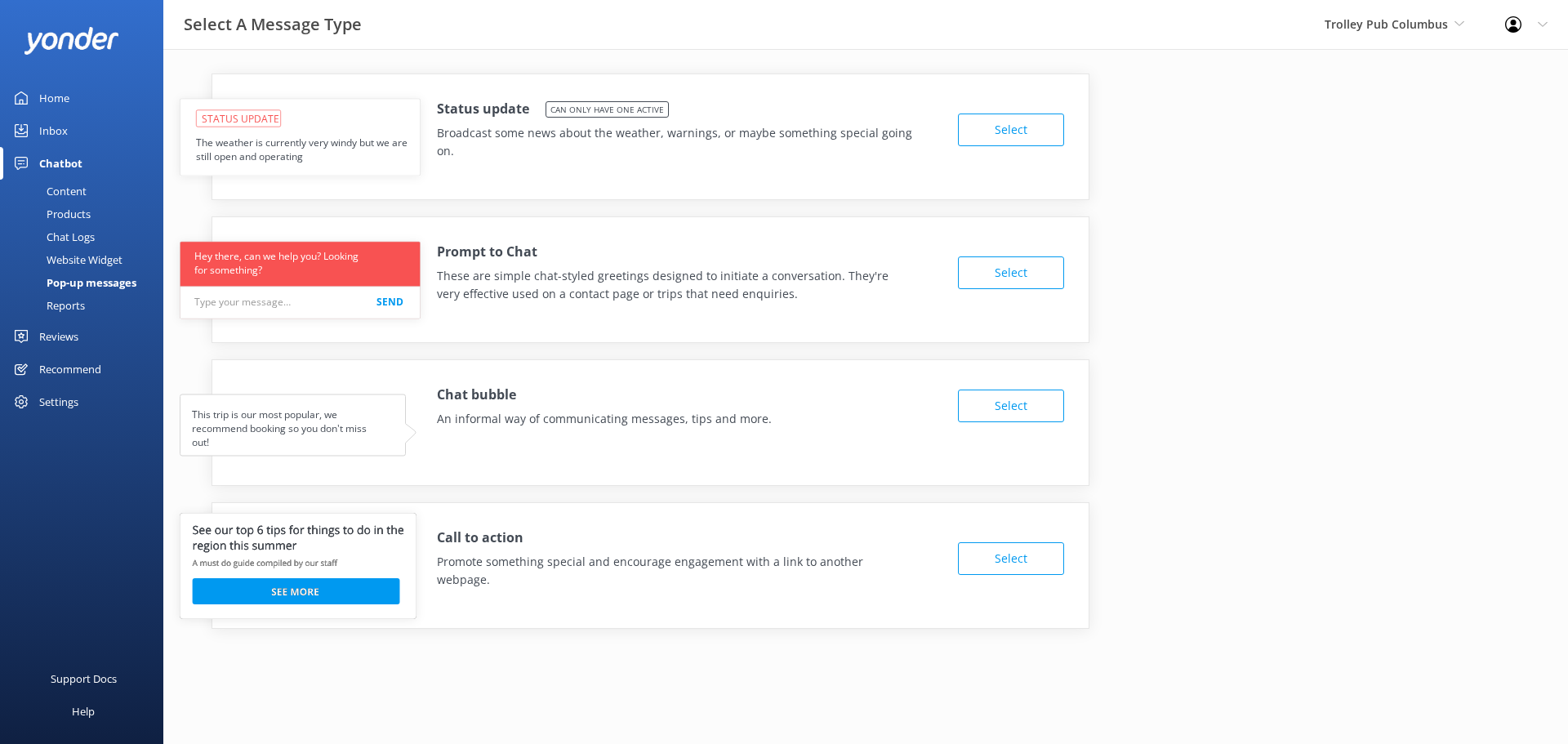 click on "Chatbot" at bounding box center (60, 163) 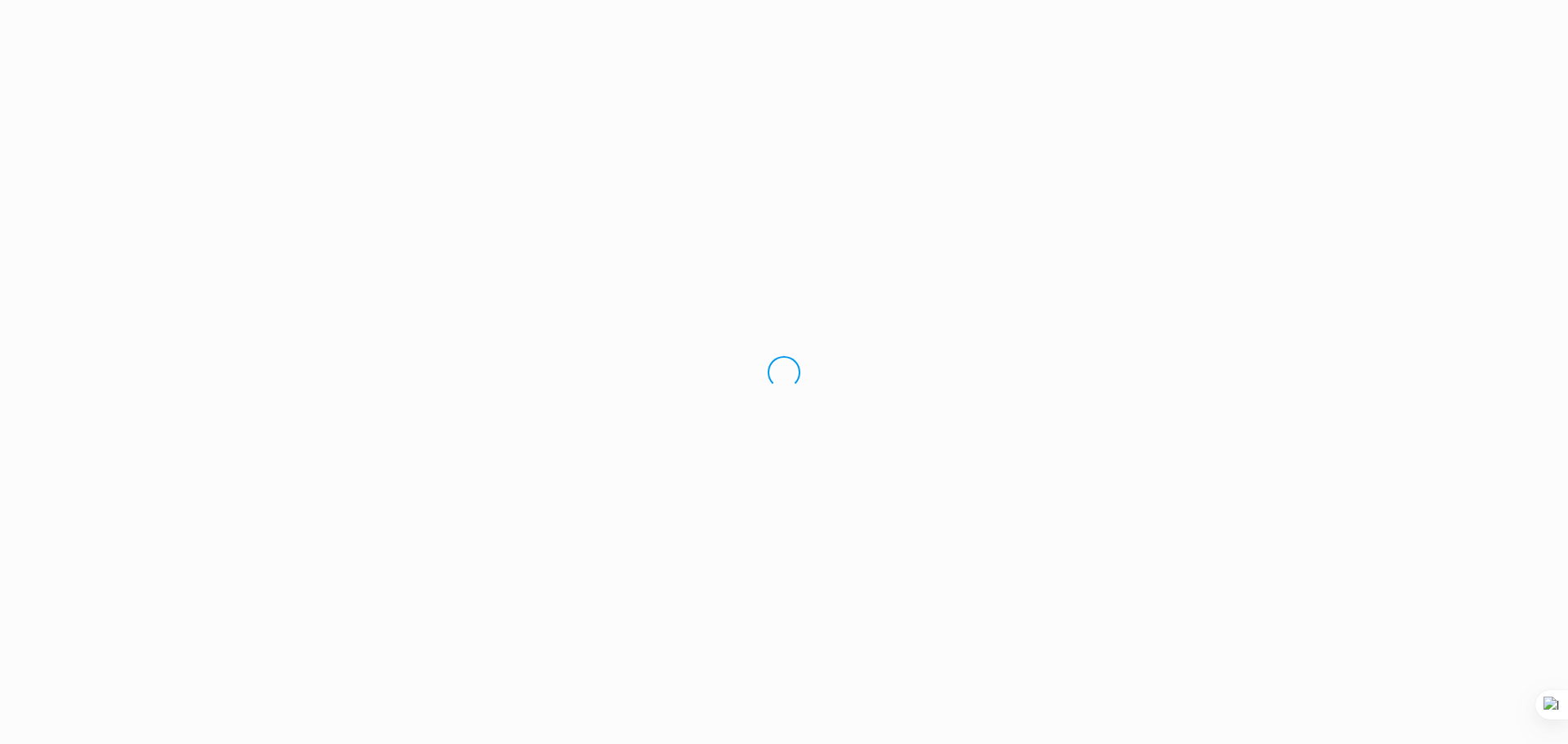 scroll, scrollTop: 0, scrollLeft: 0, axis: both 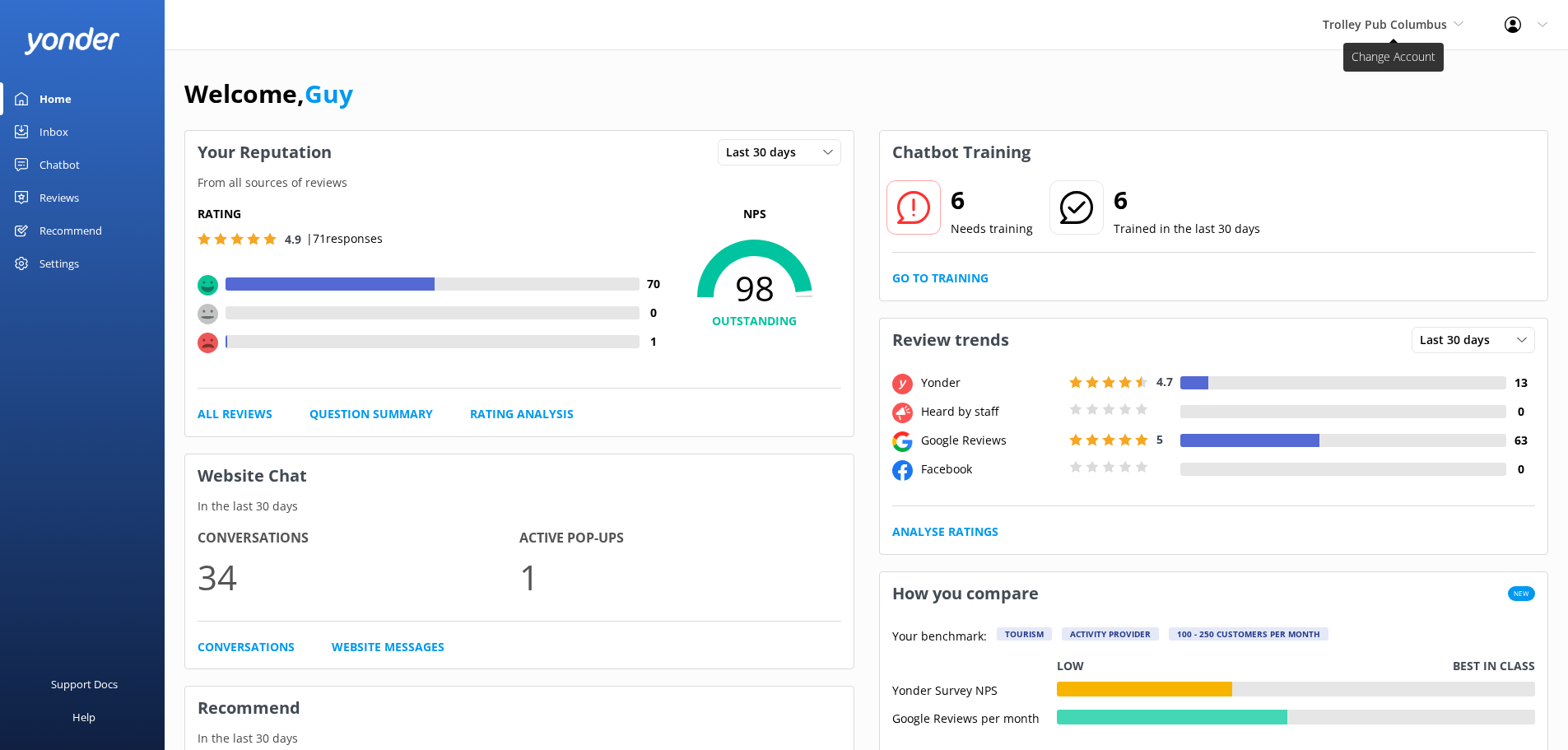 click on "Trolley Pub Columbus" at bounding box center (1384, 24) 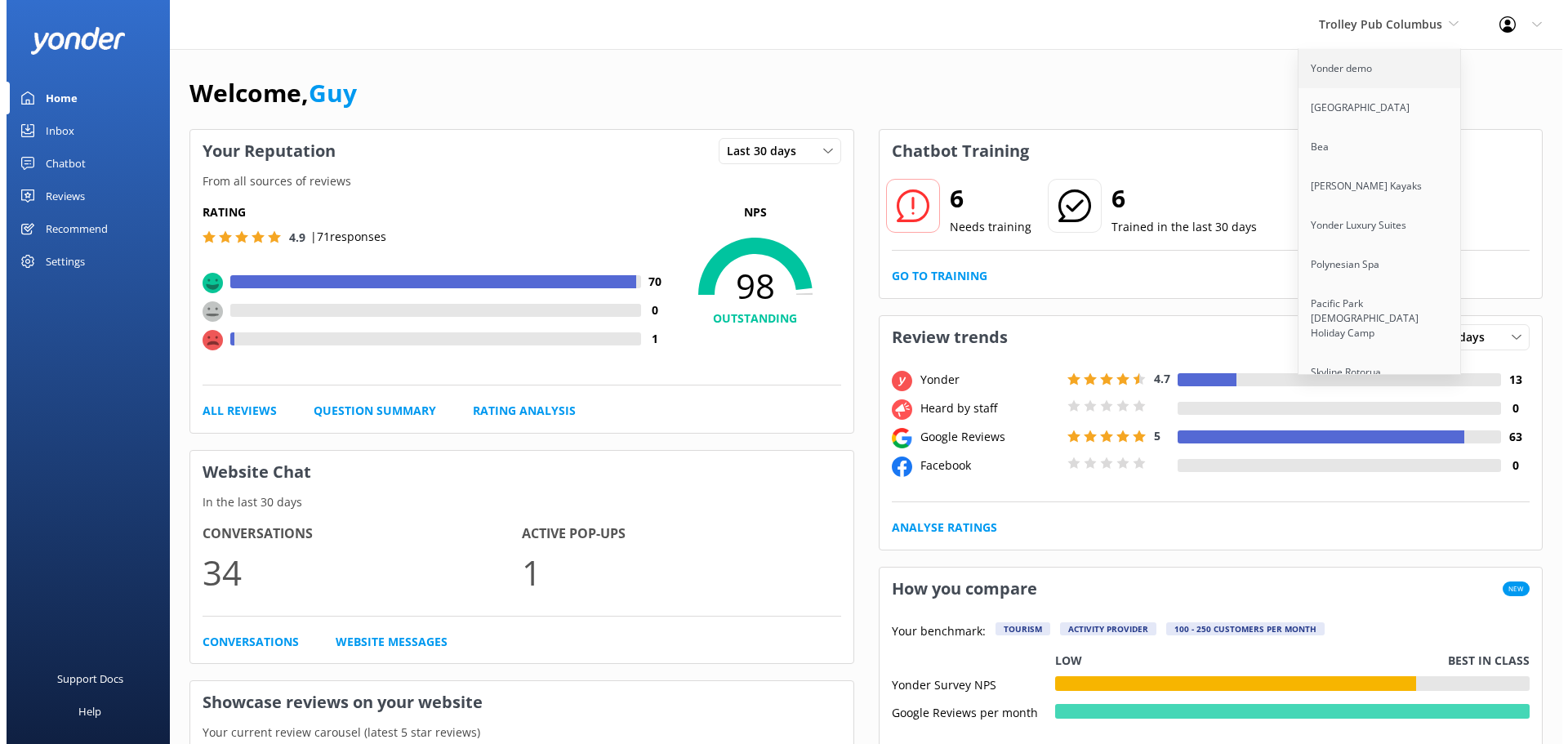scroll, scrollTop: 9393, scrollLeft: 0, axis: vertical 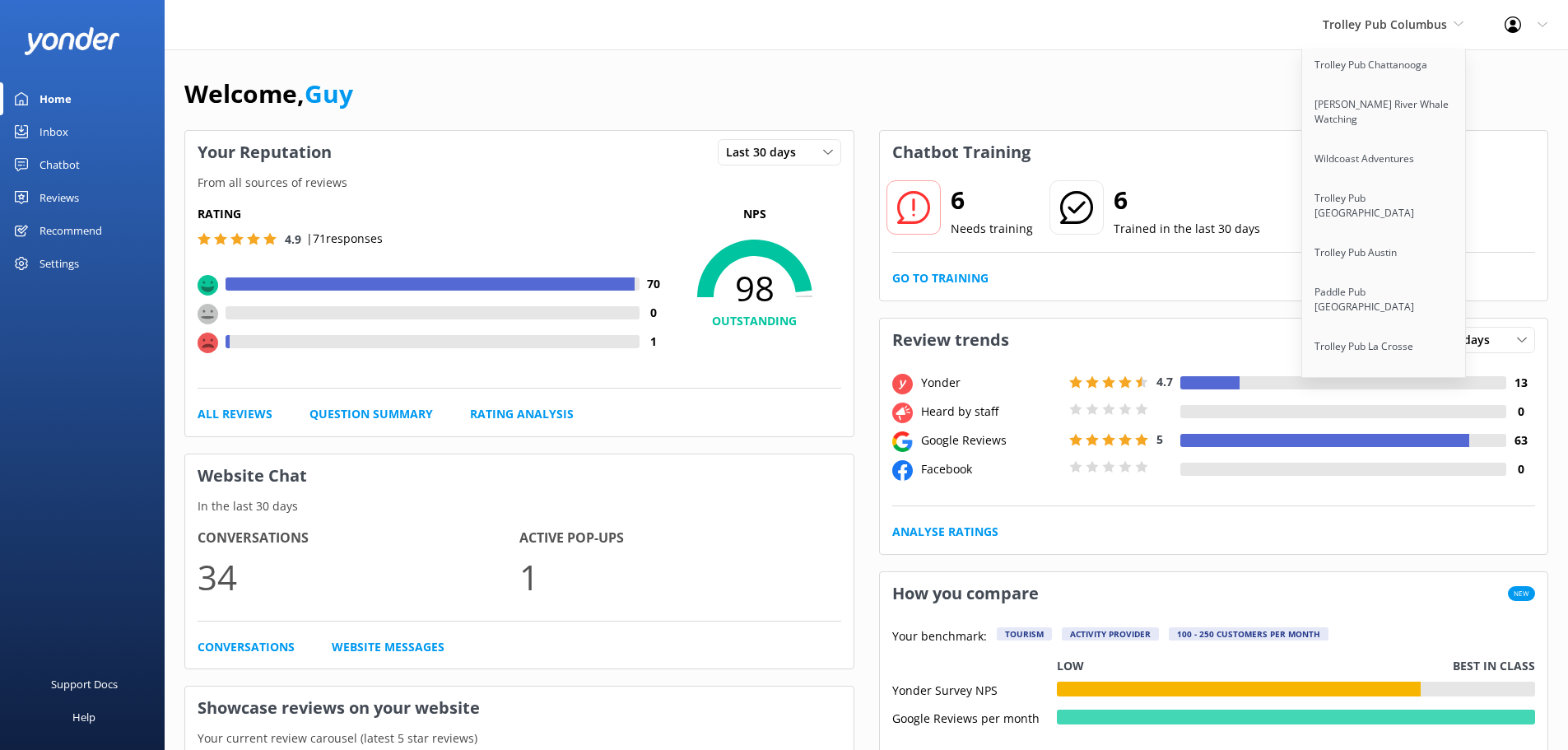 click on "Paddle Pub [US_STATE]" at bounding box center (1384, 628) 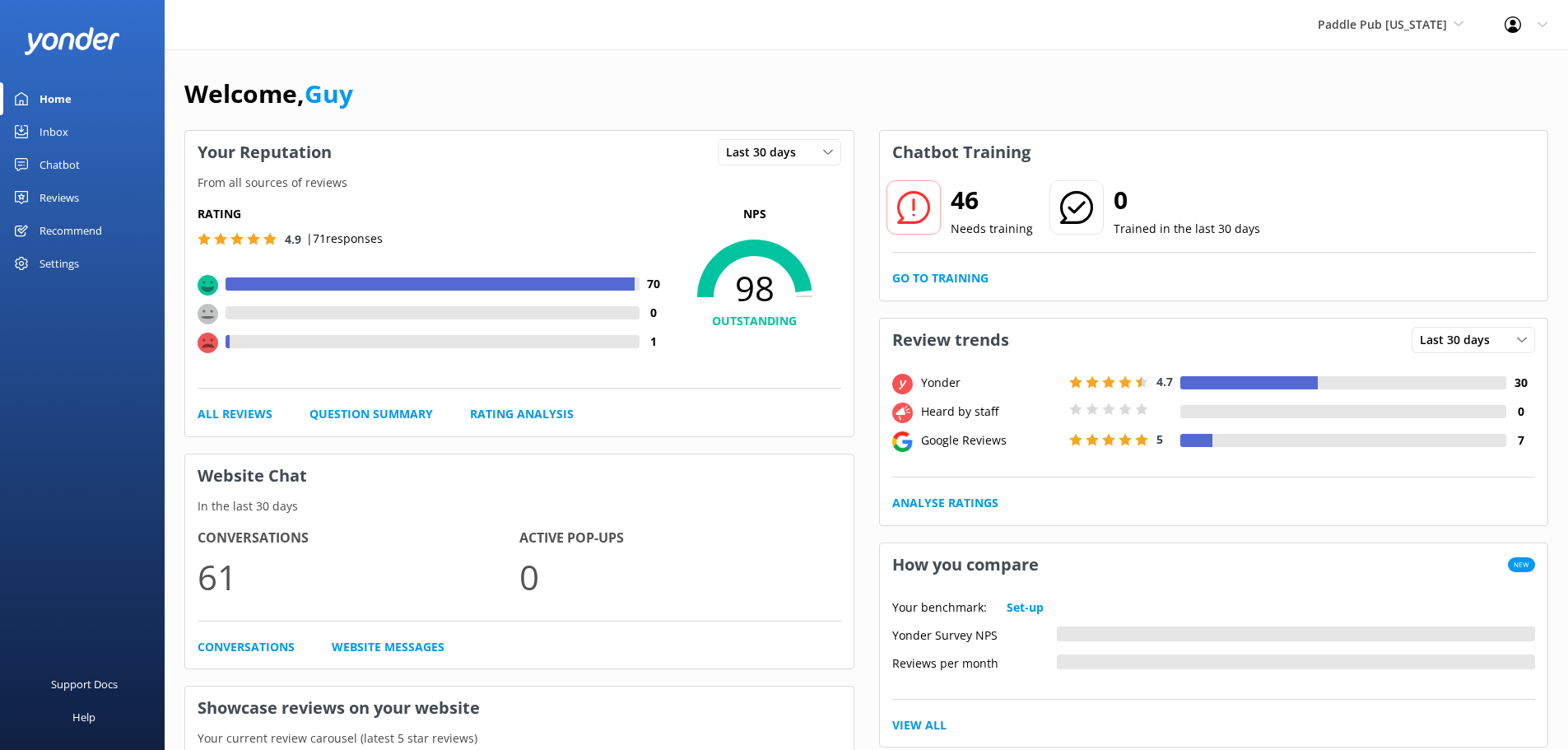 click on "Settings" at bounding box center (59, 263) 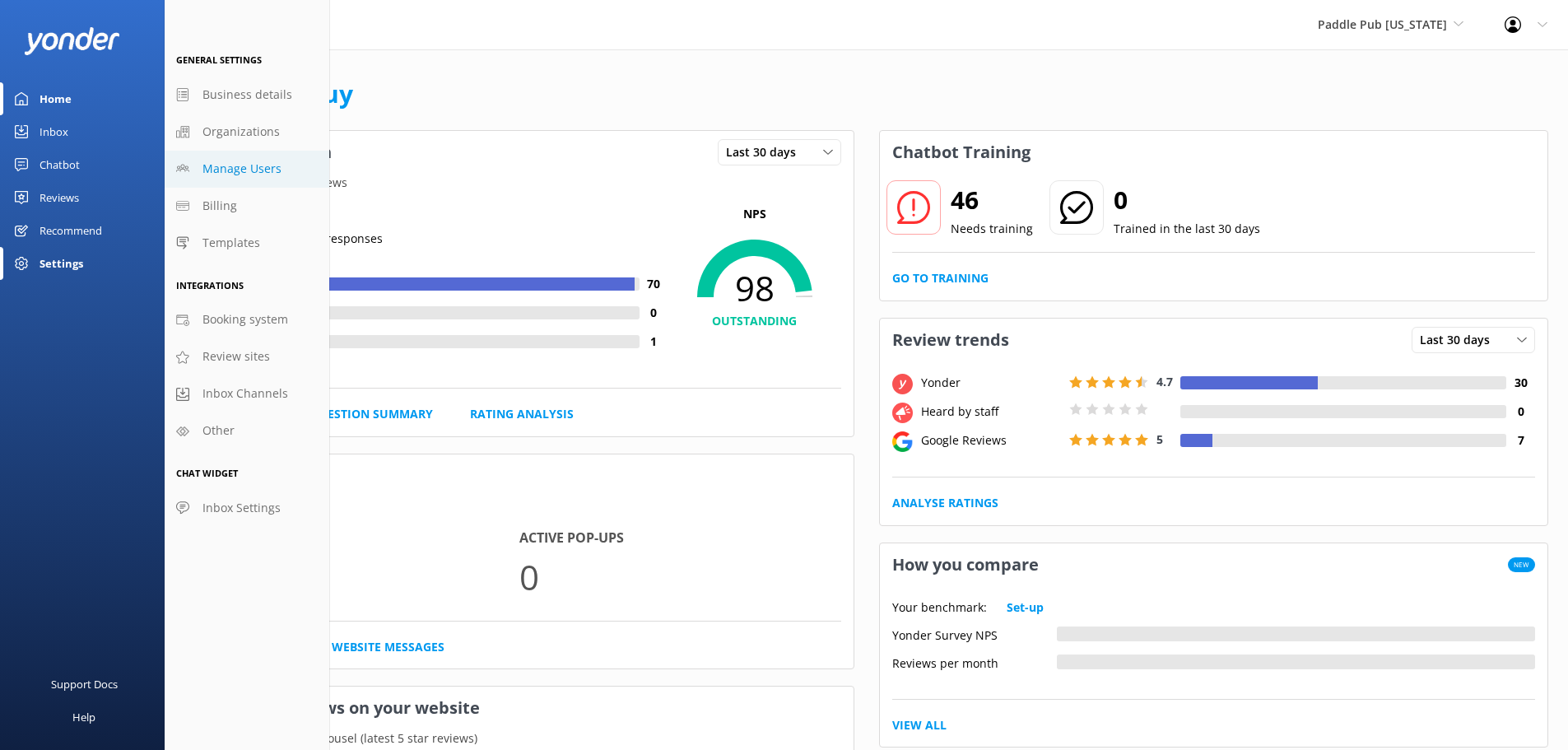 click on "Manage Users" at bounding box center (242, 169) 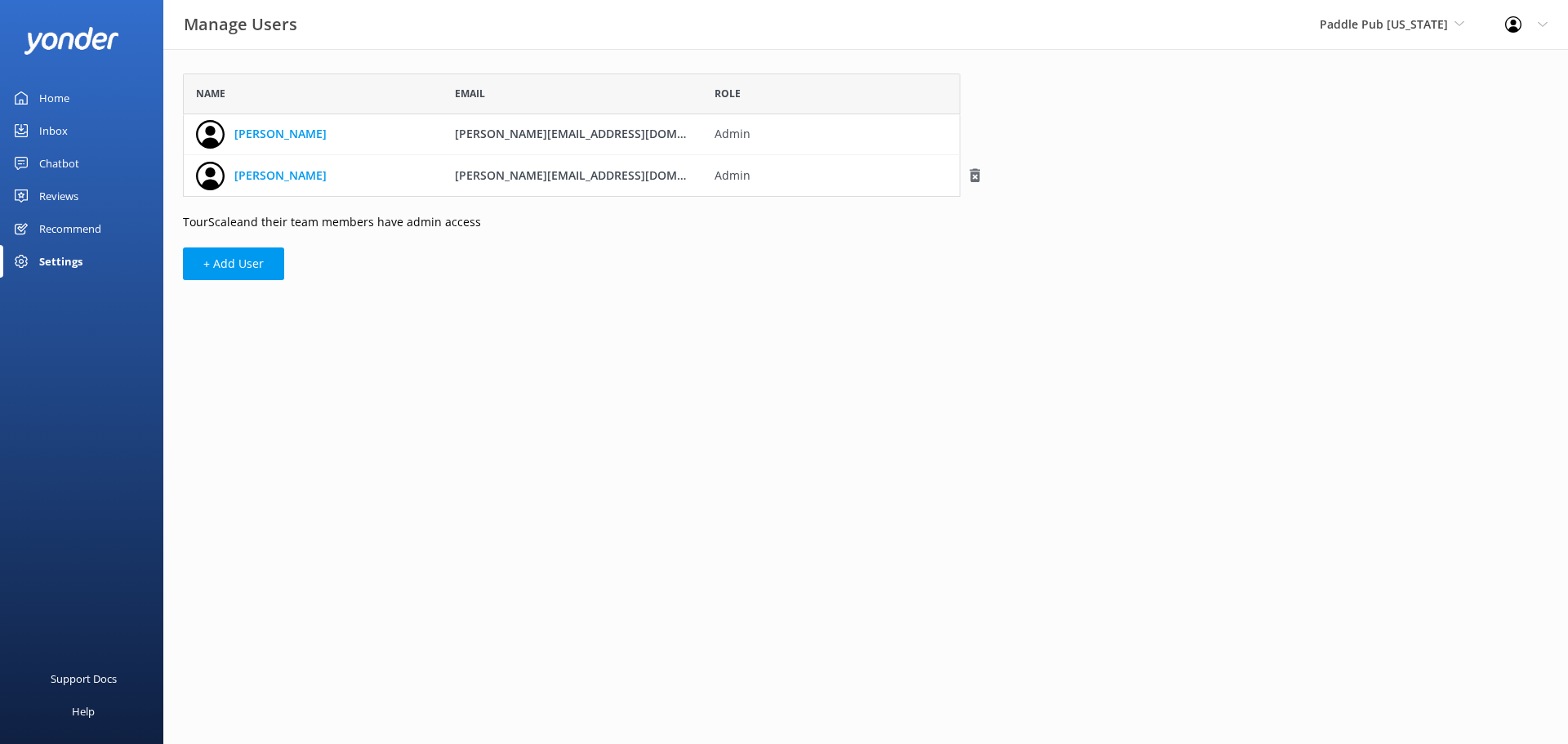 scroll, scrollTop: 13, scrollLeft: 13, axis: both 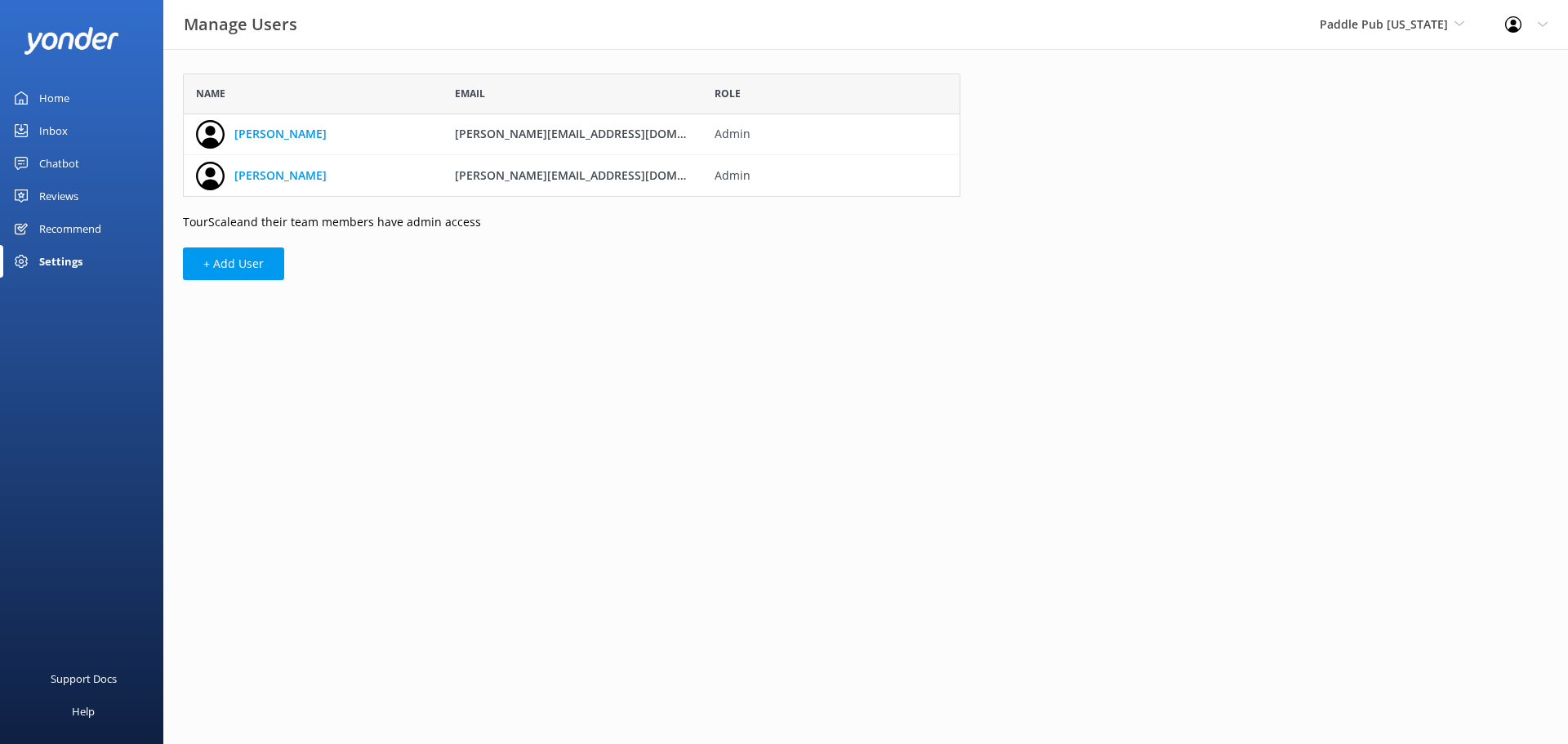 click on "Home" at bounding box center [54, 98] 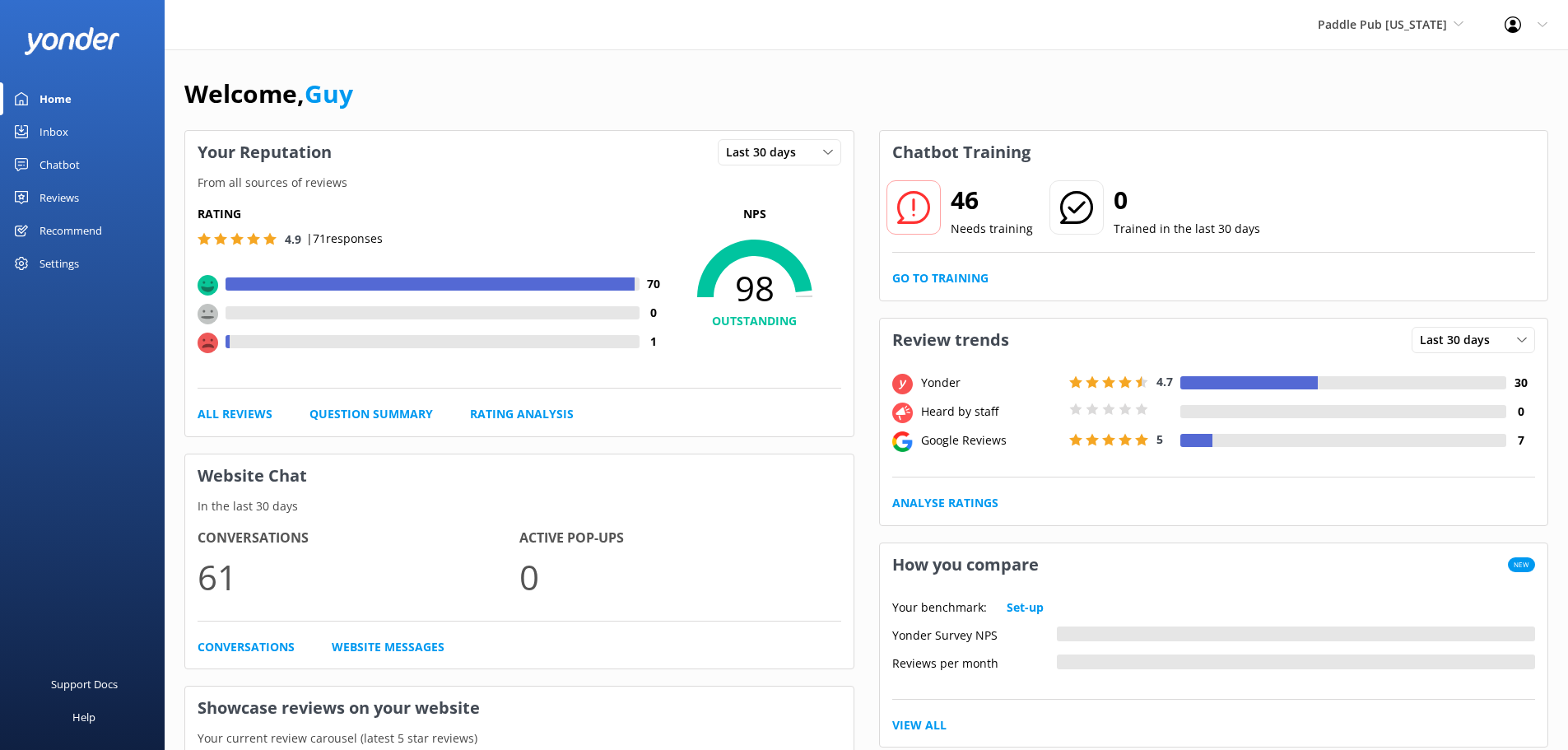 click on "Reviews" at bounding box center (59, 198) 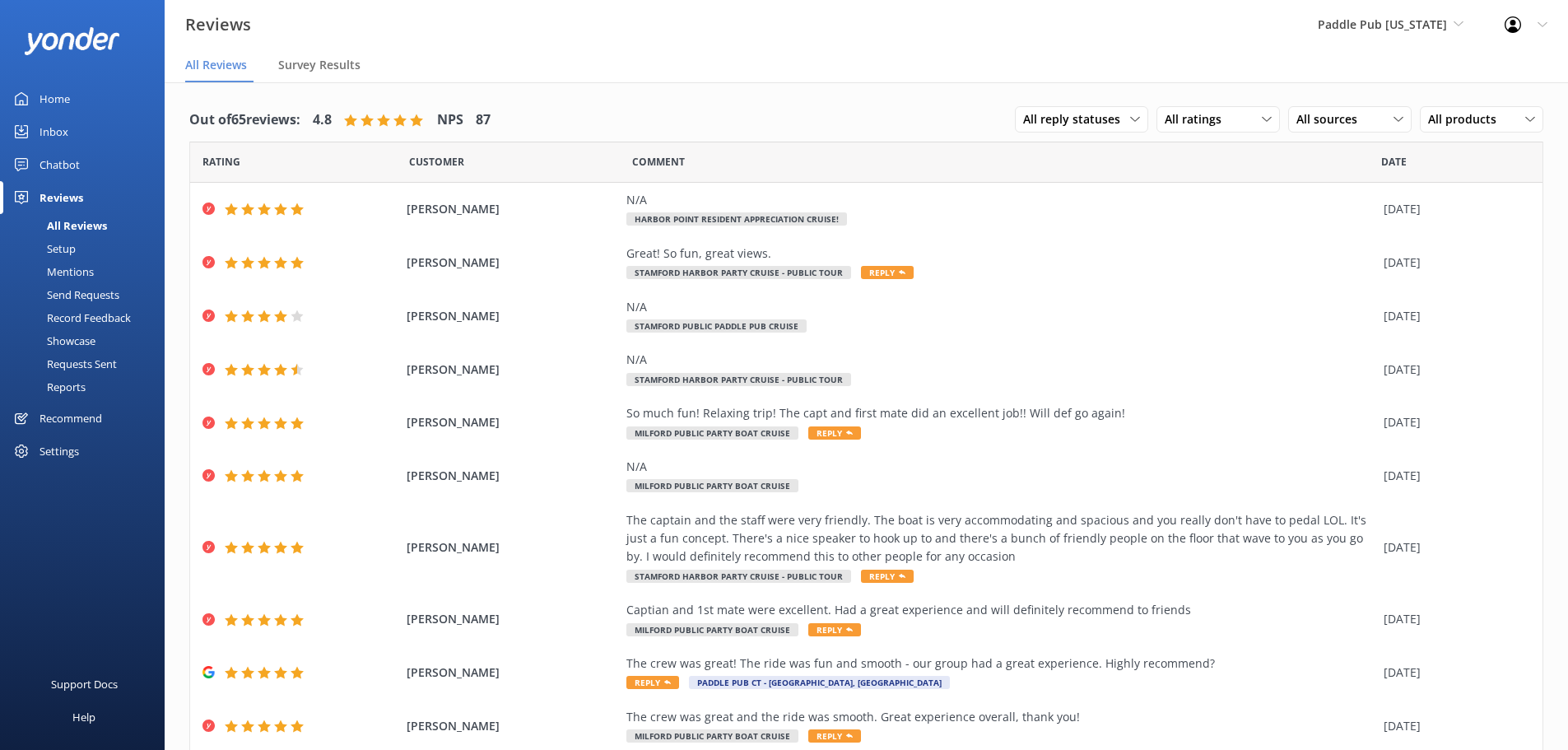 click on "Setup" at bounding box center [43, 249] 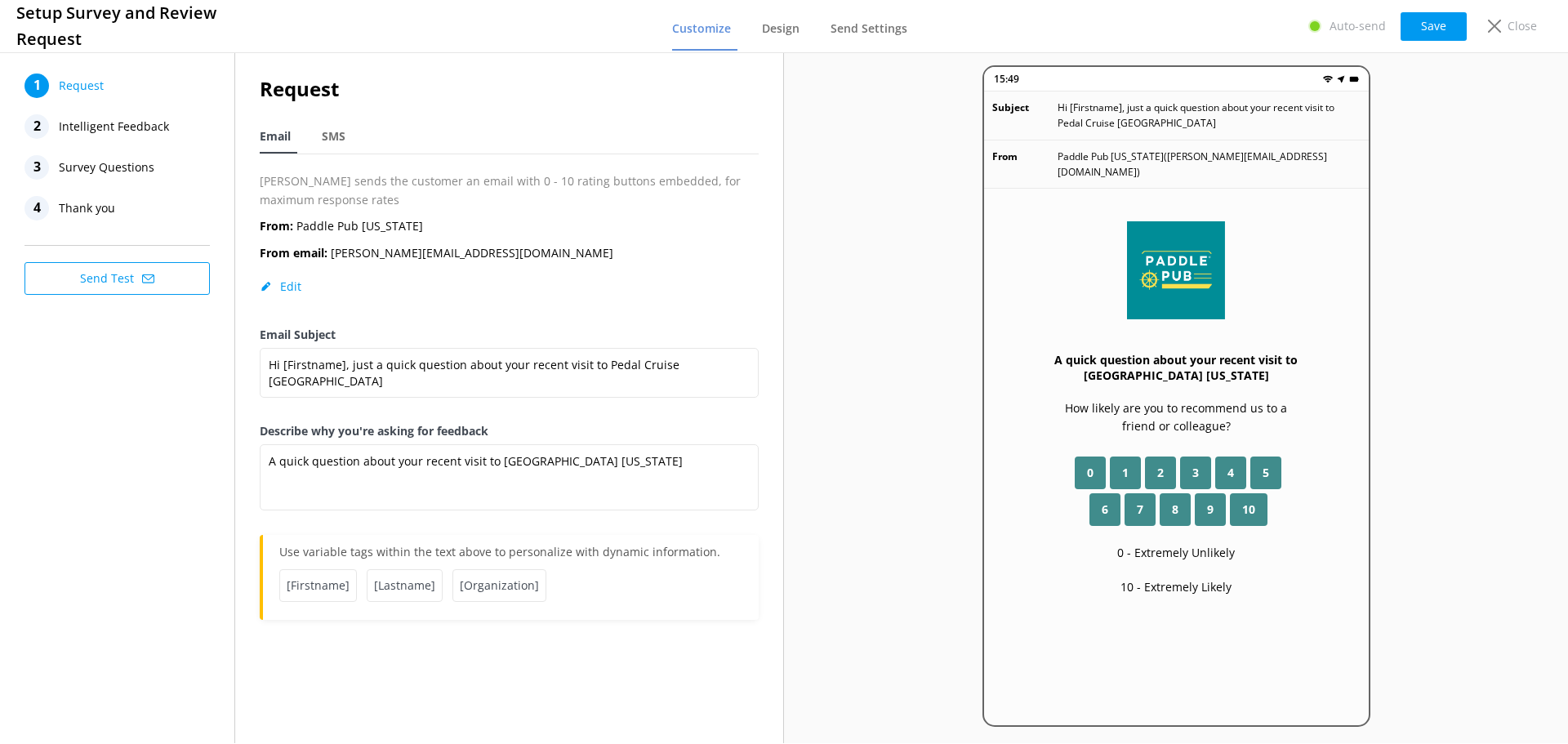 click on "Survey Questions" at bounding box center [106, 167] 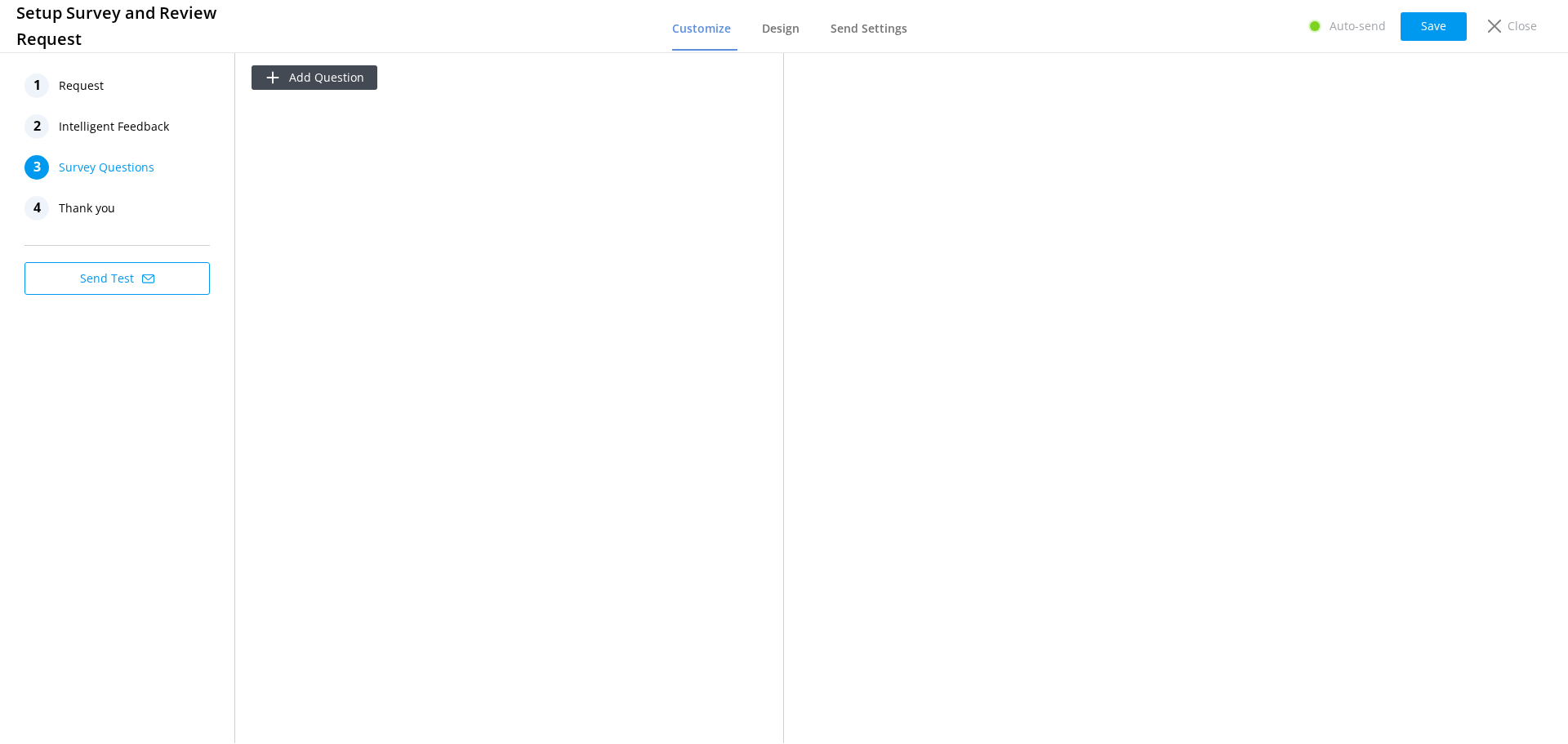 click on "Intelligent Feedback" at bounding box center (114, 127) 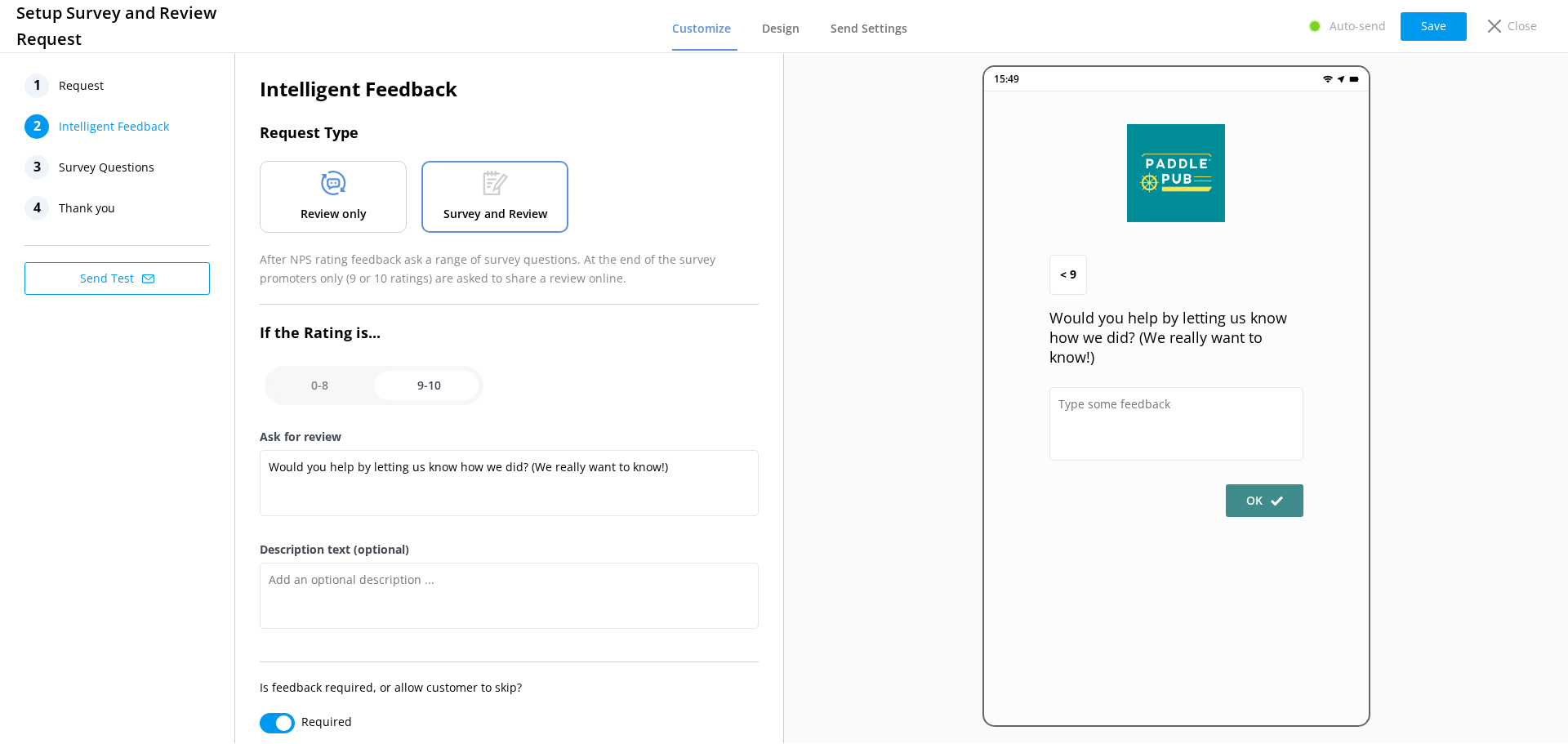 drag, startPoint x: 78, startPoint y: 88, endPoint x: 92, endPoint y: 148, distance: 61.61169 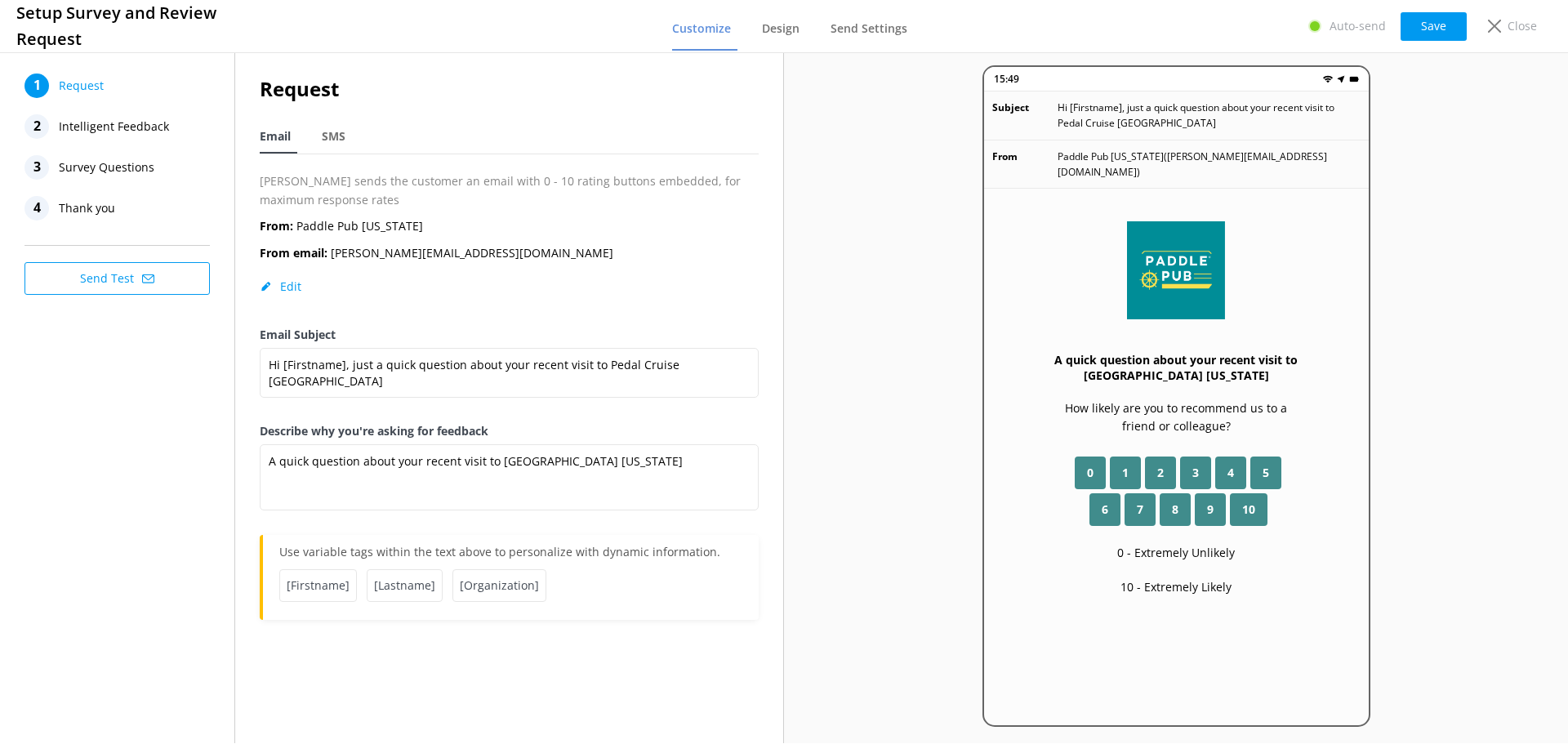 click on "Thank you" at bounding box center [87, 208] 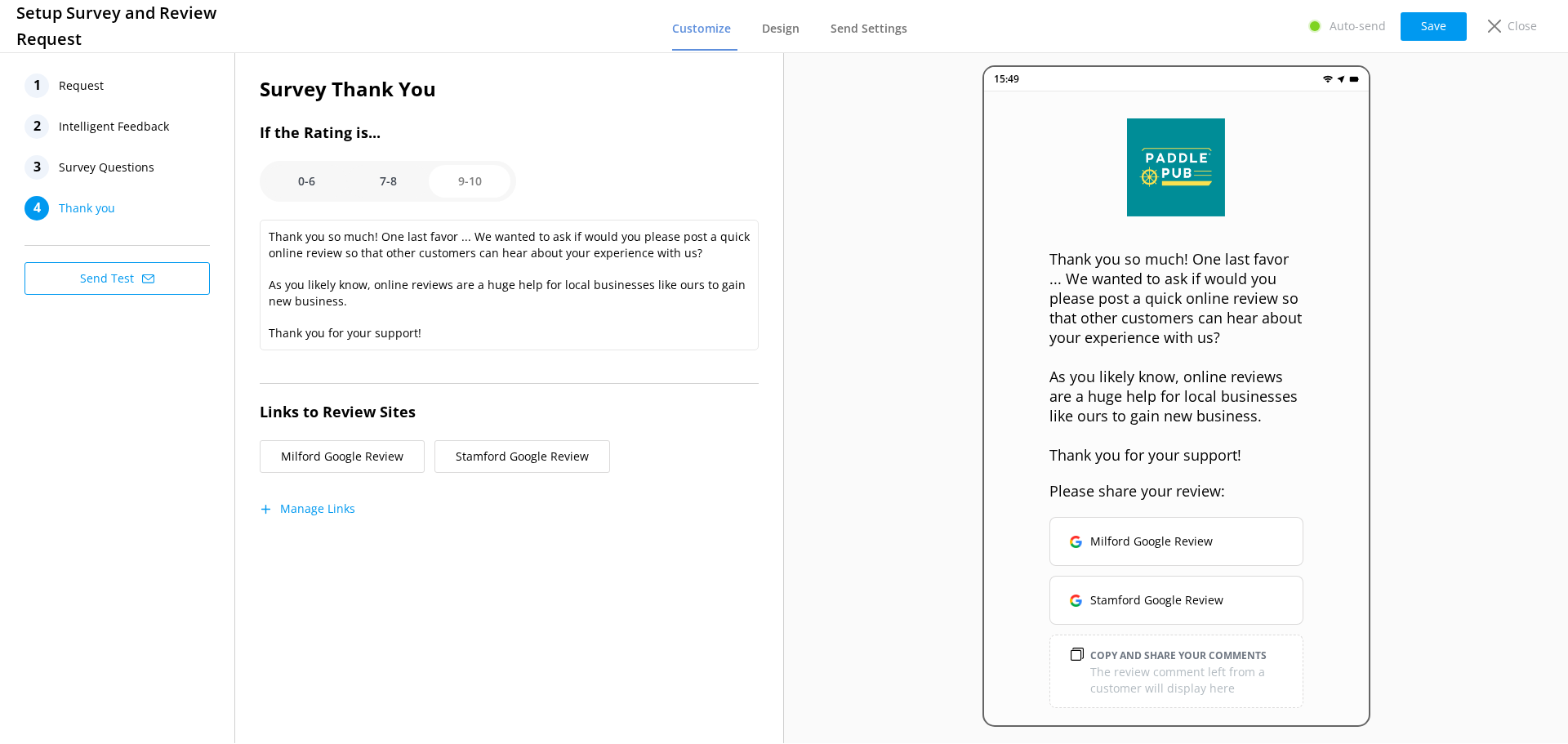 scroll, scrollTop: 0, scrollLeft: 0, axis: both 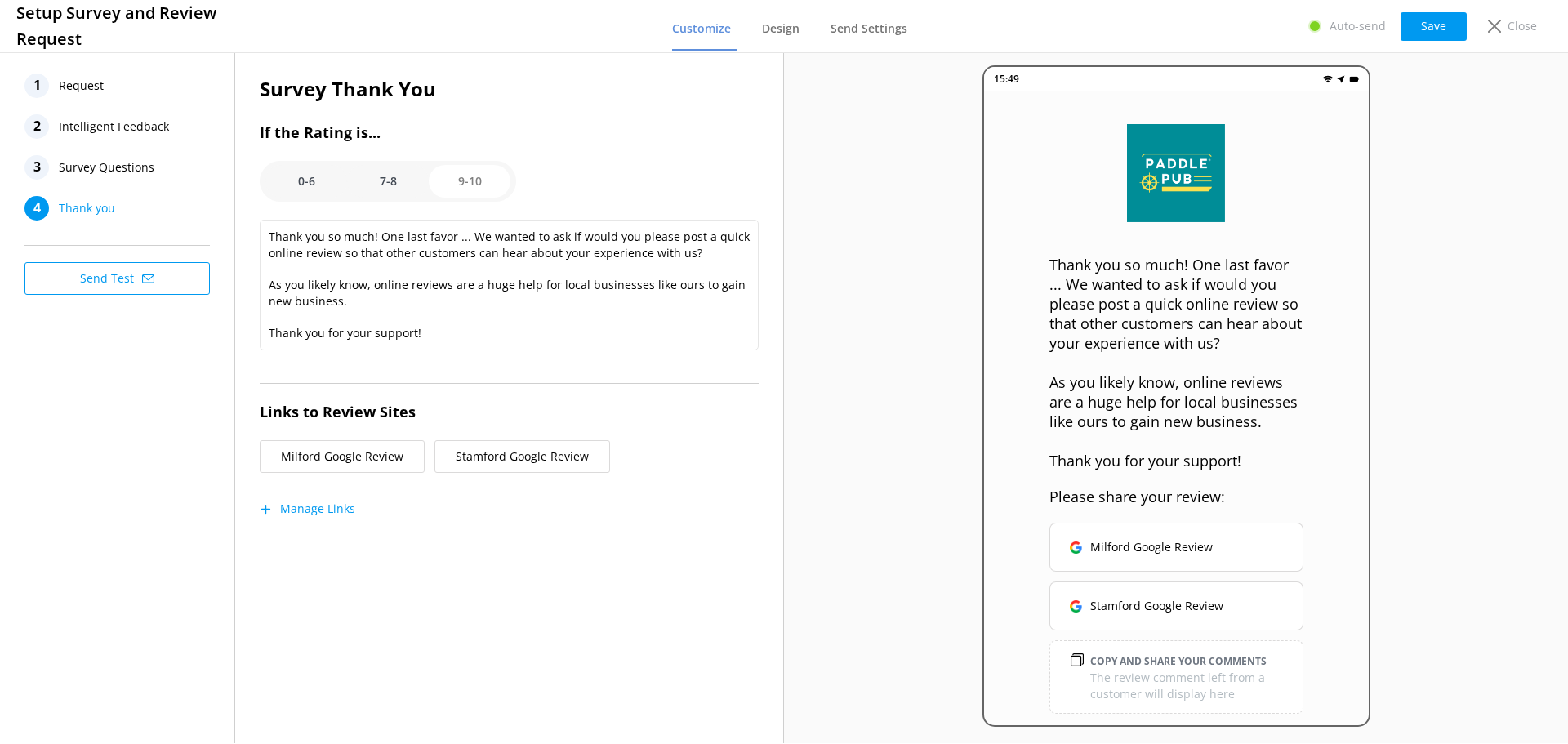 click on "Manage Links" at bounding box center (307, 509) 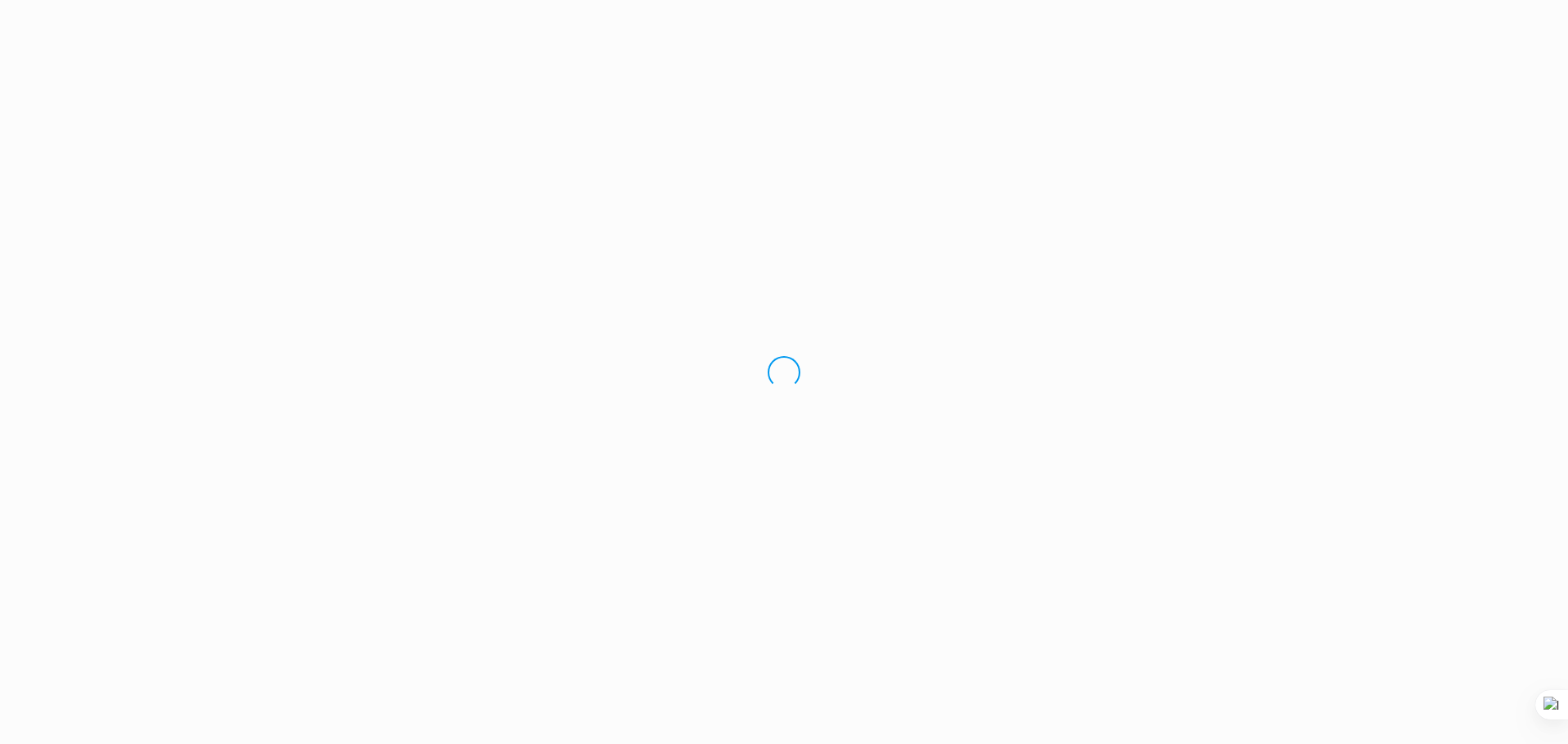 scroll, scrollTop: 0, scrollLeft: 0, axis: both 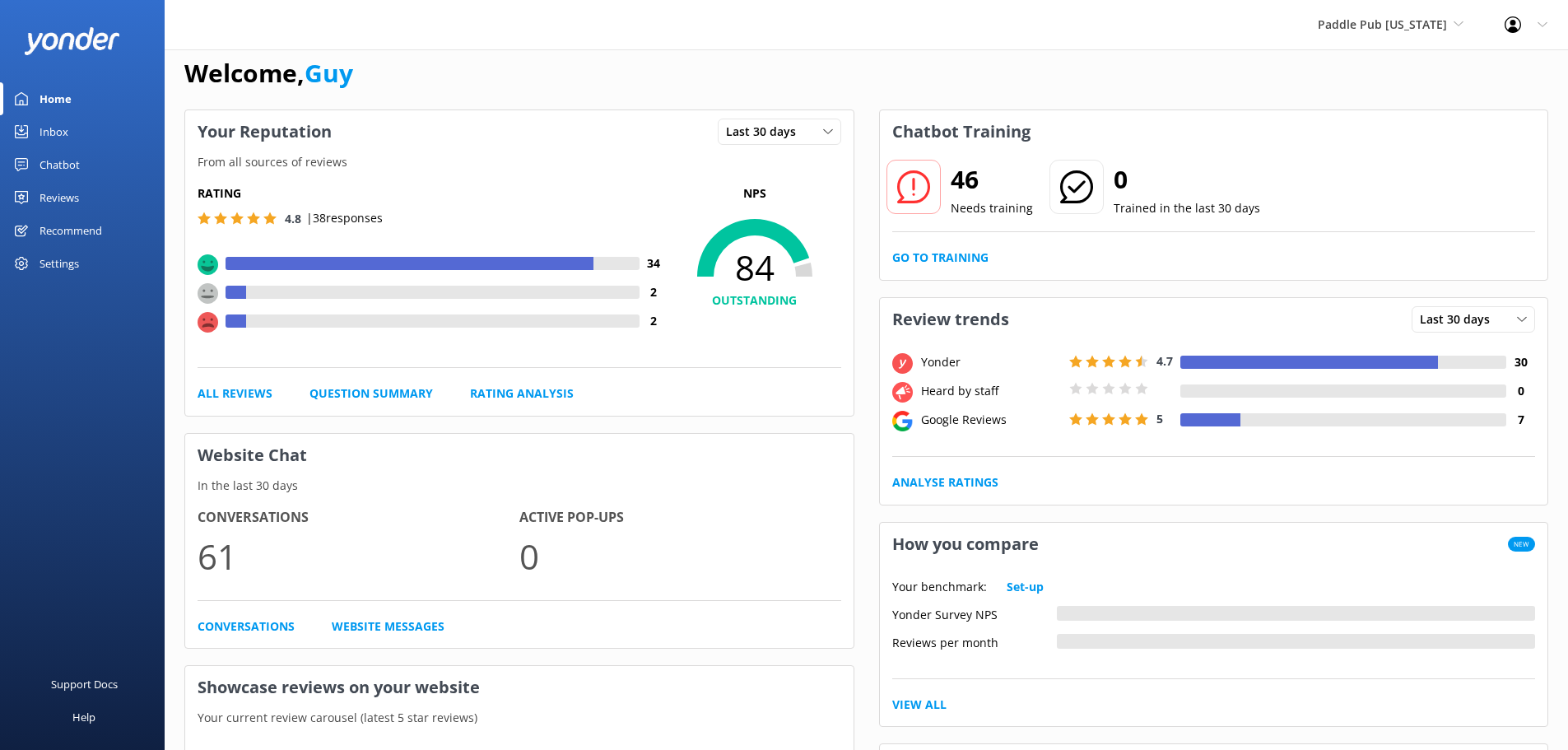 click on "Settings" at bounding box center (59, 263) 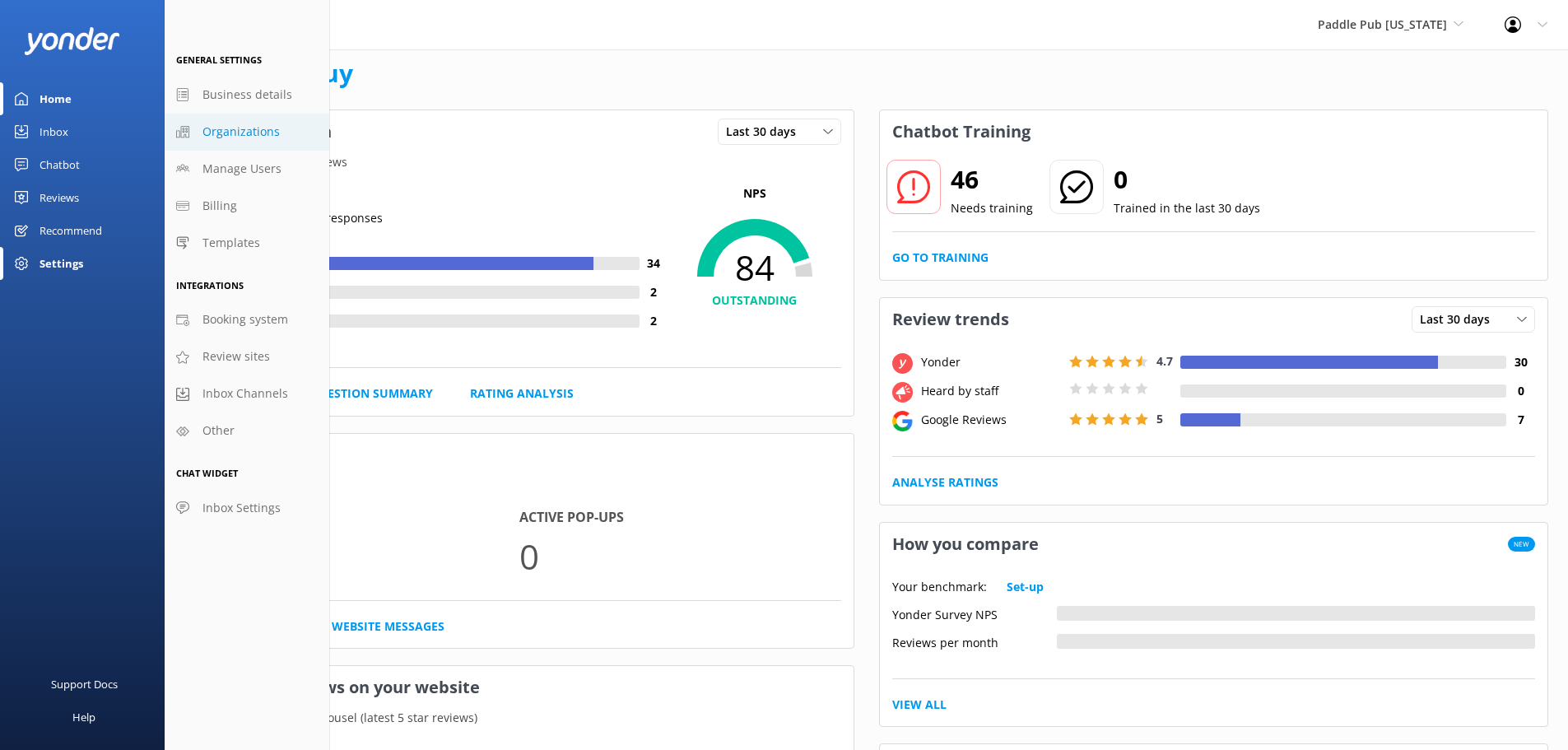 click on "Organizations" at bounding box center (241, 132) 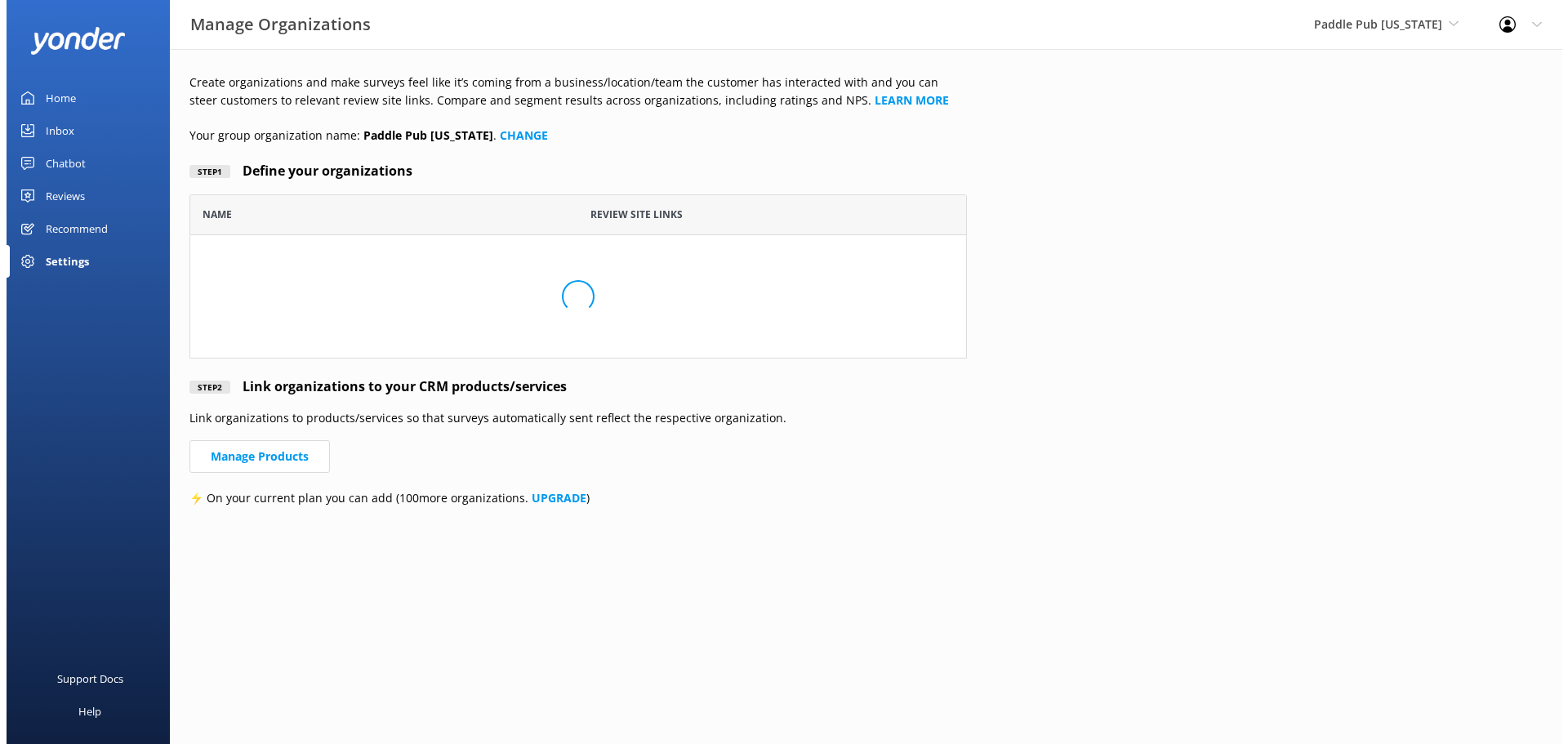 scroll, scrollTop: 0, scrollLeft: 0, axis: both 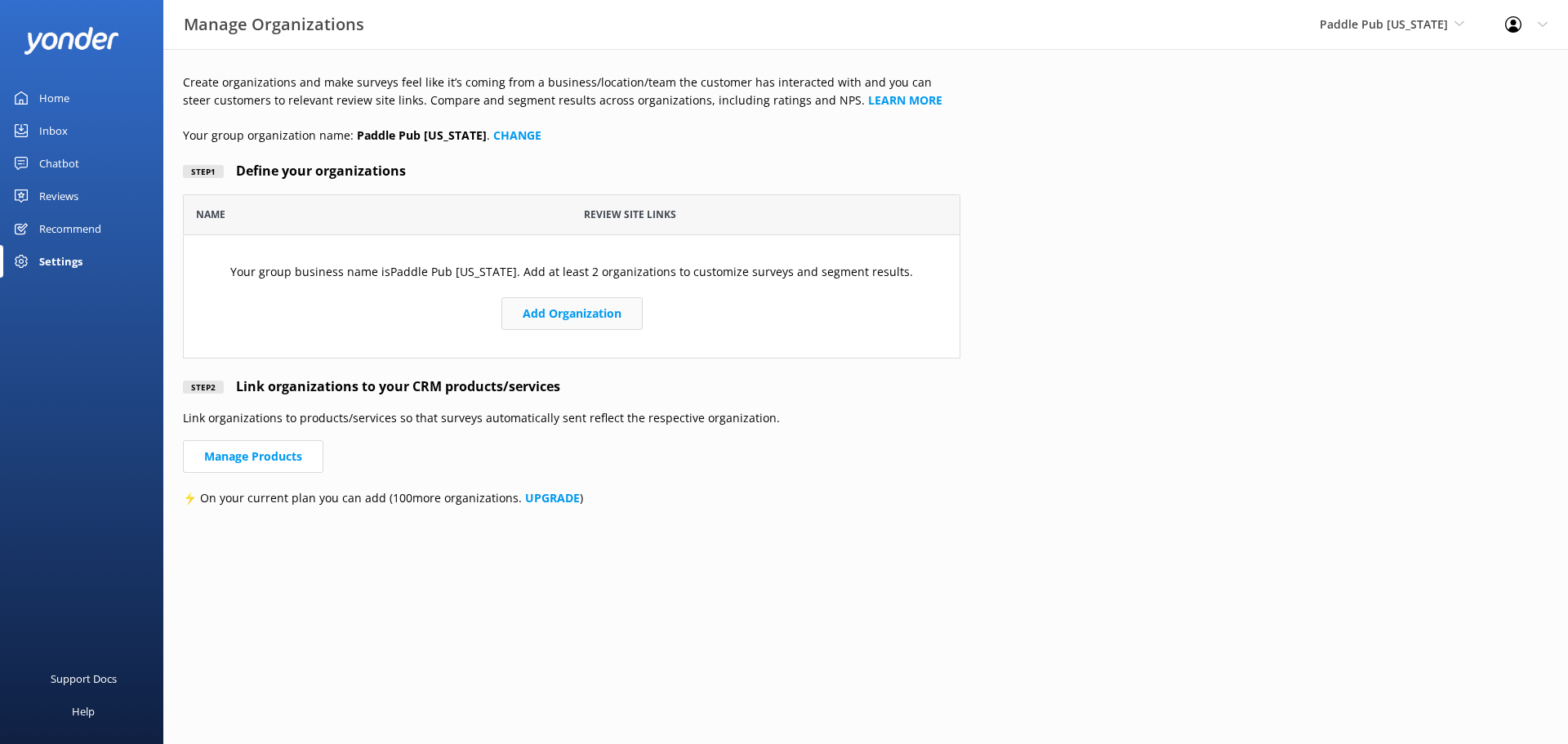 click on "Add Organization" at bounding box center [572, 314] 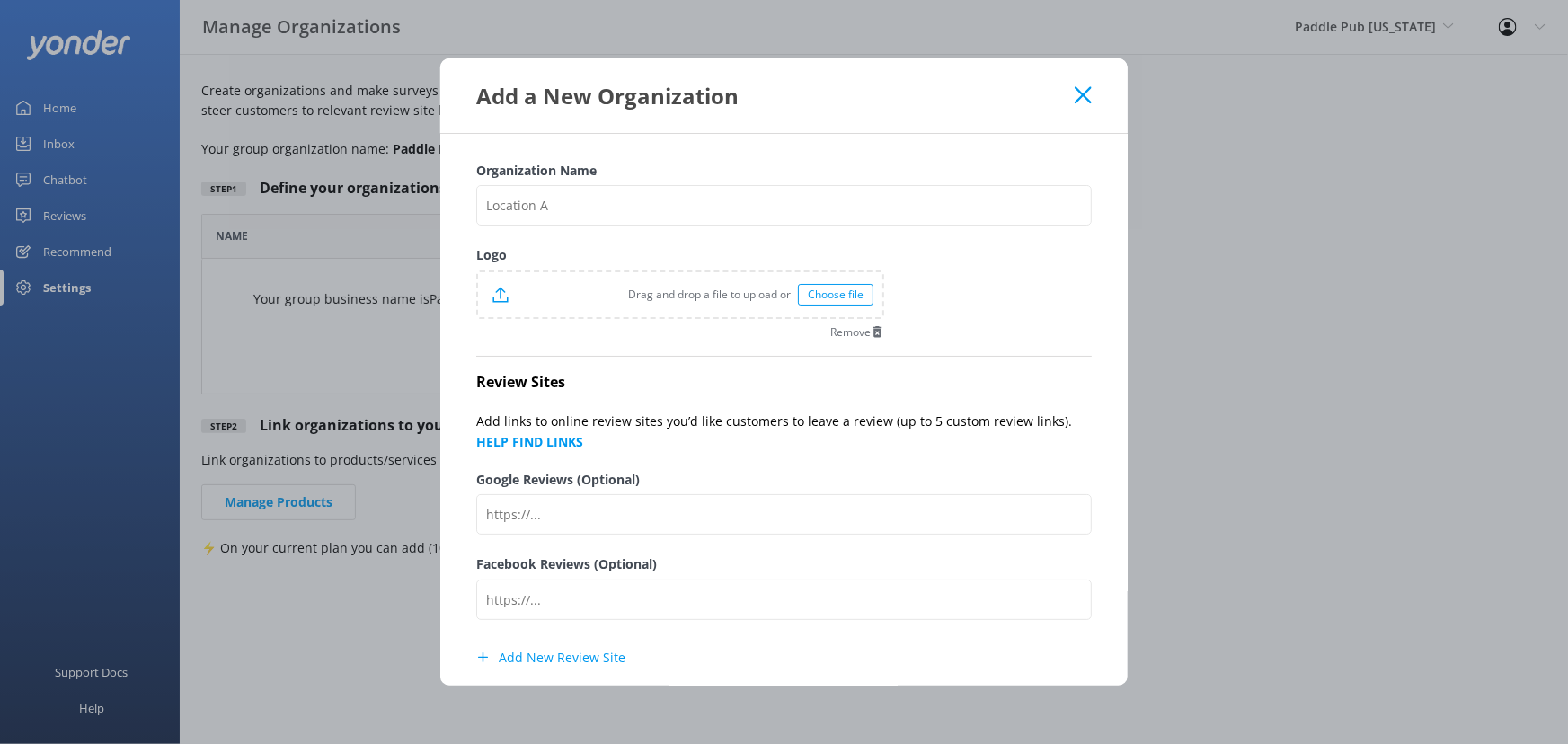 scroll, scrollTop: 13, scrollLeft: 13, axis: both 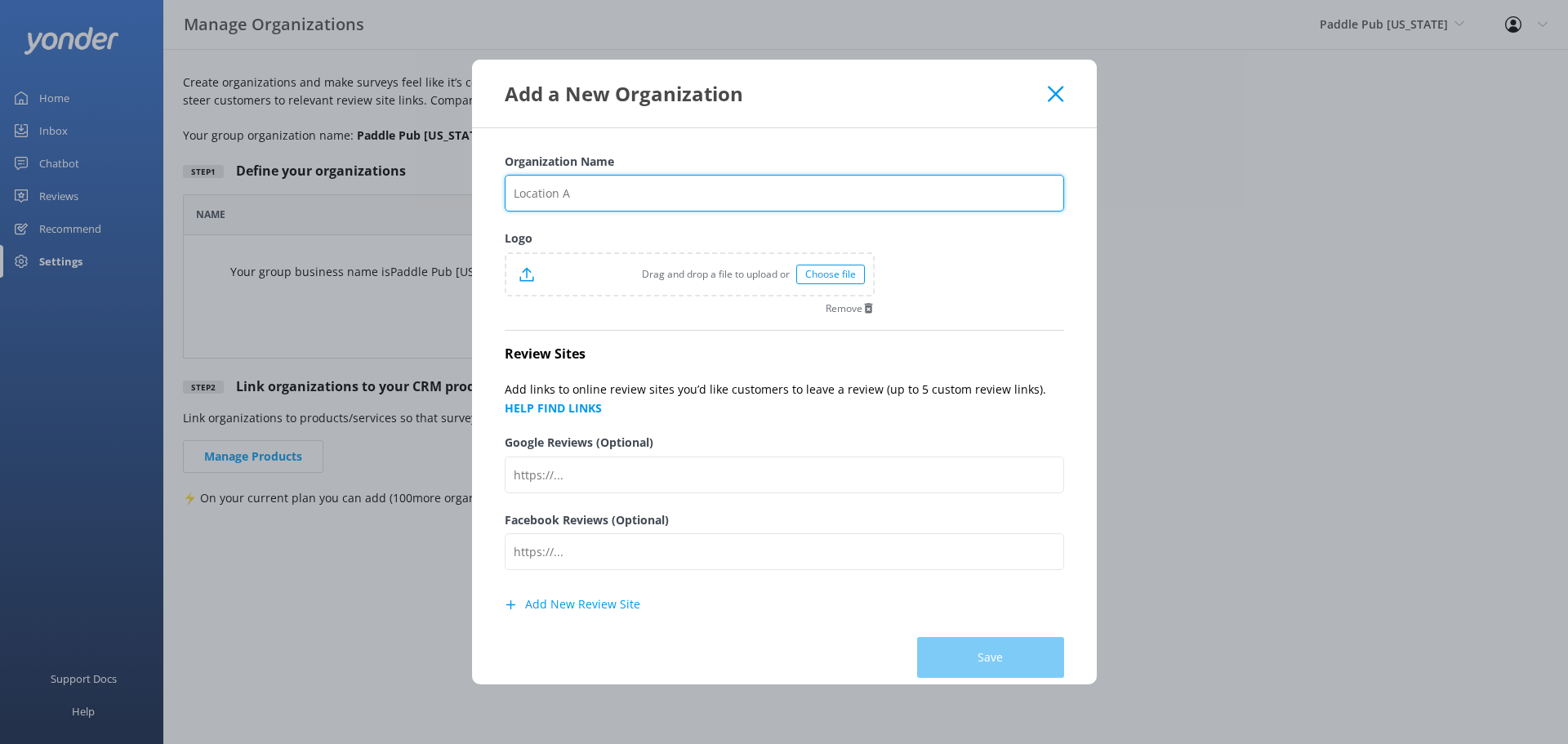 click on "Organization Name" at bounding box center (784, 193) 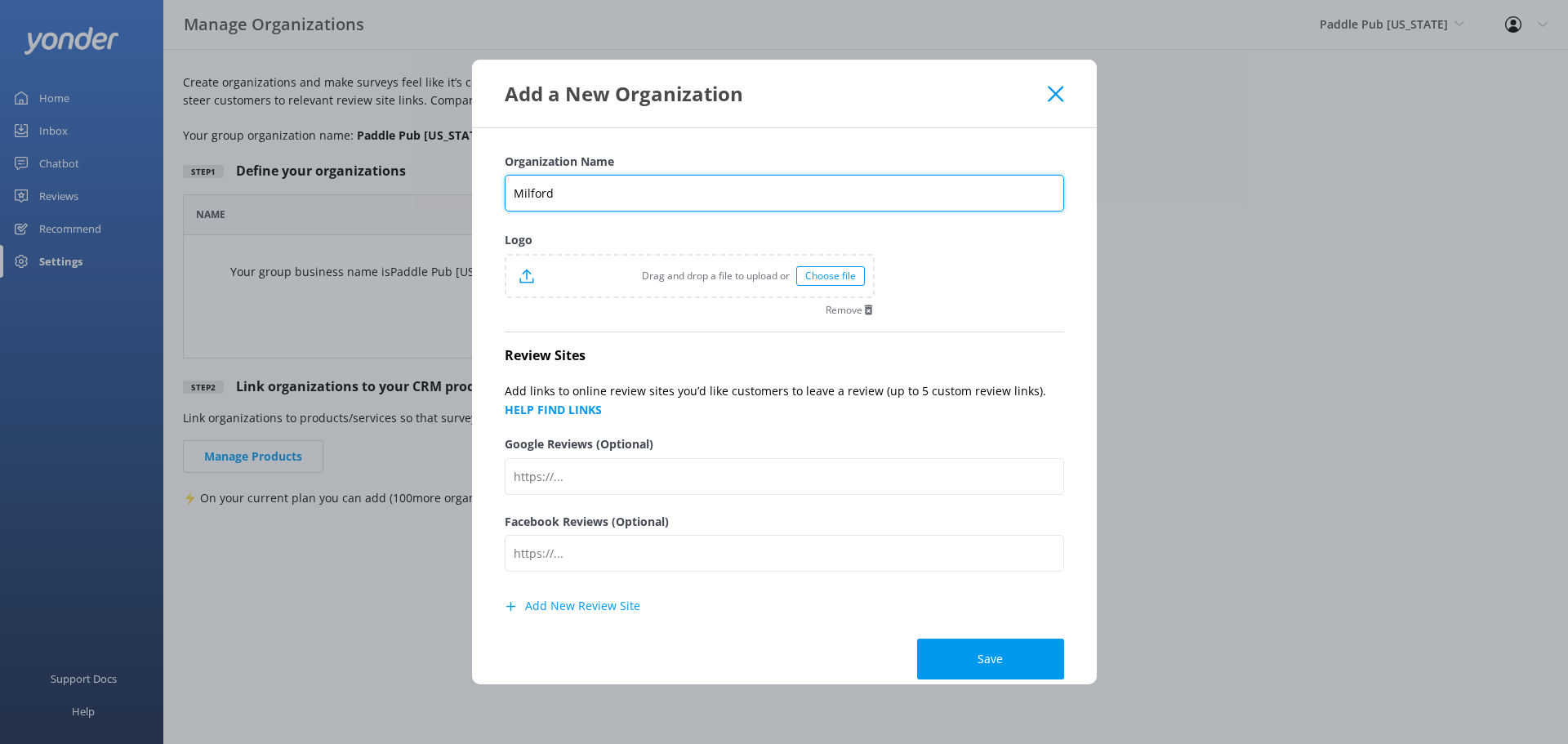 type on "Milford" 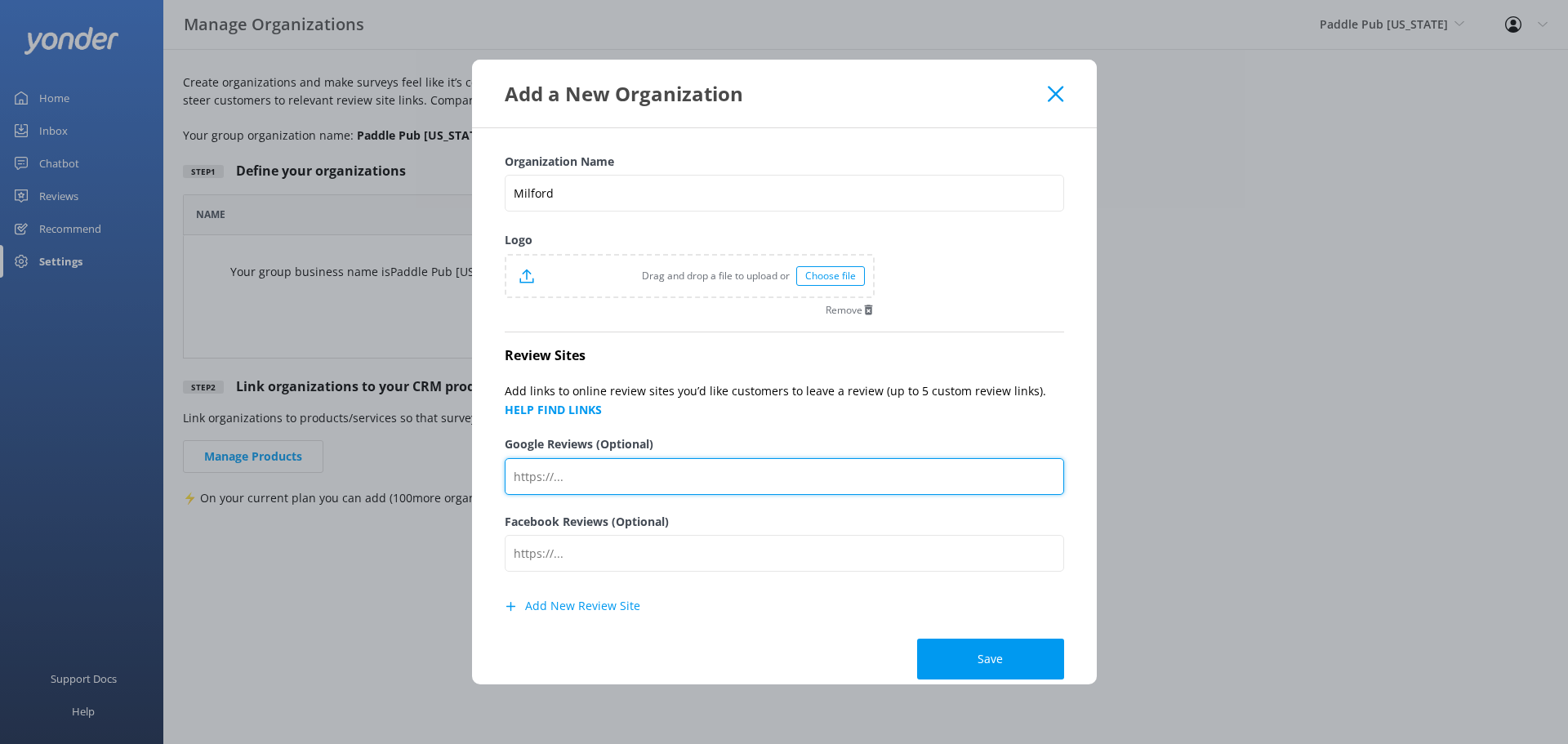 click on "Google Reviews (Optional)" at bounding box center [784, 476] 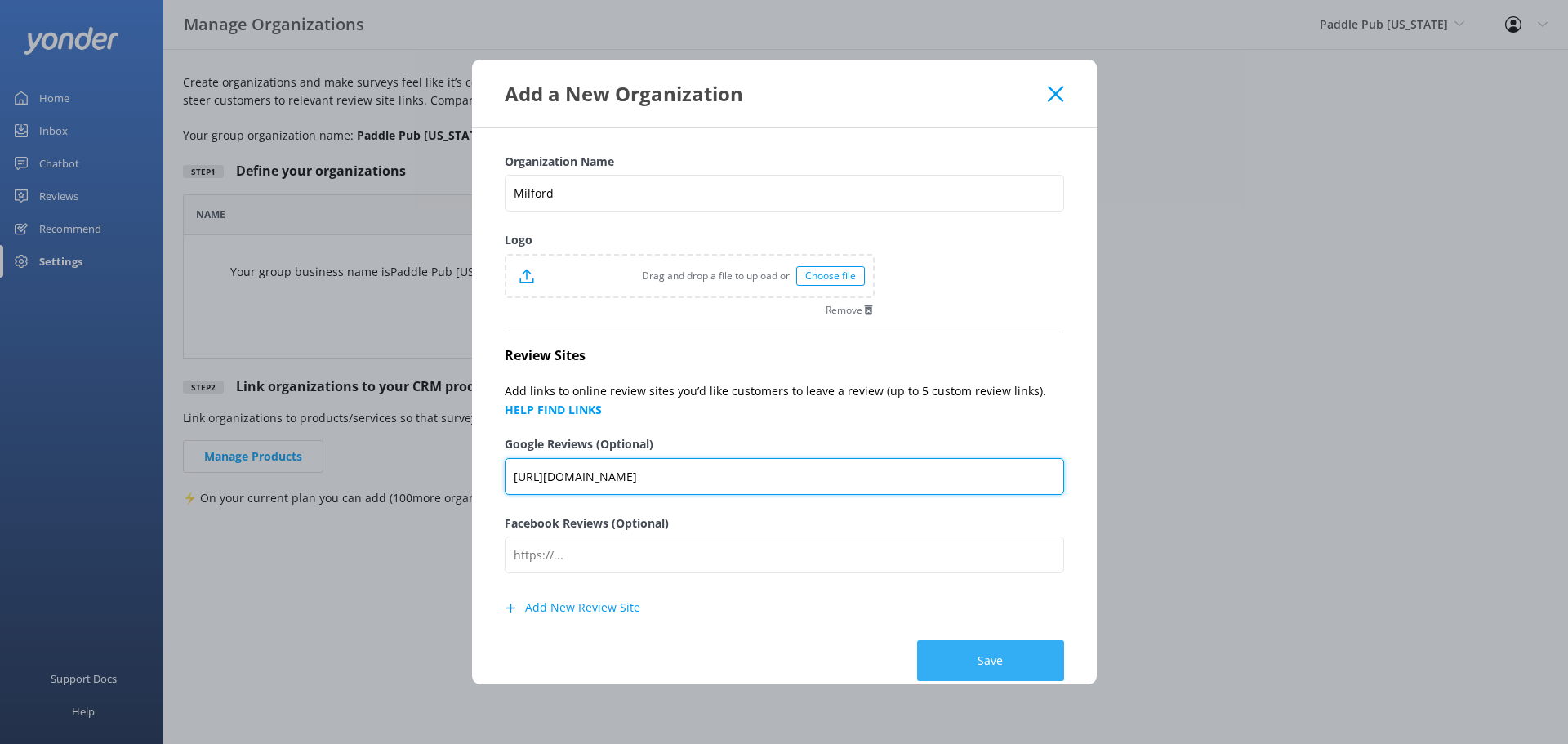 type on "https://g.page/r/CRlSpPgOQozBEBM/review" 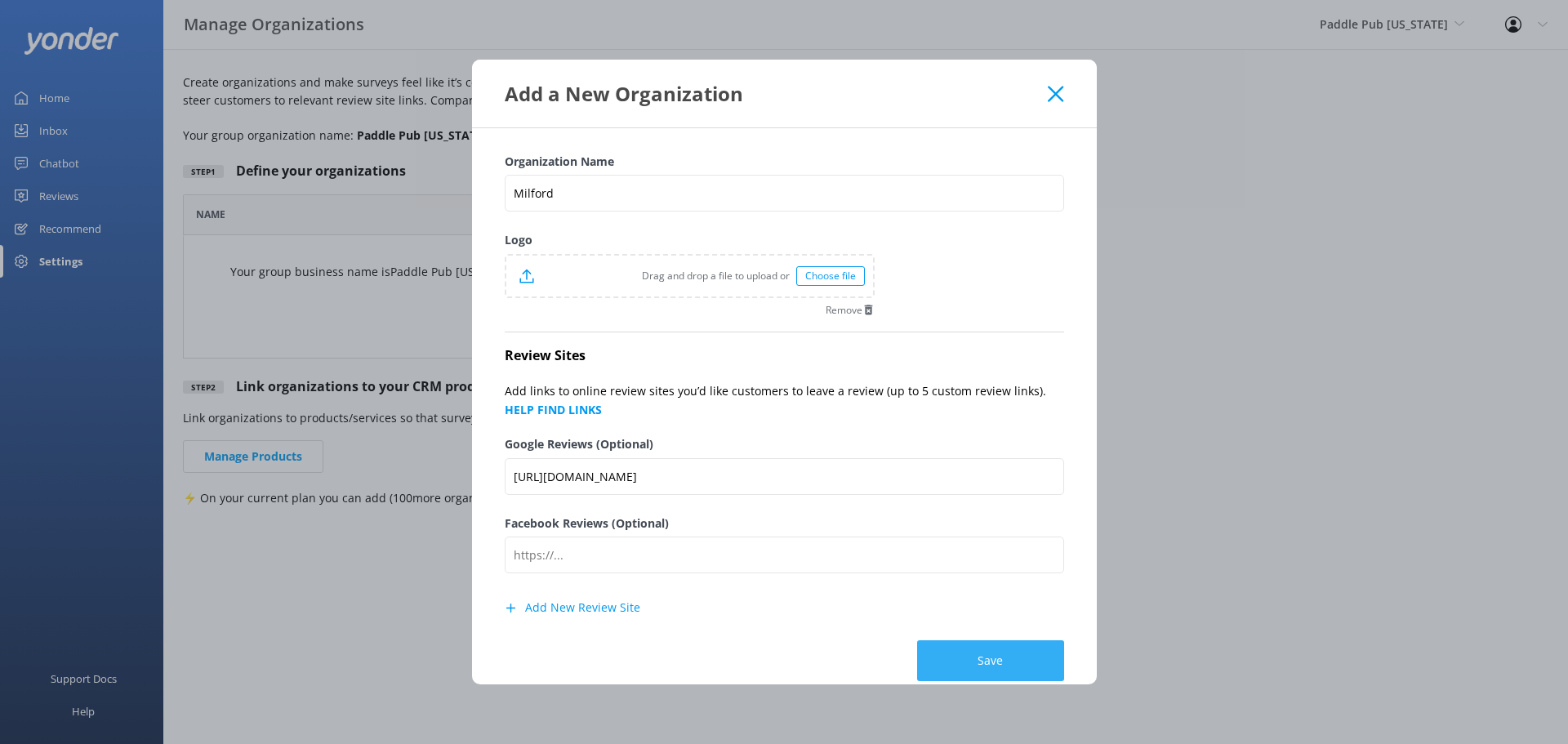 click on "Save" at bounding box center (991, 661) 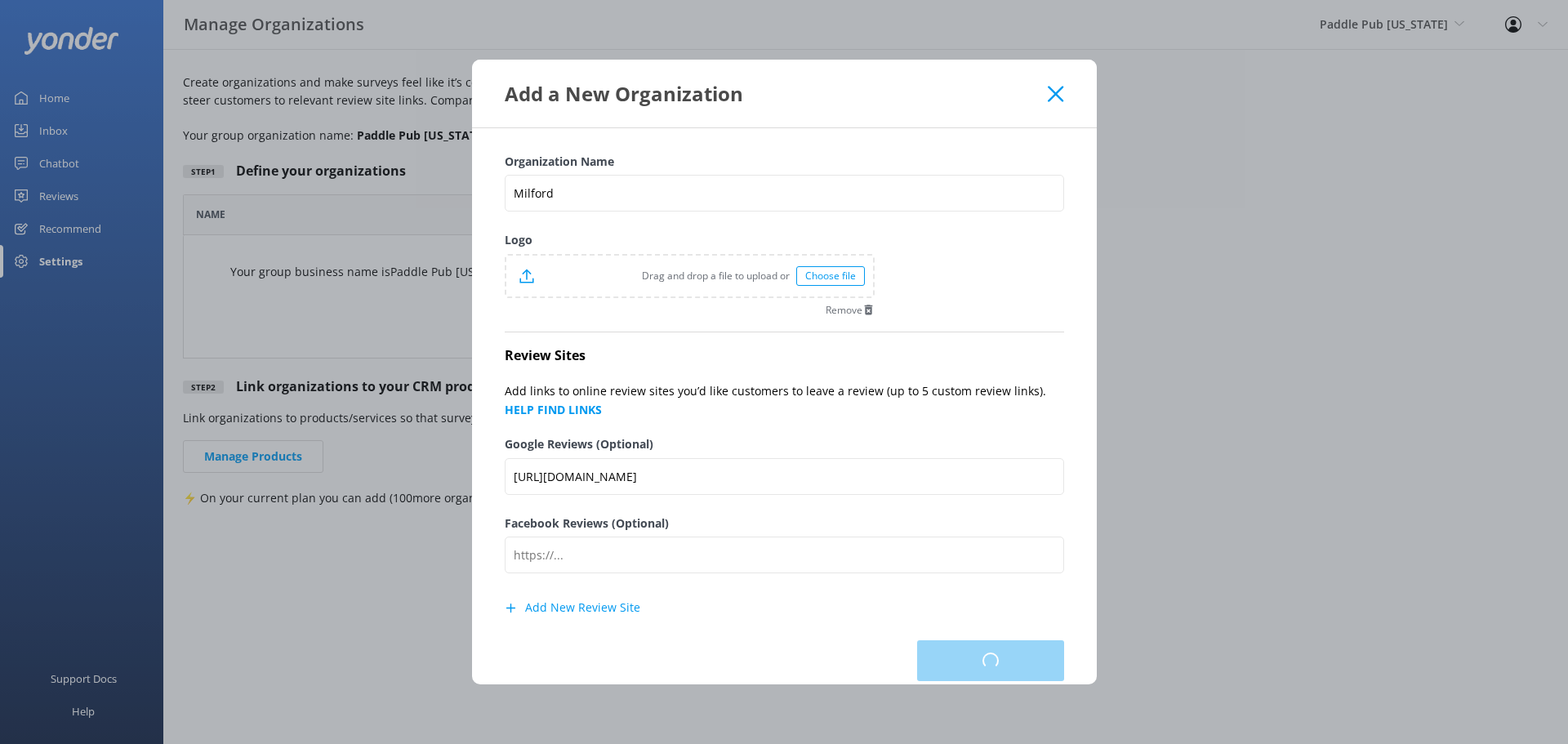scroll, scrollTop: 78, scrollLeft: 765, axis: both 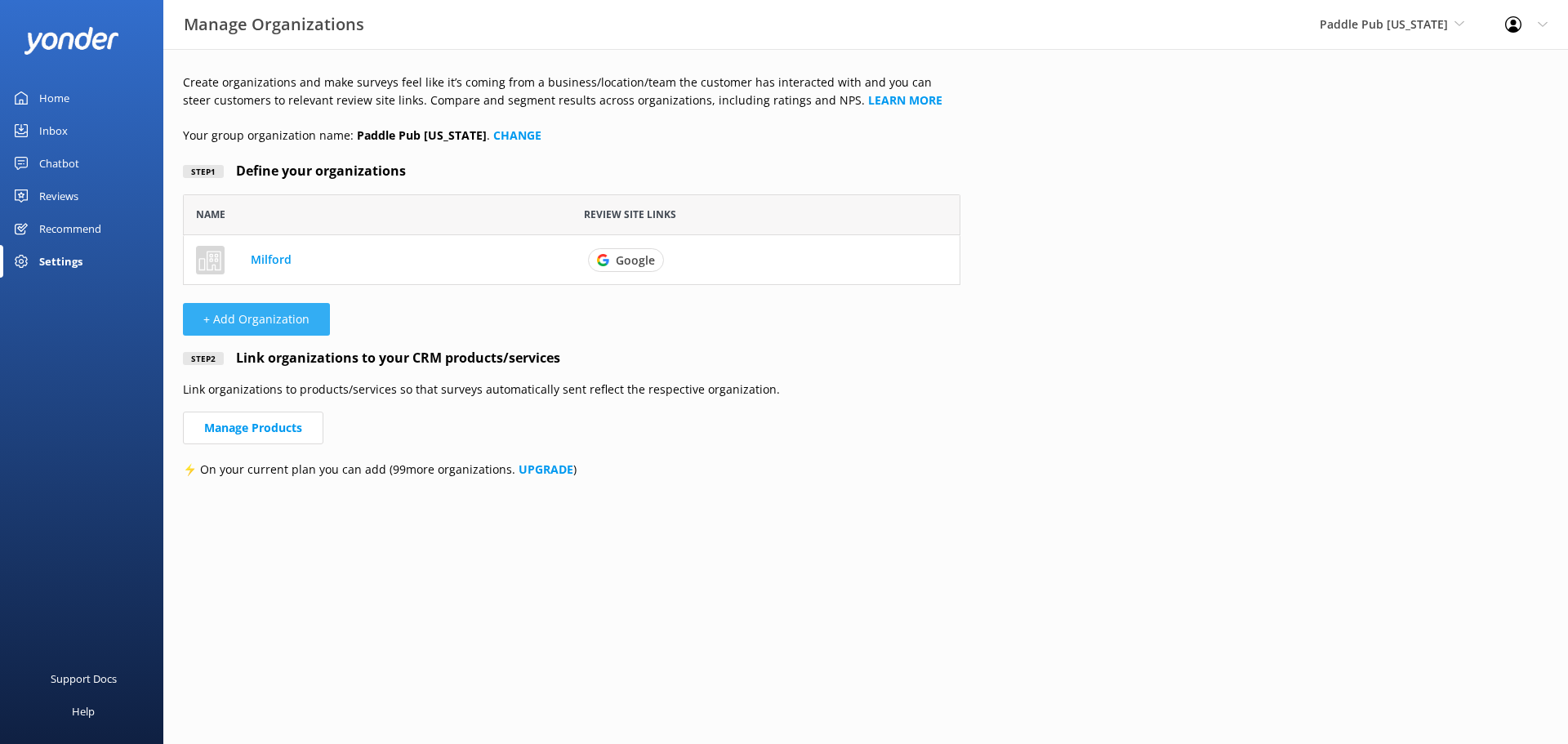 click on "+ Add Organization" at bounding box center [256, 319] 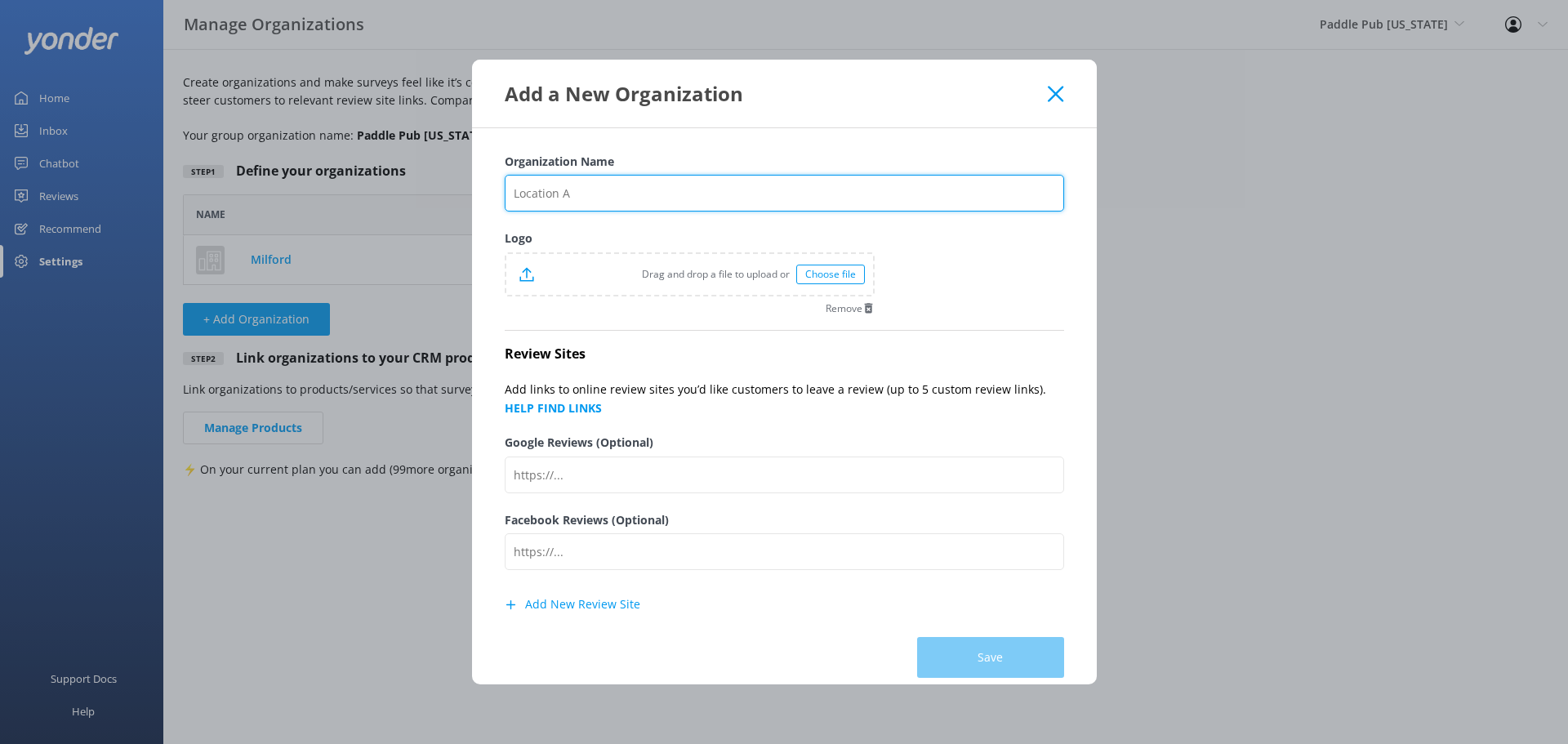 drag, startPoint x: 578, startPoint y: 191, endPoint x: 566, endPoint y: 175, distance: 20 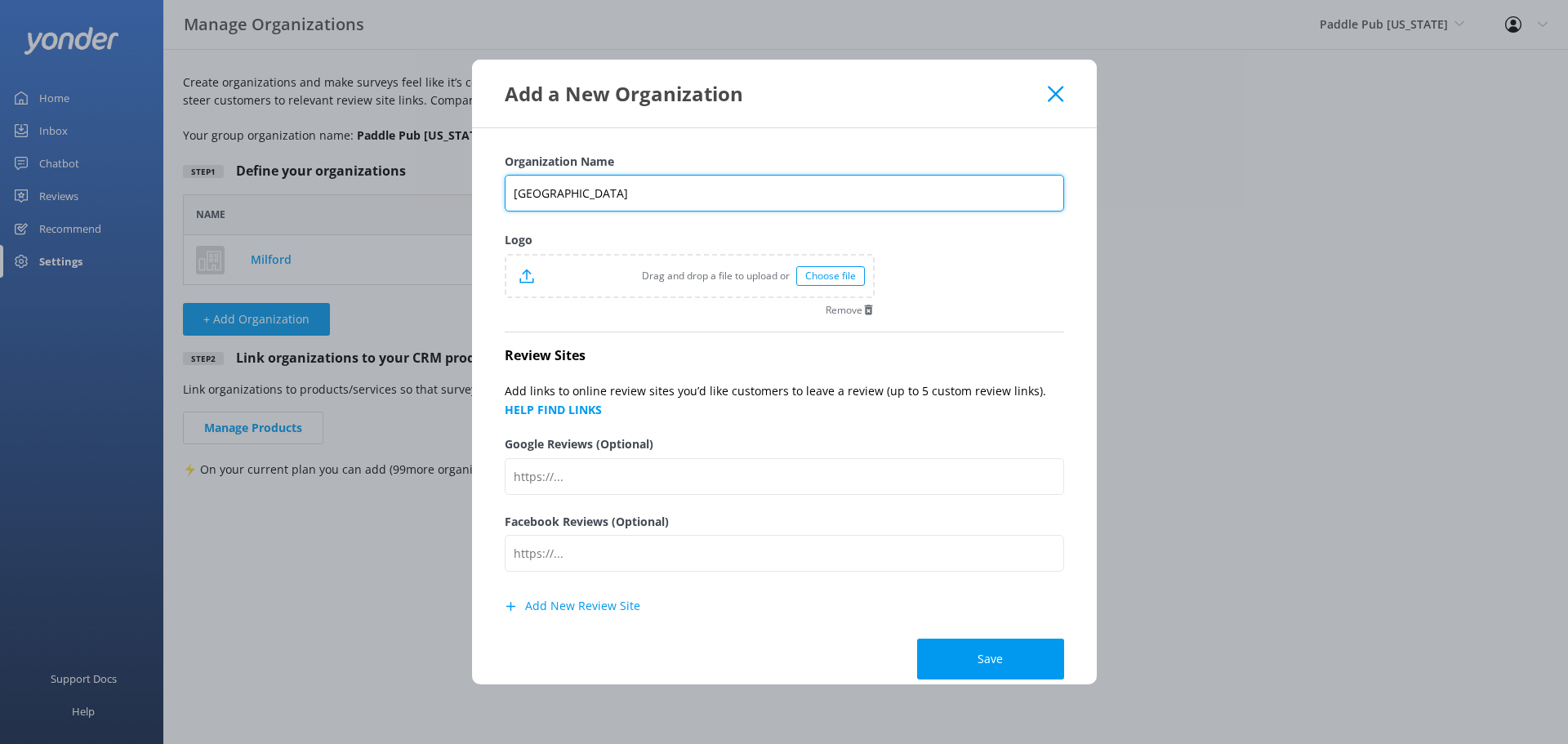 type on "Stamford" 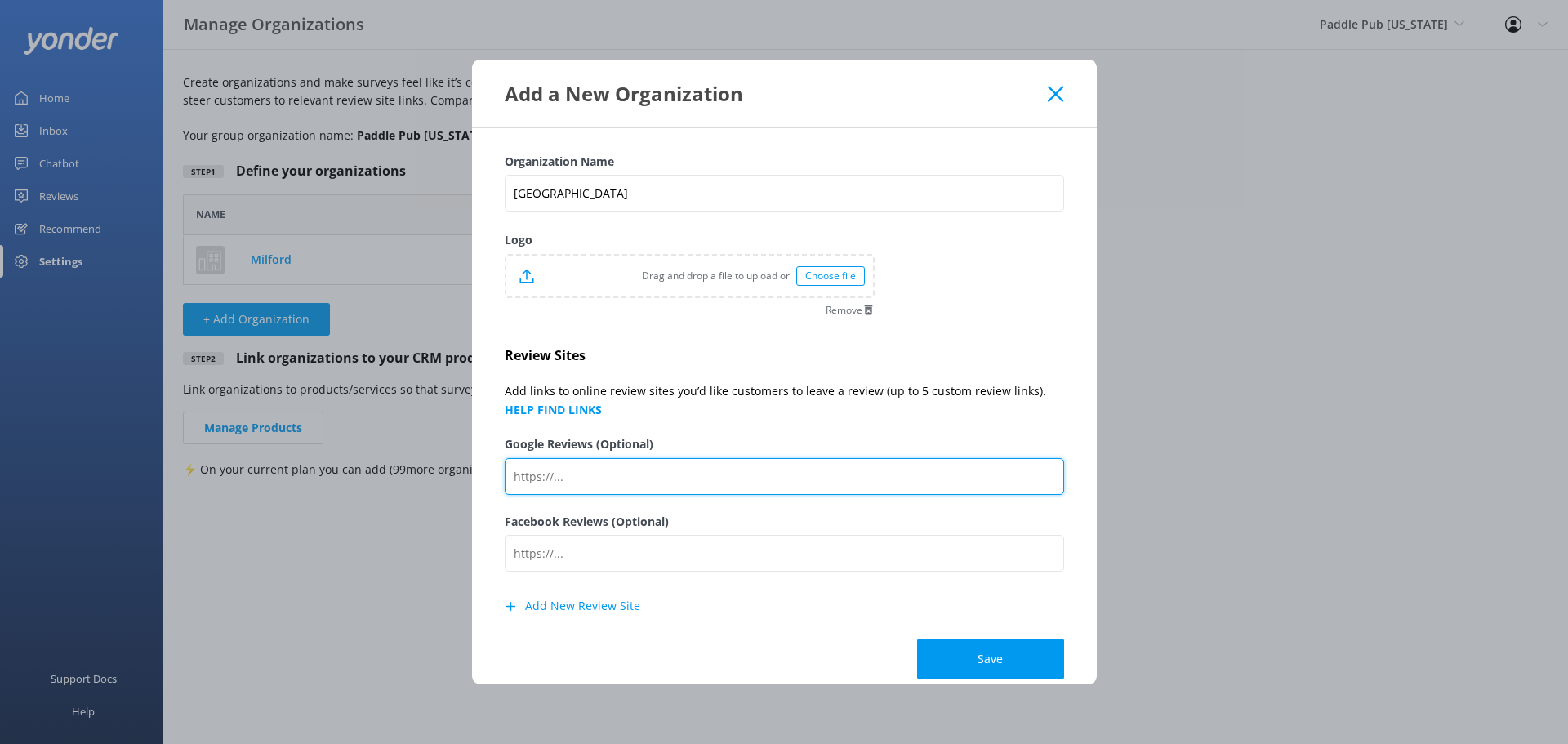 click on "Google Reviews (Optional)" at bounding box center (784, 476) 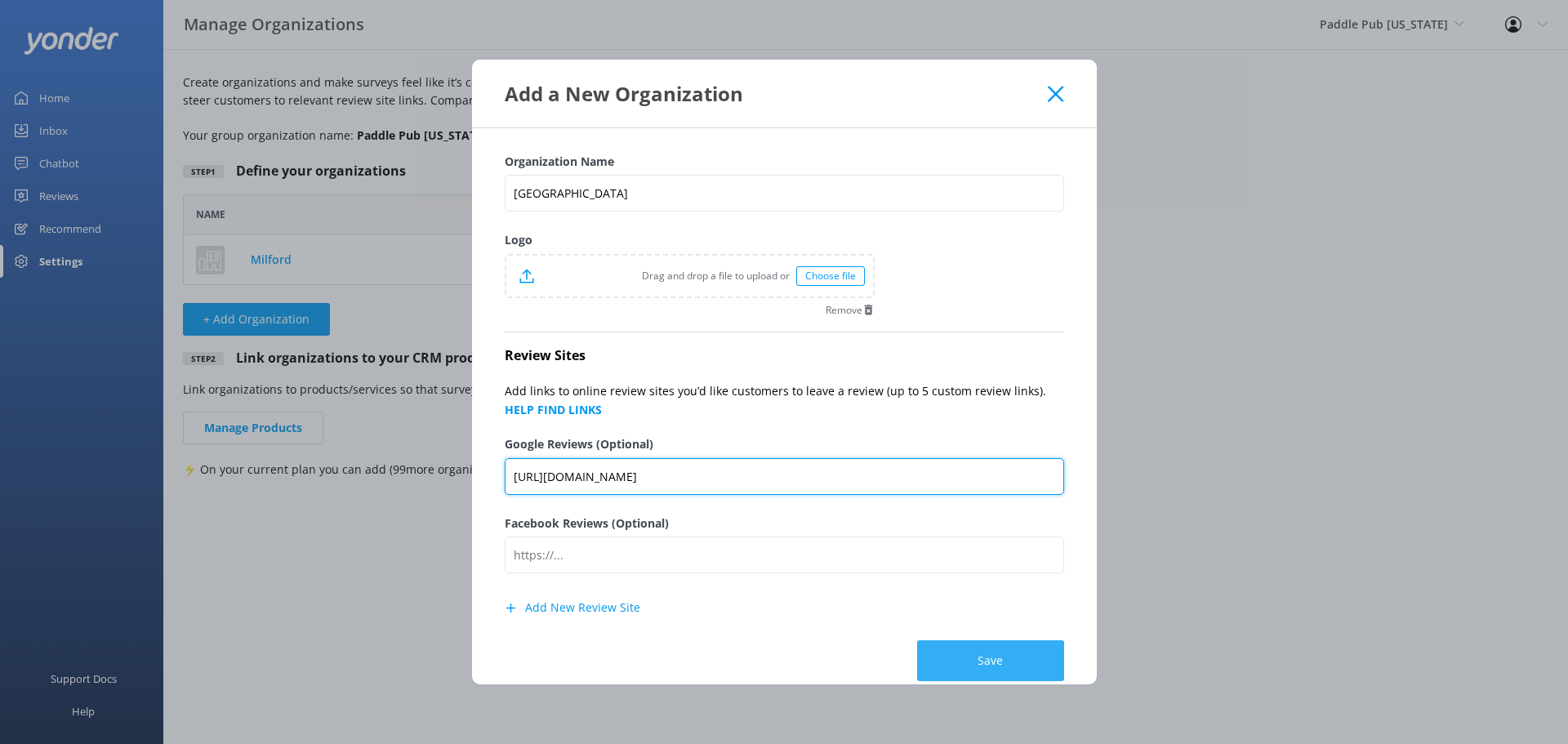type on "https://g.page/r/CQuNC9W3QkMcEBM/review" 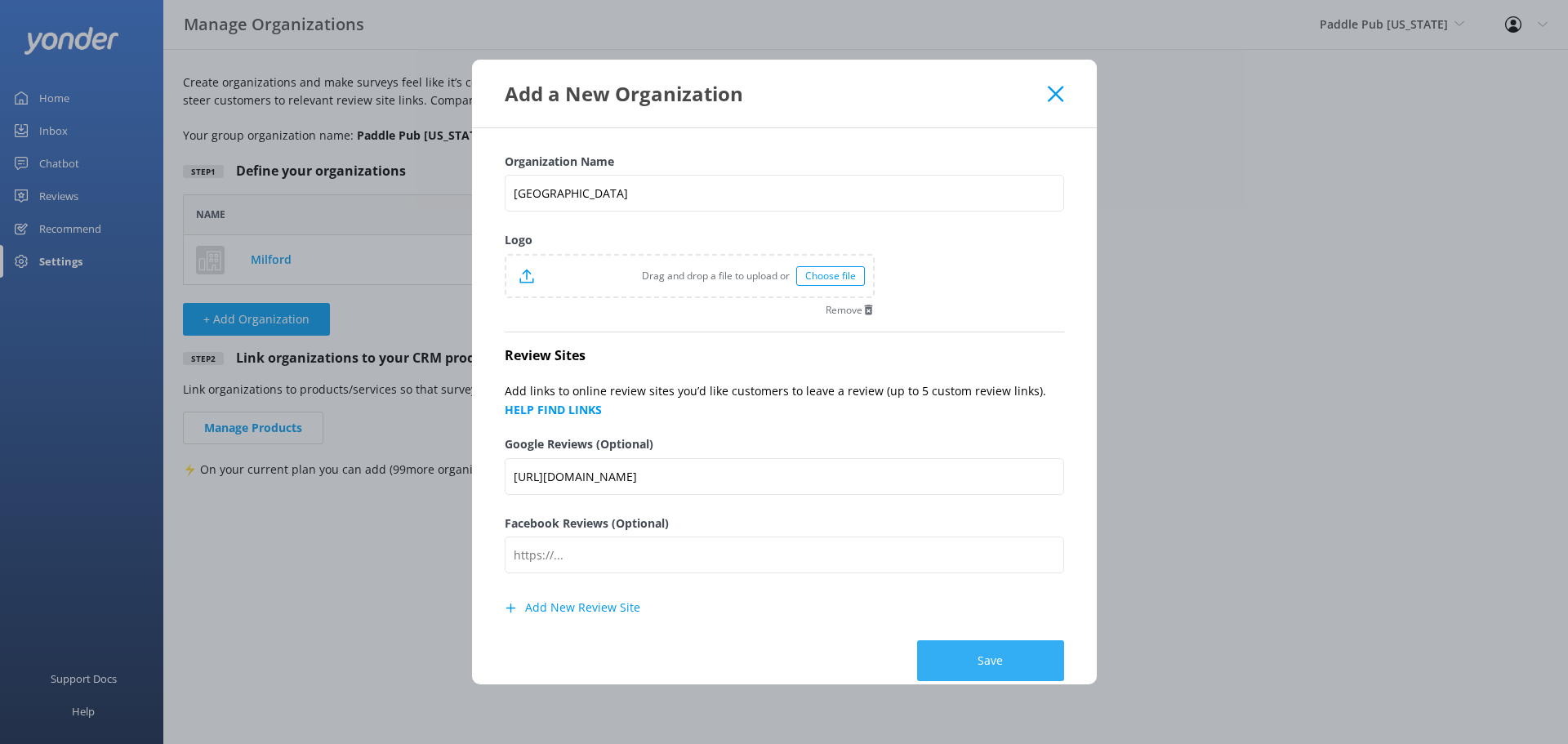 click on "Save" at bounding box center (991, 661) 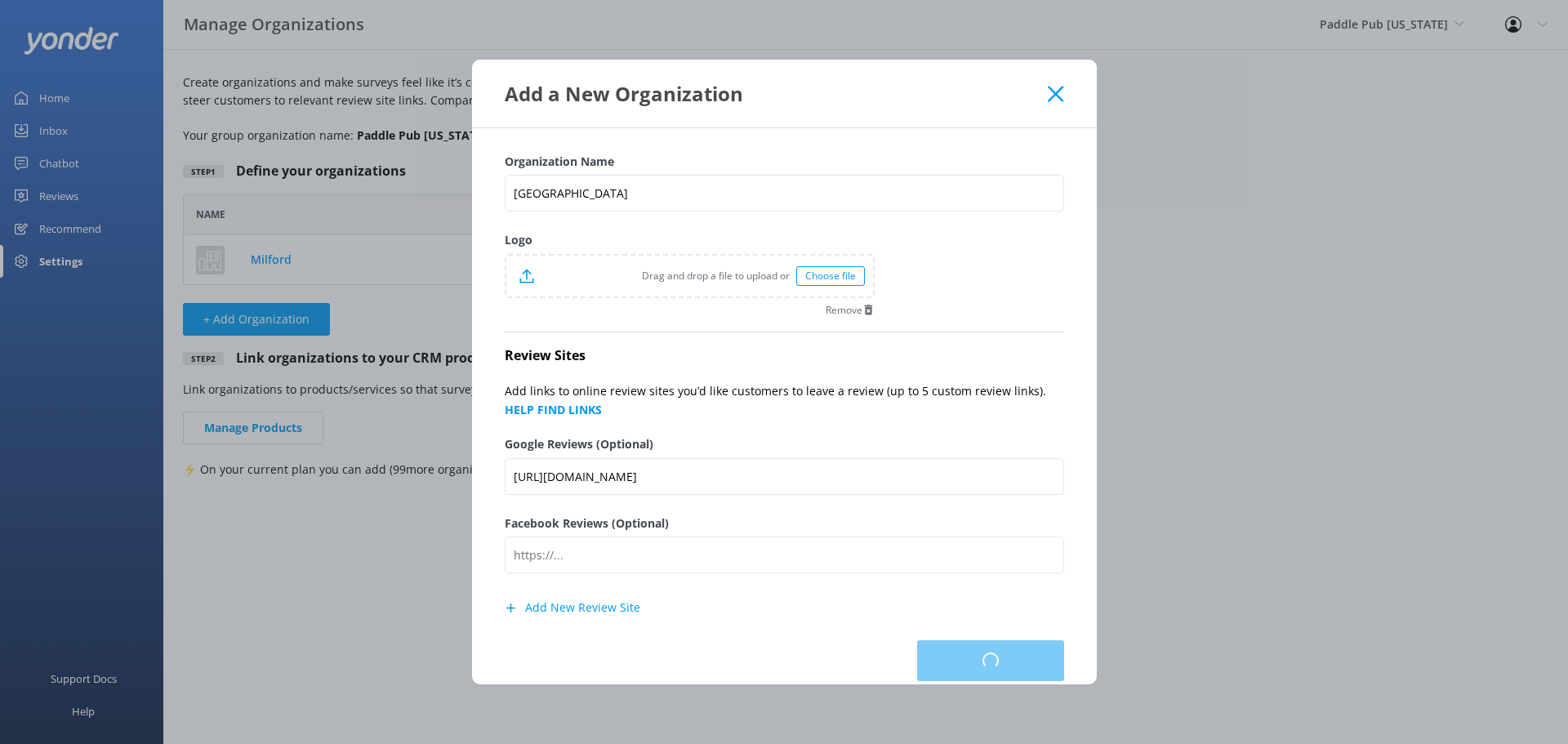 scroll, scrollTop: 13, scrollLeft: 13, axis: both 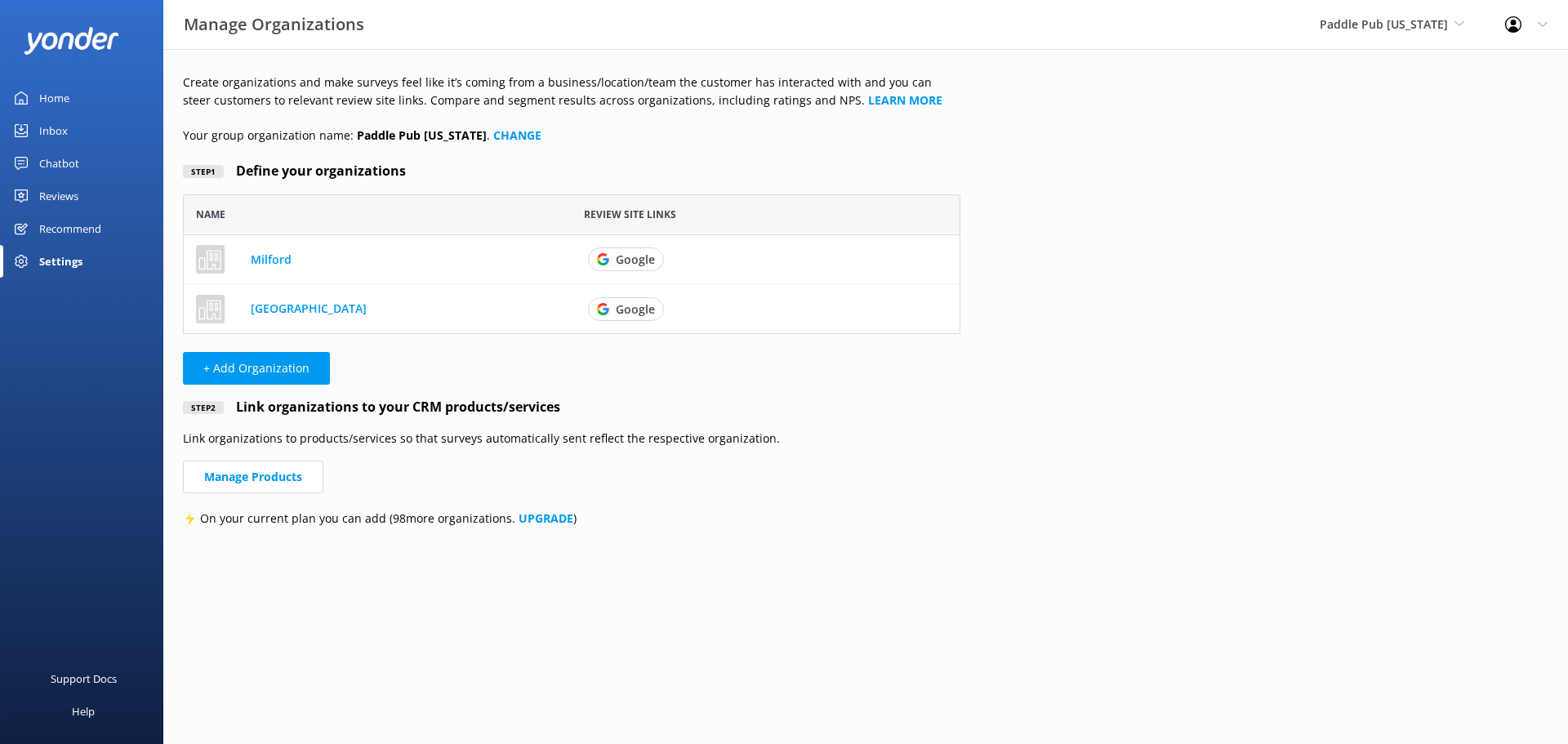 click on "Settings" at bounding box center [60, 261] 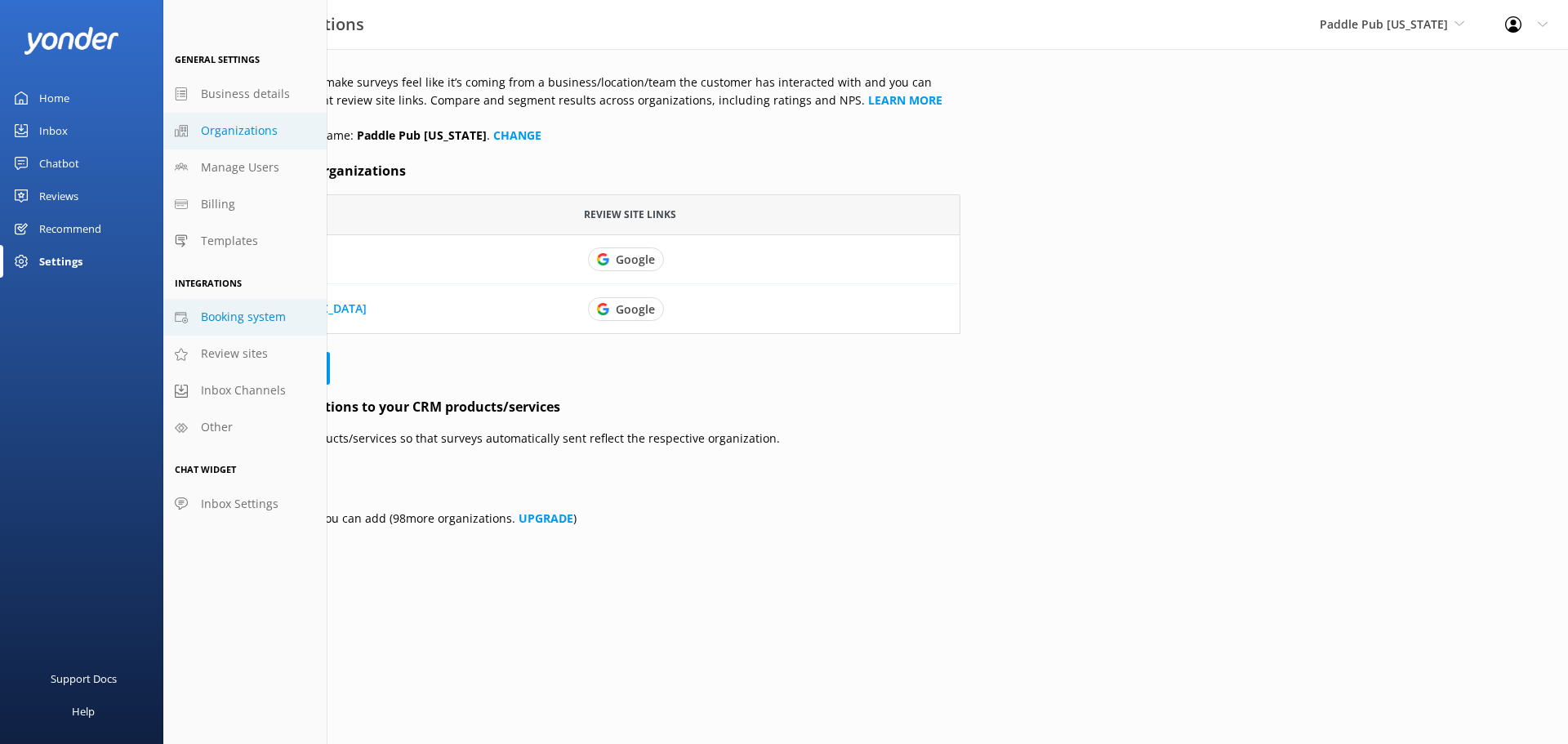 click on "Booking system" at bounding box center [243, 317] 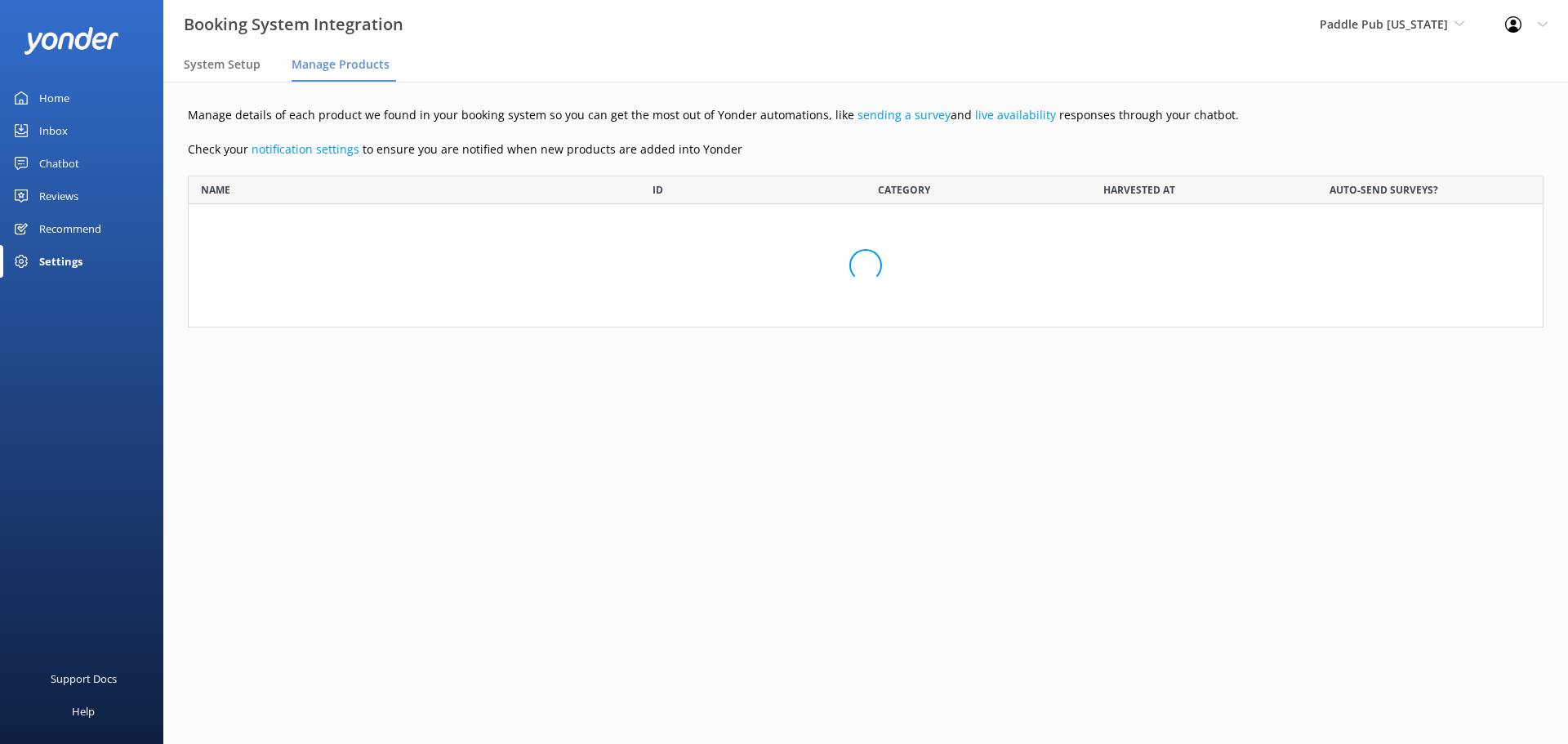 scroll, scrollTop: 13, scrollLeft: 13, axis: both 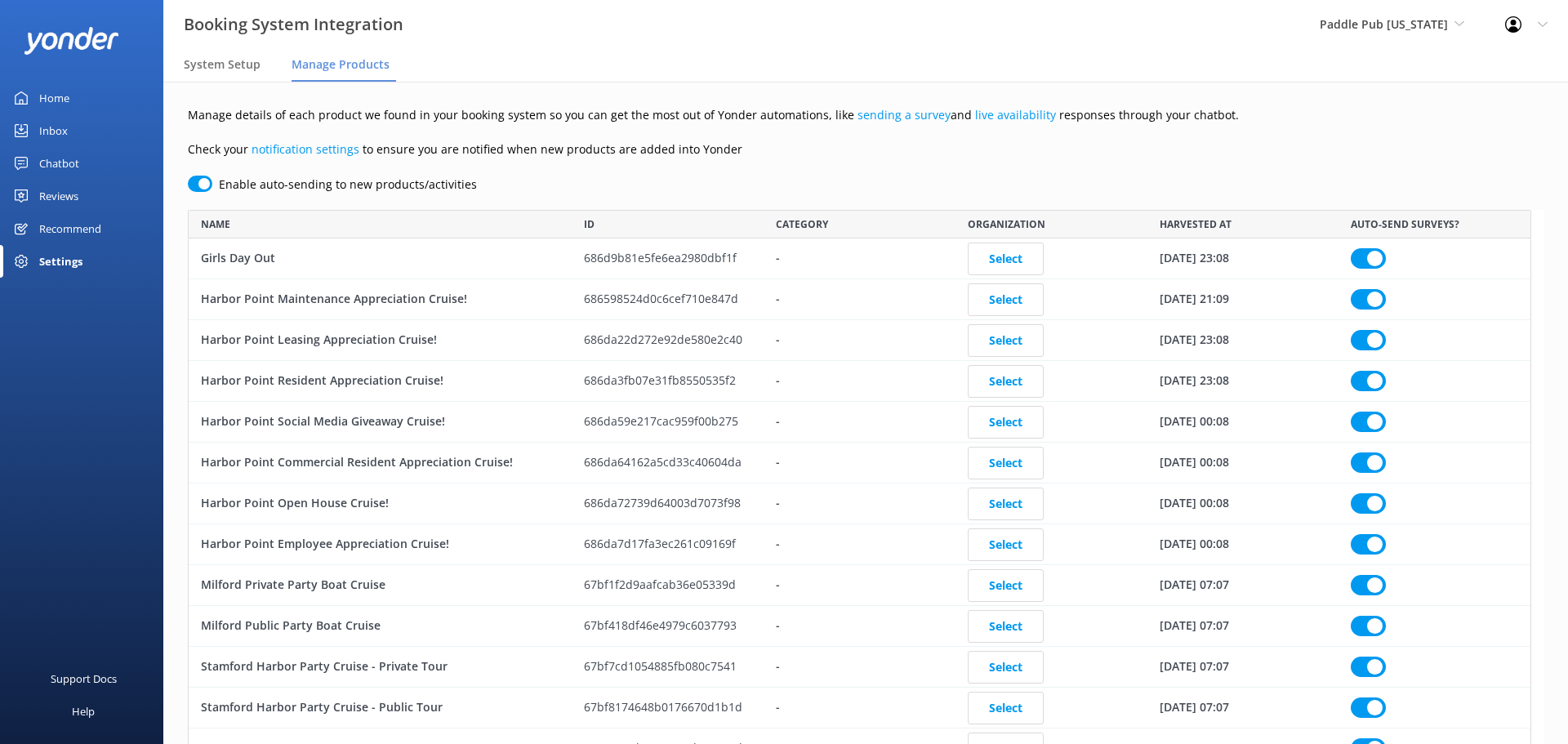 checkbox on "true" 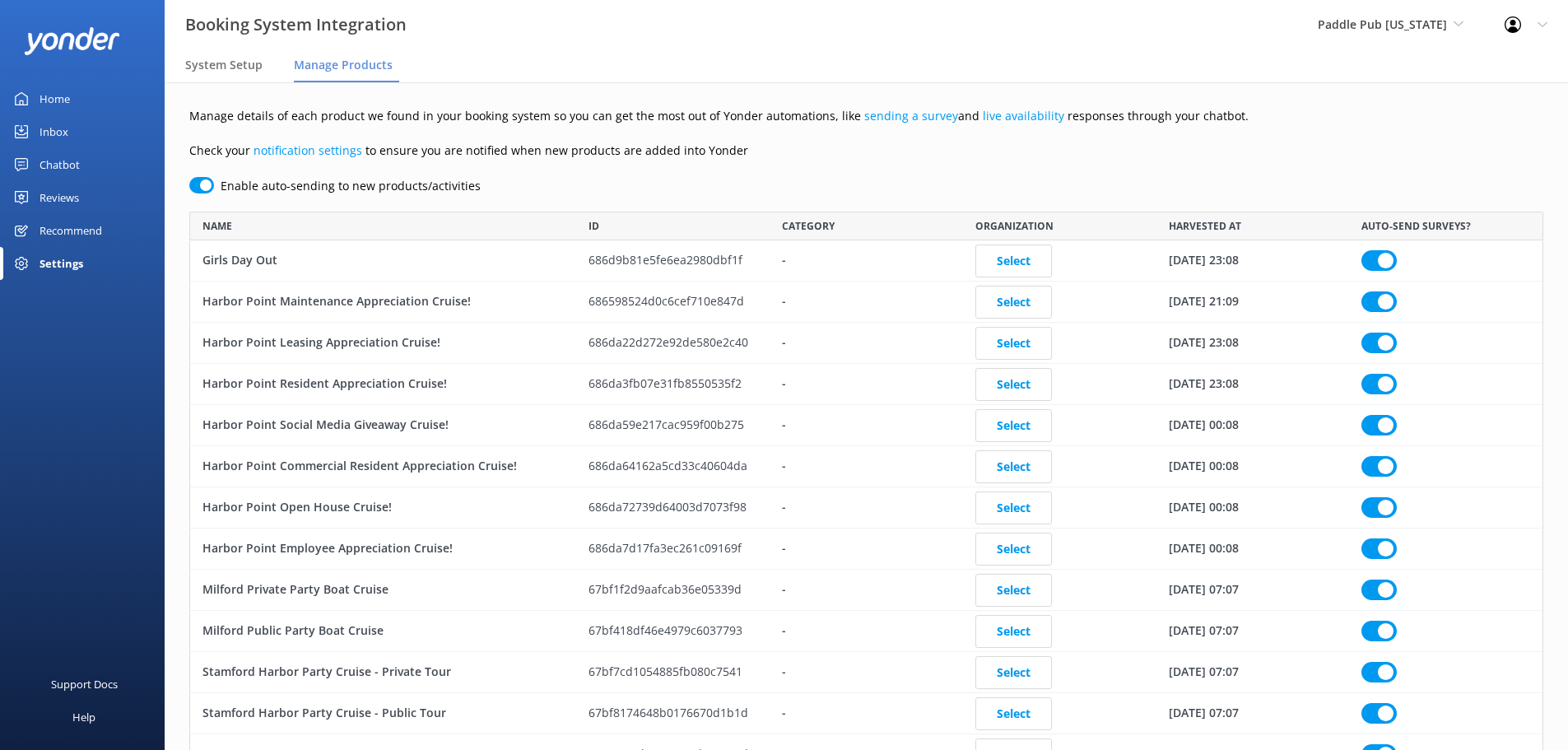 scroll, scrollTop: 13, scrollLeft: 13, axis: both 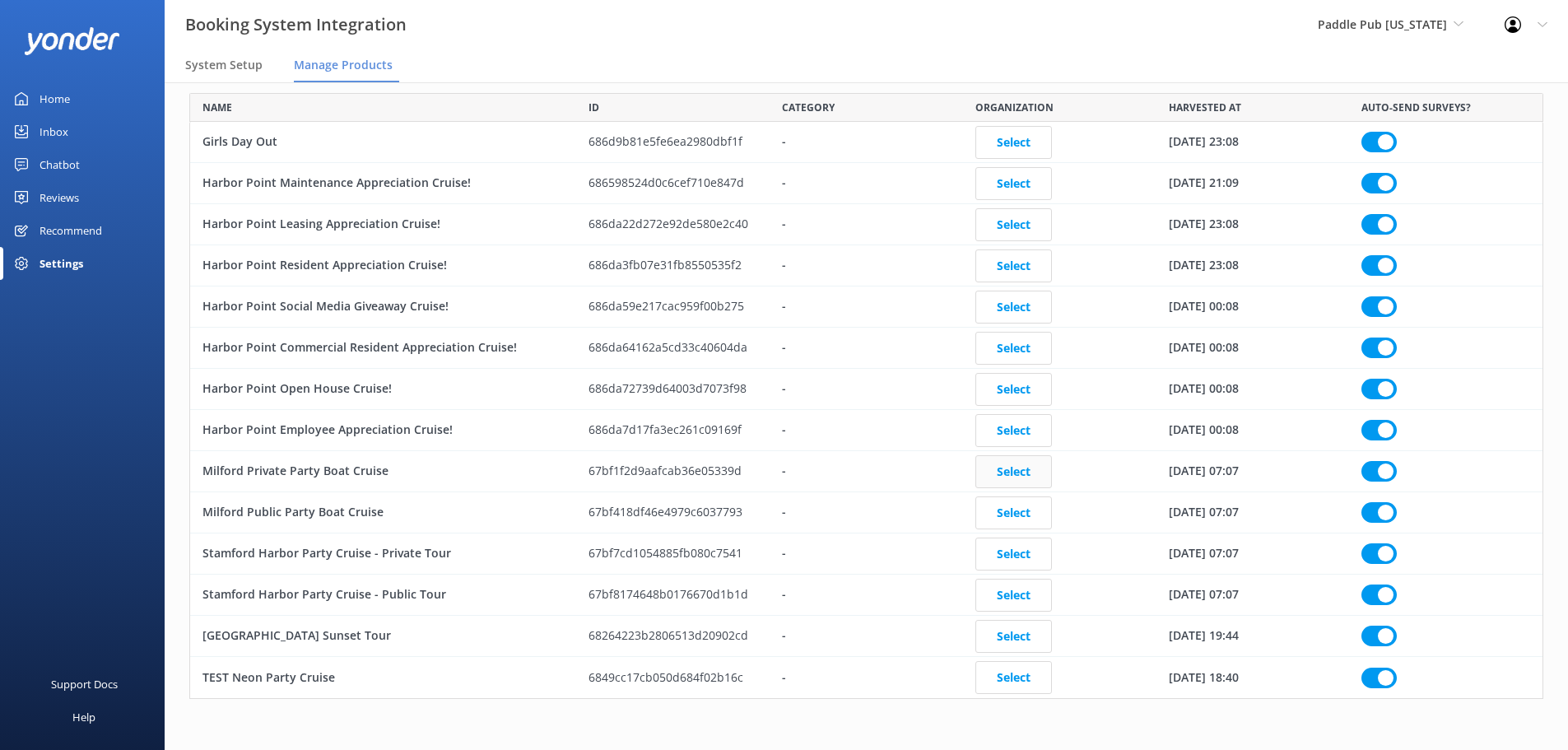 click on "Select" at bounding box center [1013, 472] 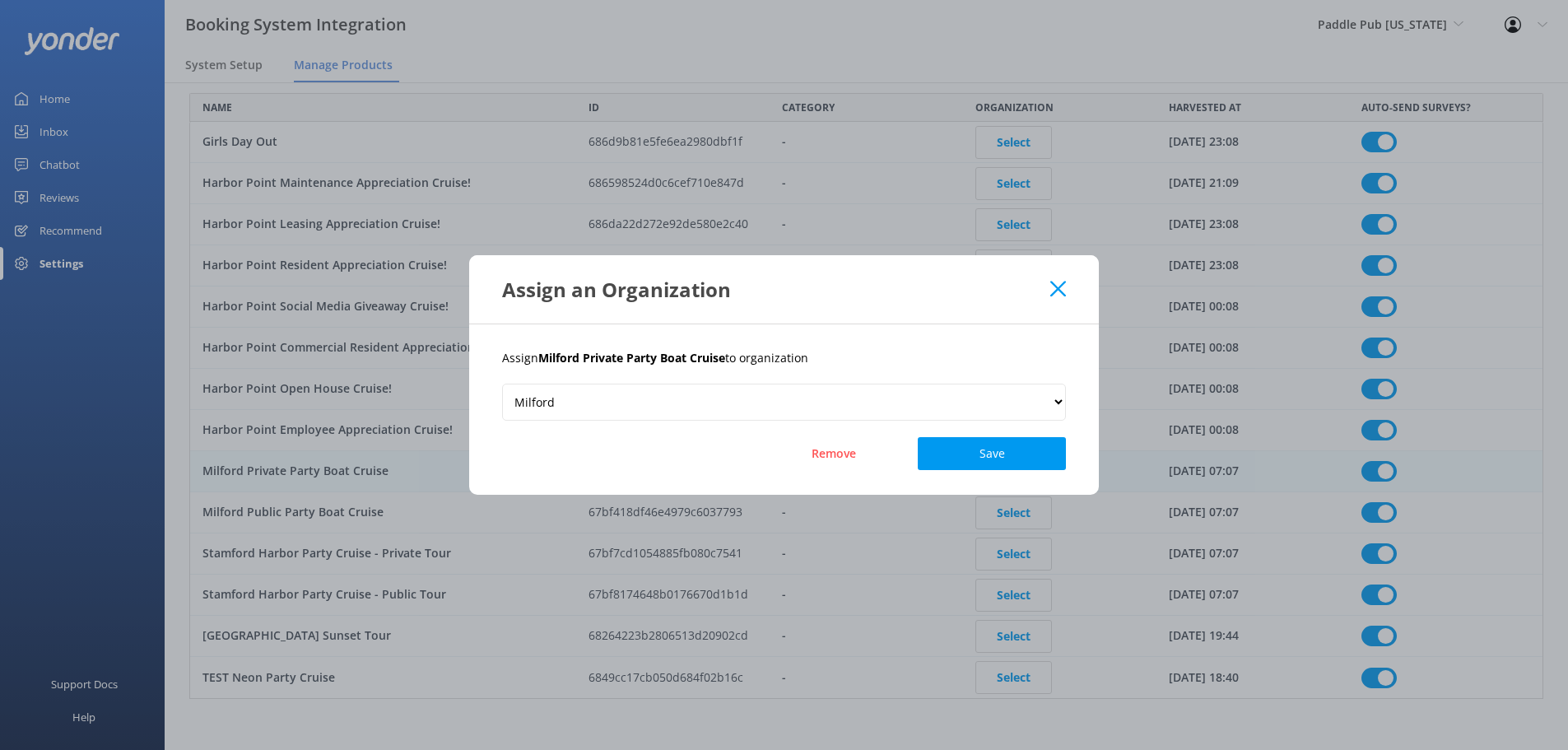 click on "Assign  Milford Private Party Boat Cruise  to organization Milford Stamford Remove Save" at bounding box center [784, 409] 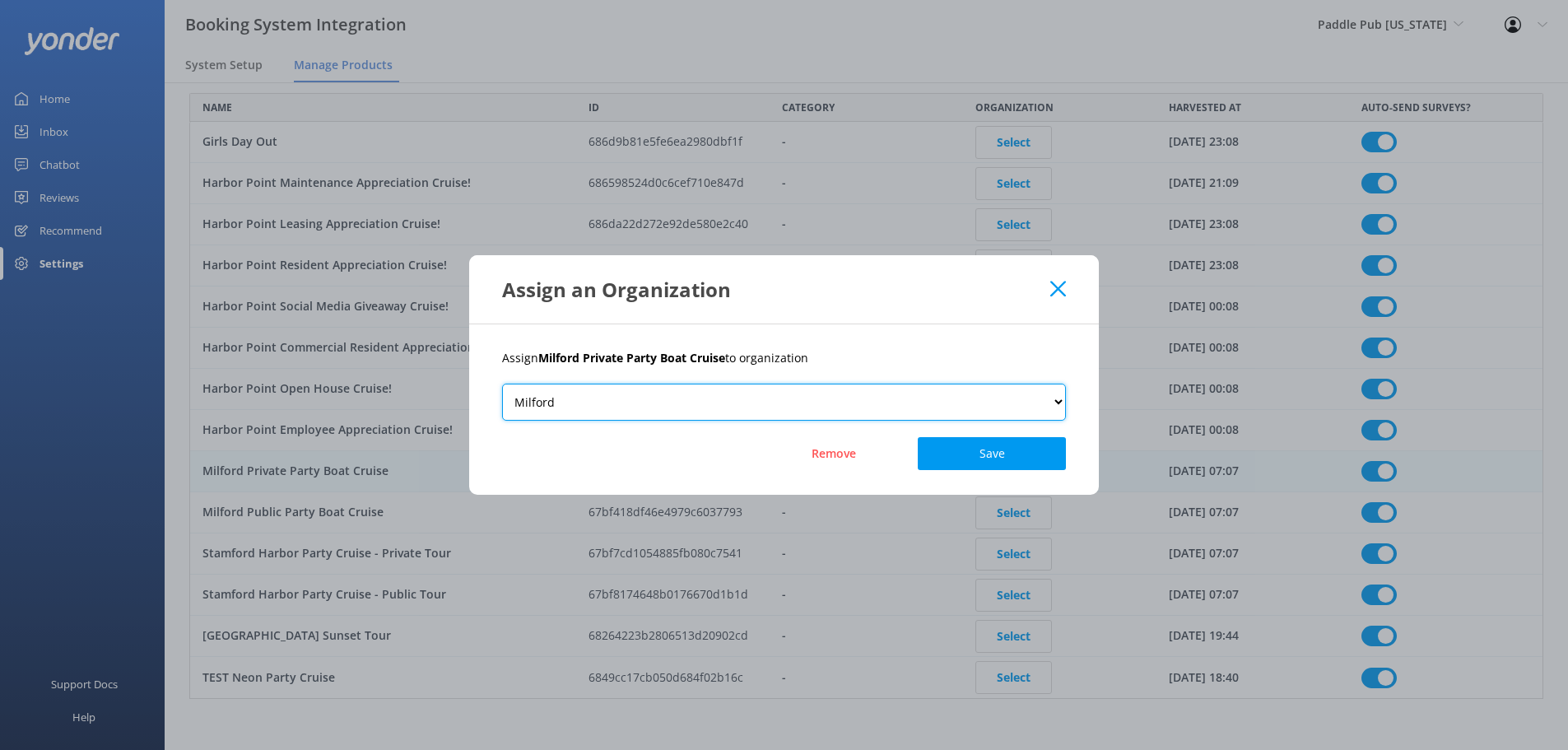 click on "Milford Stamford" at bounding box center (784, 402) 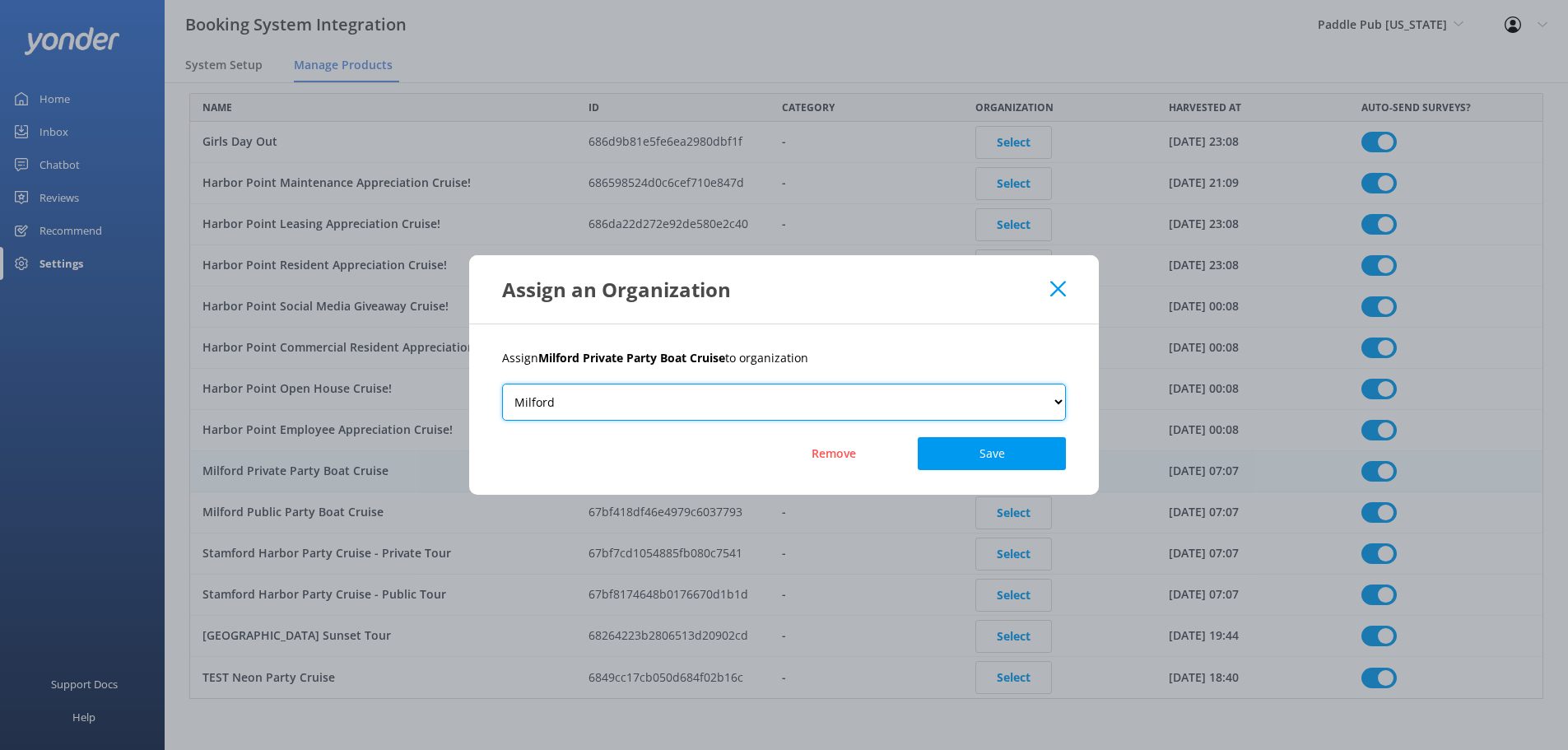 click on "Milford Stamford" at bounding box center (784, 402) 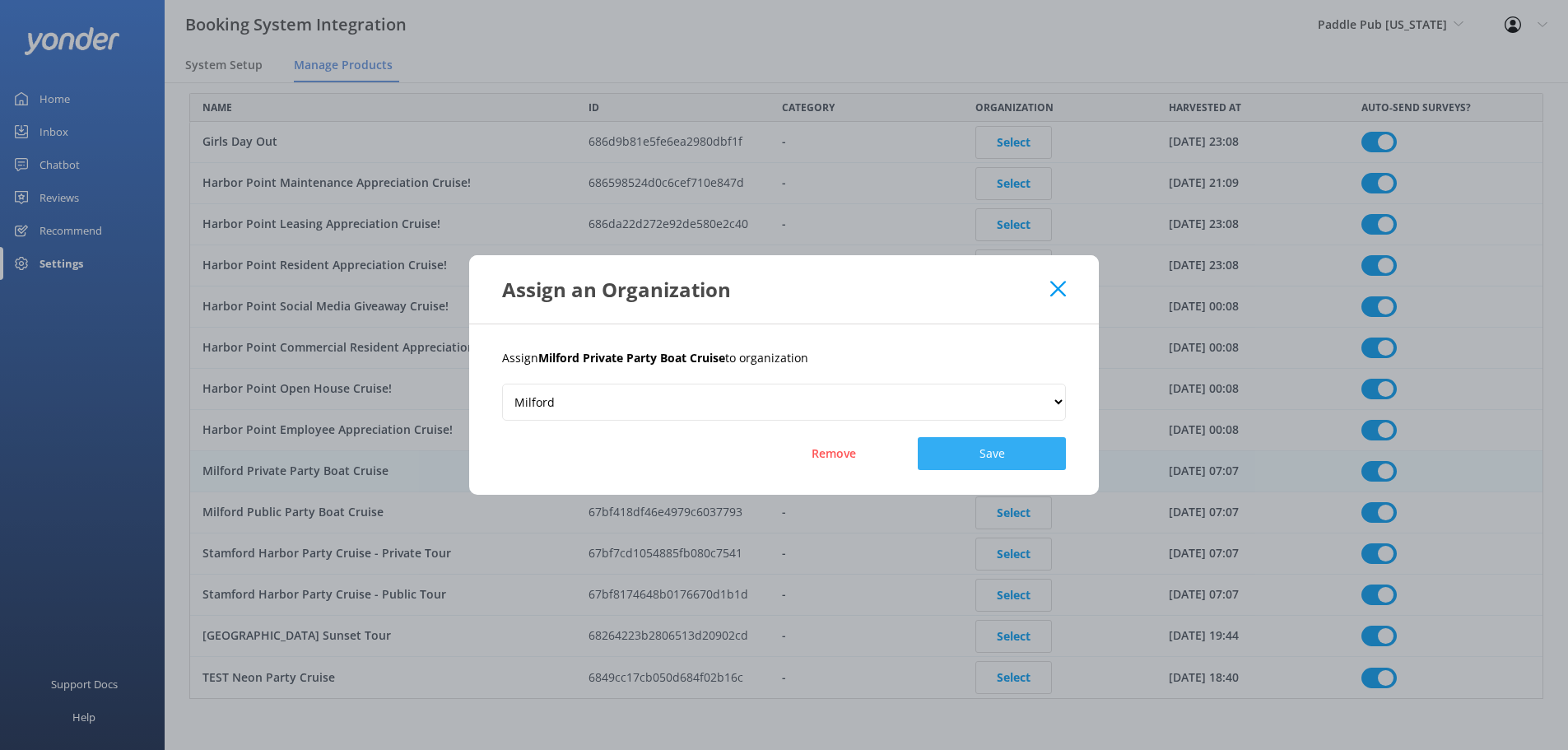 click on "Save" at bounding box center [992, 454] 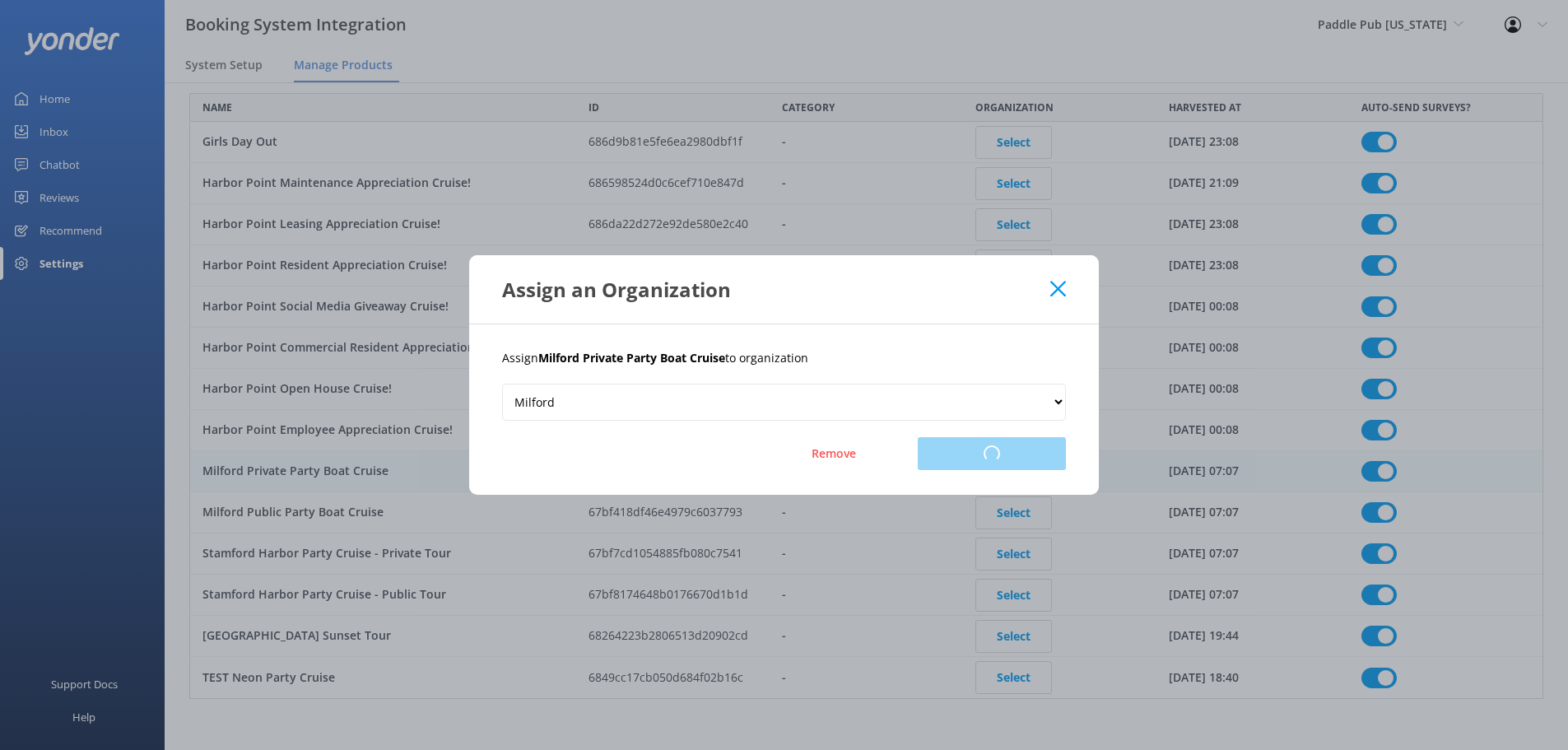 checkbox on "true" 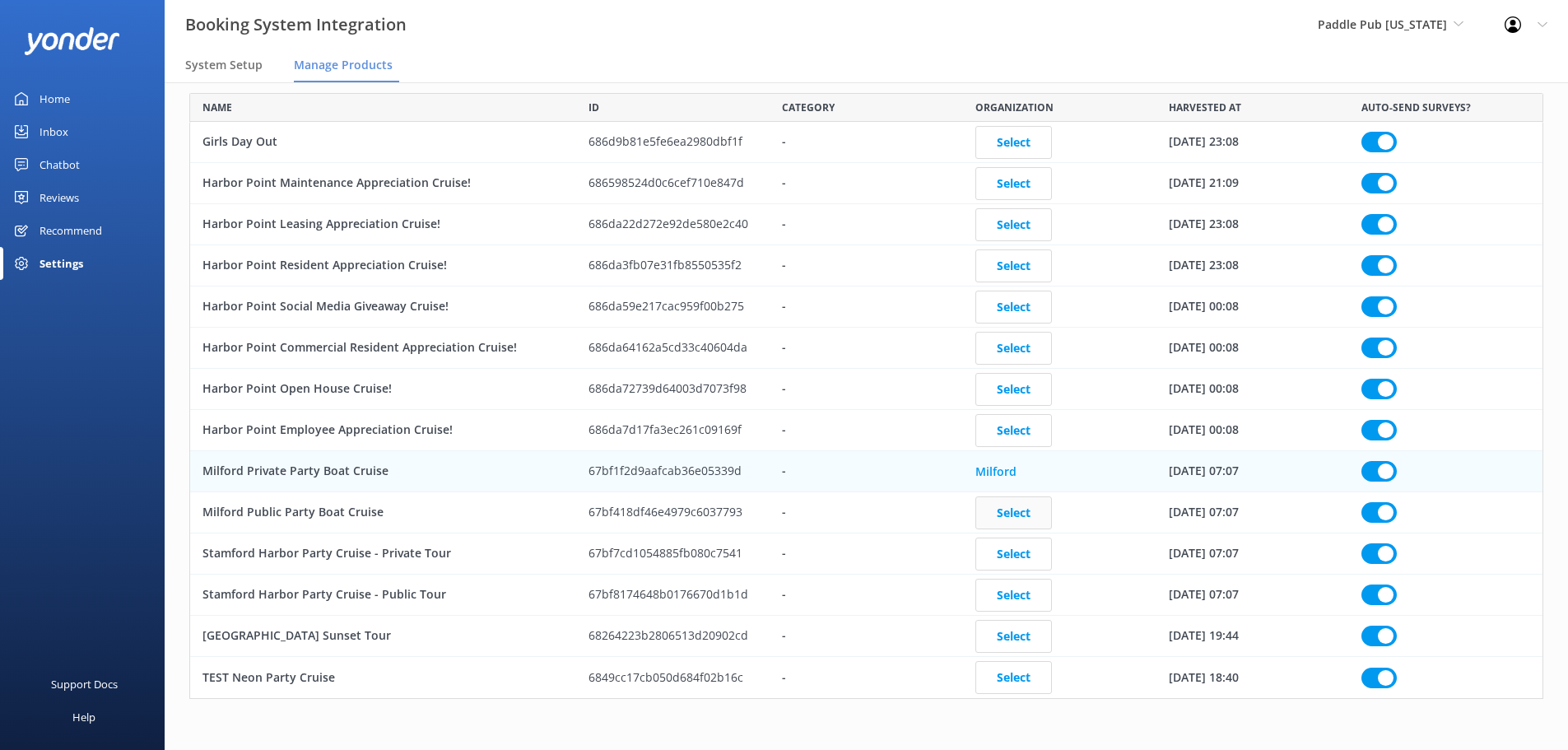 click on "Select" at bounding box center (1013, 513) 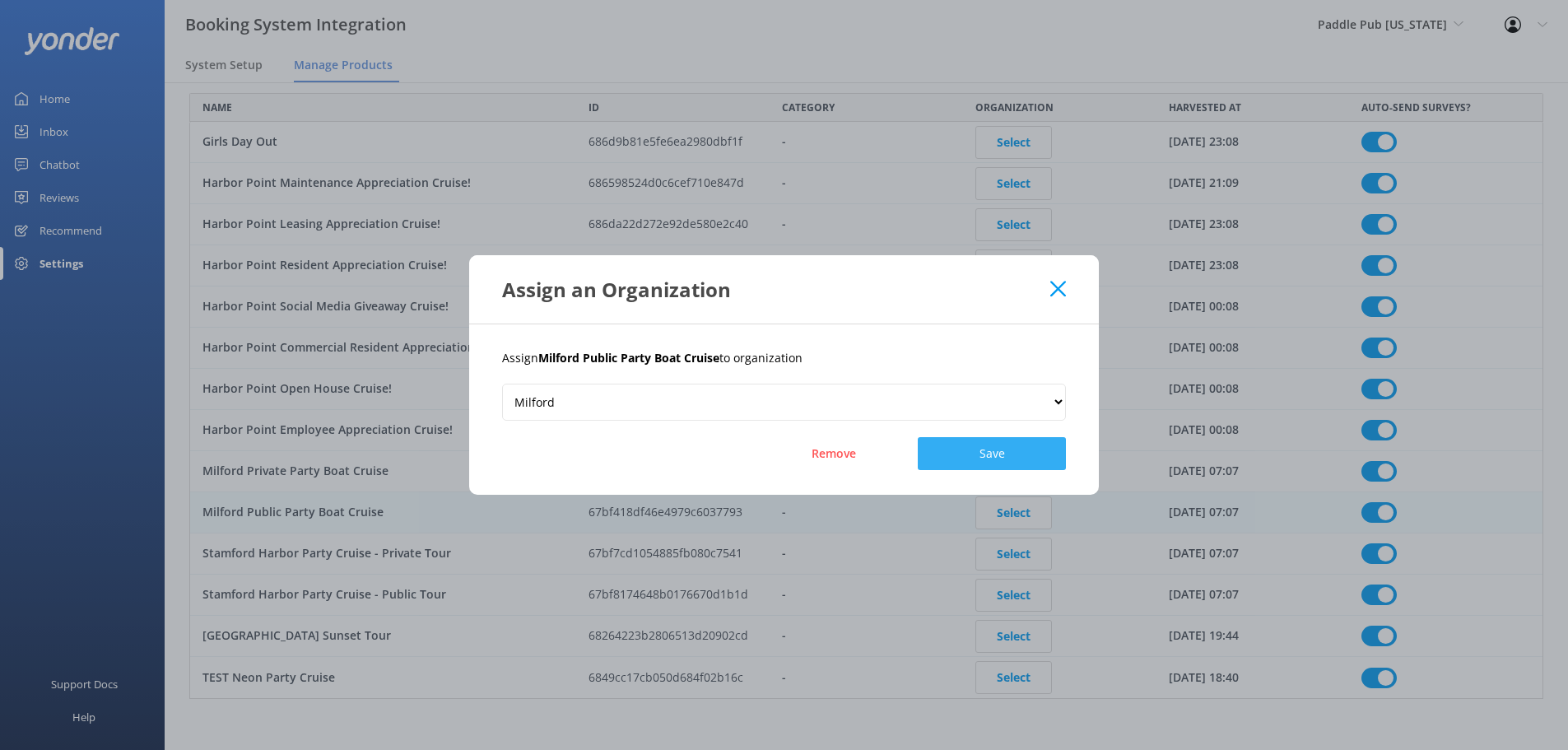 click on "Save" at bounding box center (992, 454) 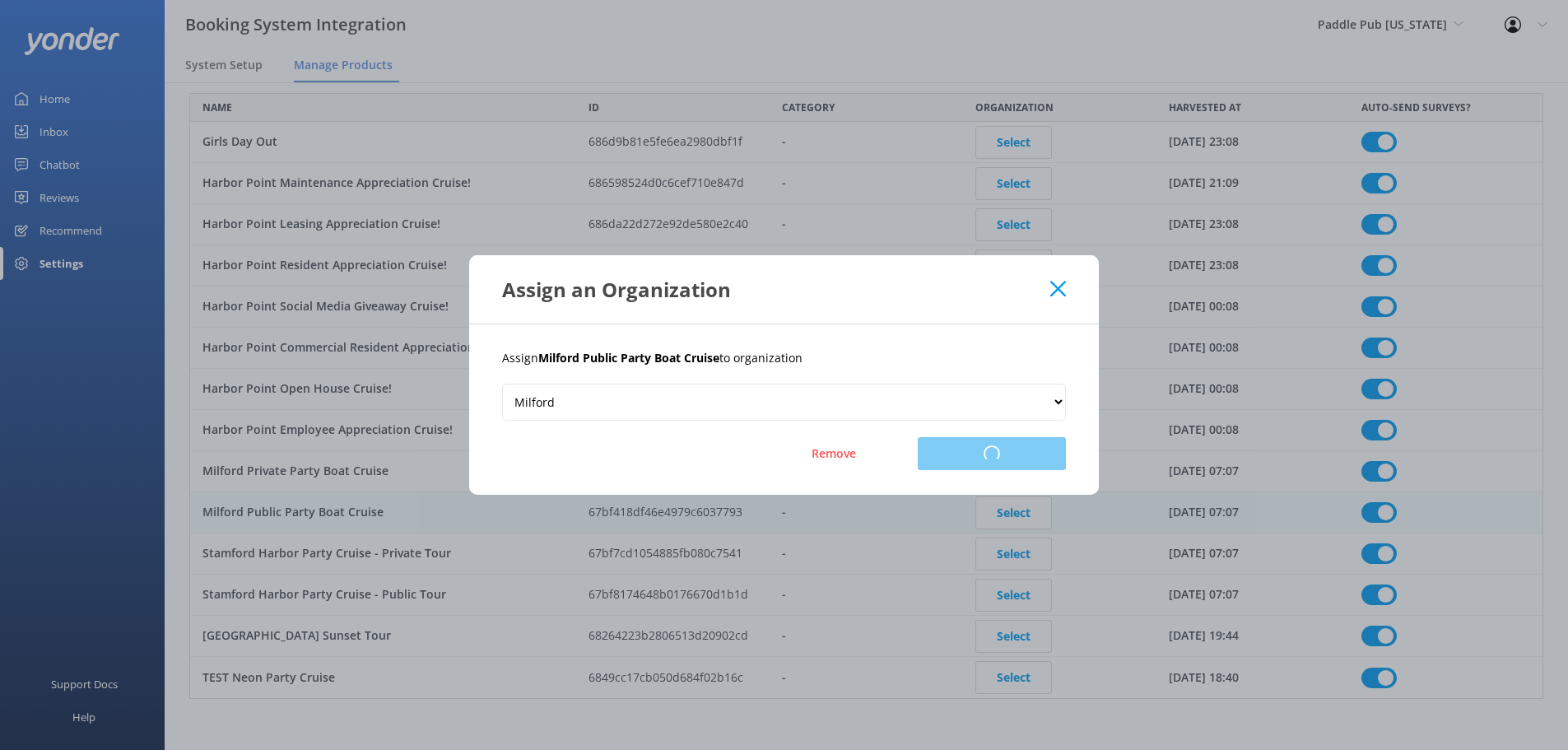 checkbox on "true" 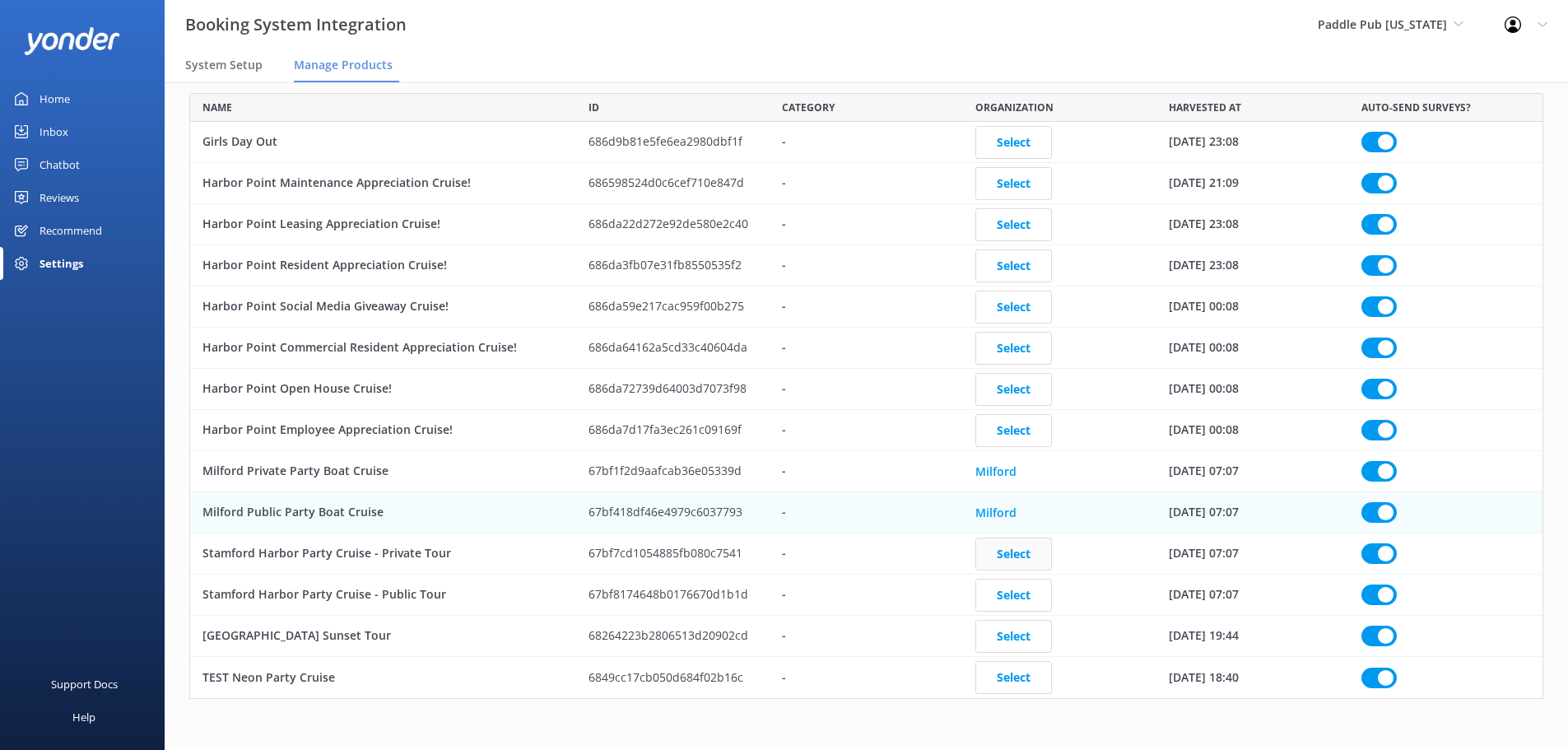 click on "Select" at bounding box center (1013, 554) 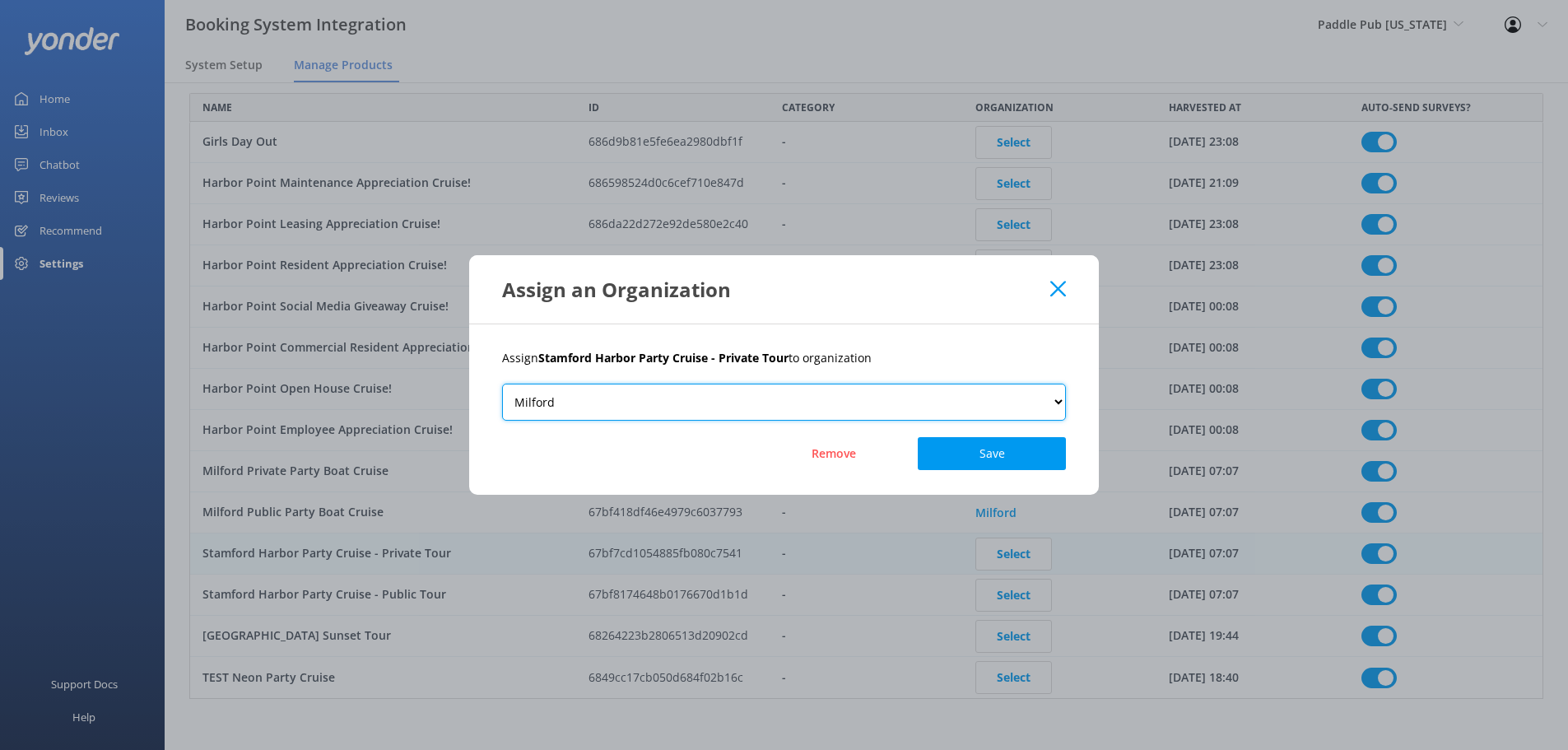 click on "Milford Stamford" at bounding box center [784, 402] 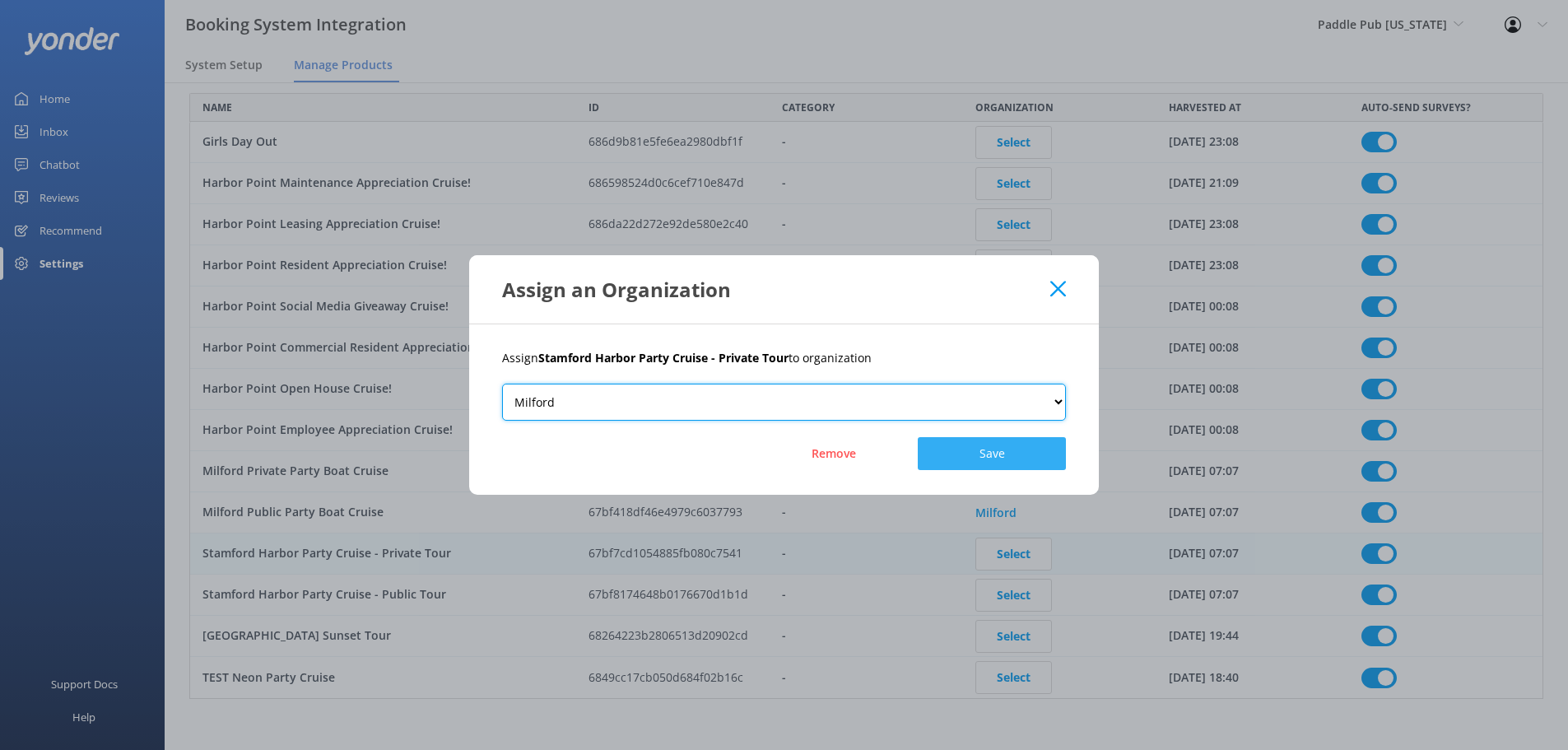 select on "213" 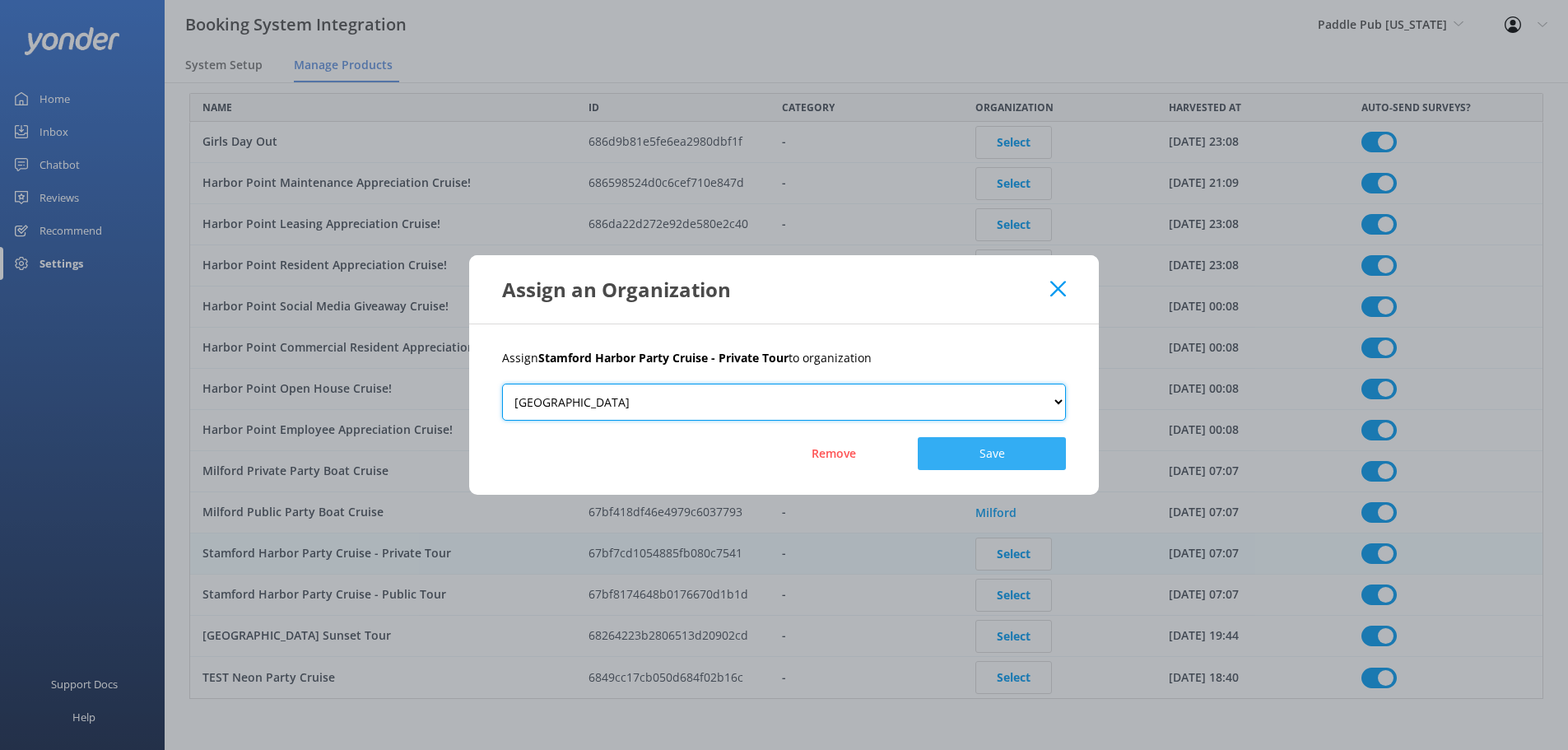 click on "Milford Stamford" at bounding box center (784, 402) 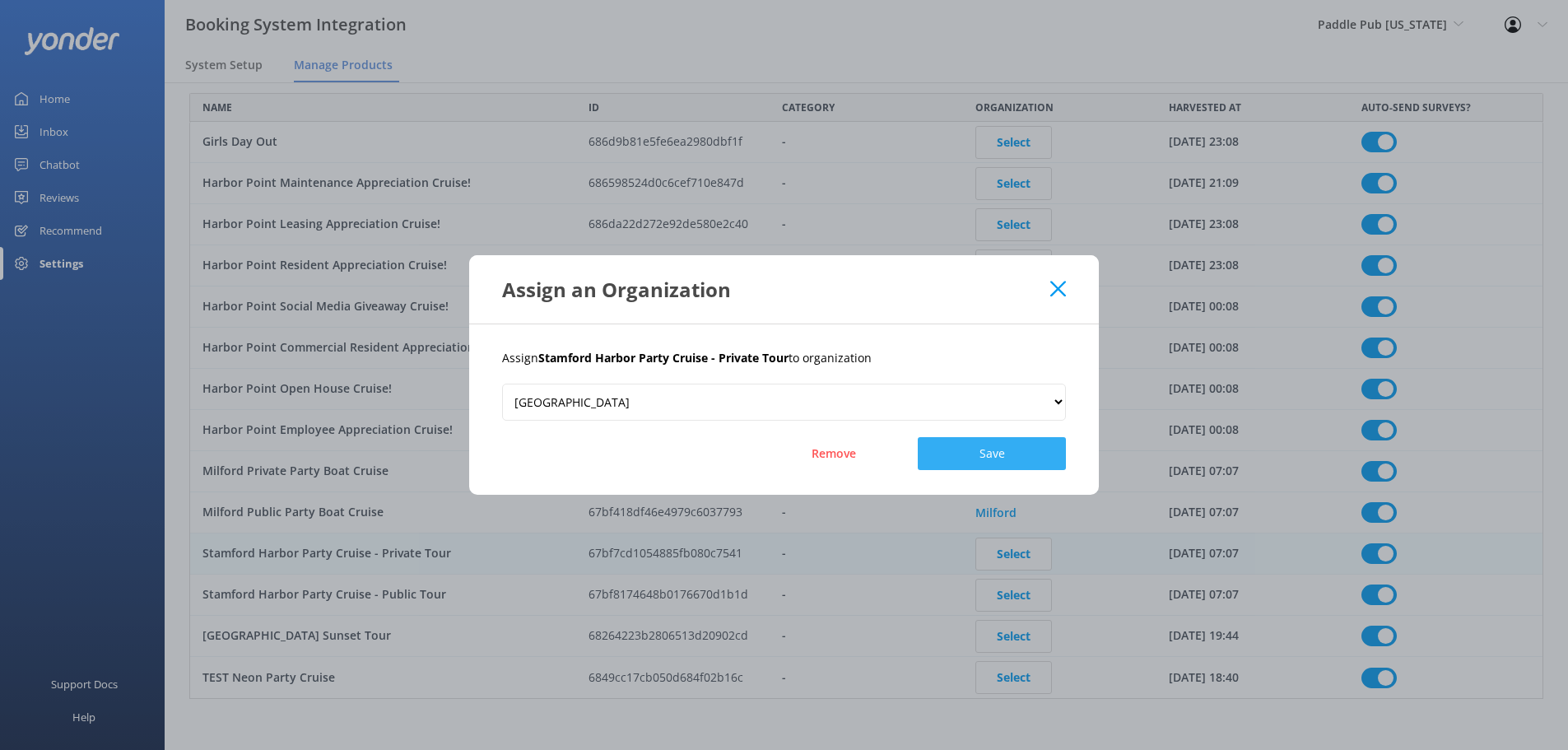 click on "Save" at bounding box center [992, 454] 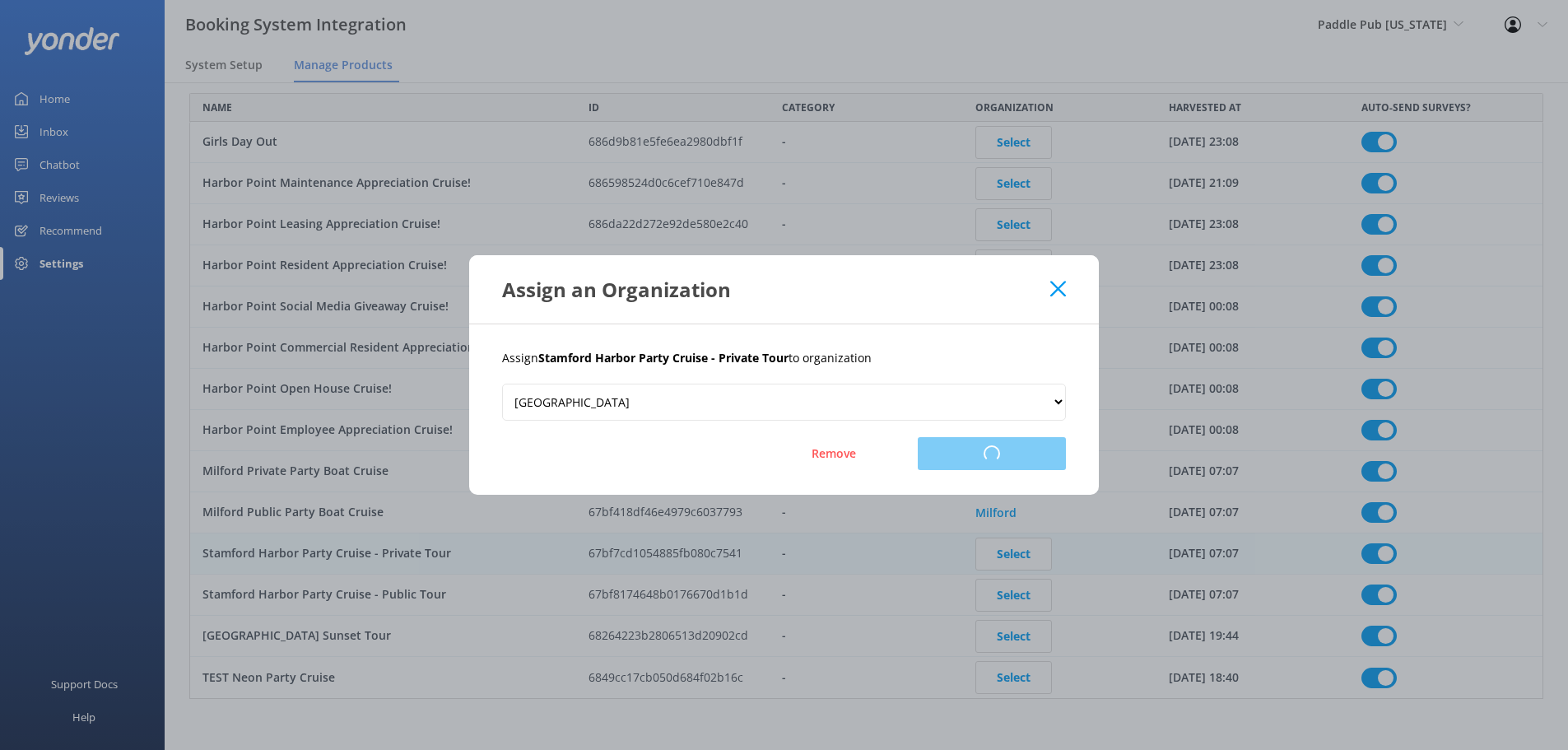 checkbox on "true" 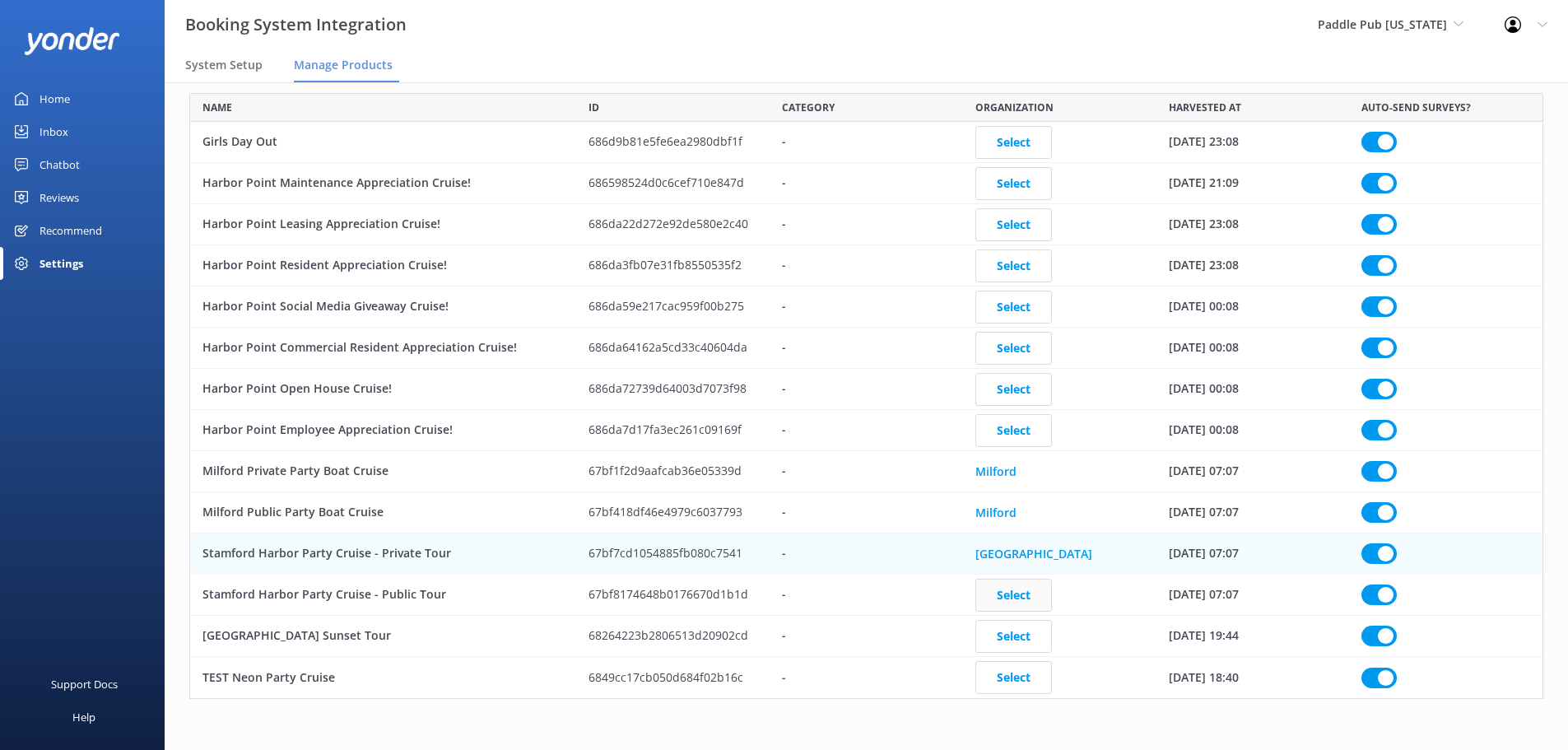 click on "Select" at bounding box center [1013, 595] 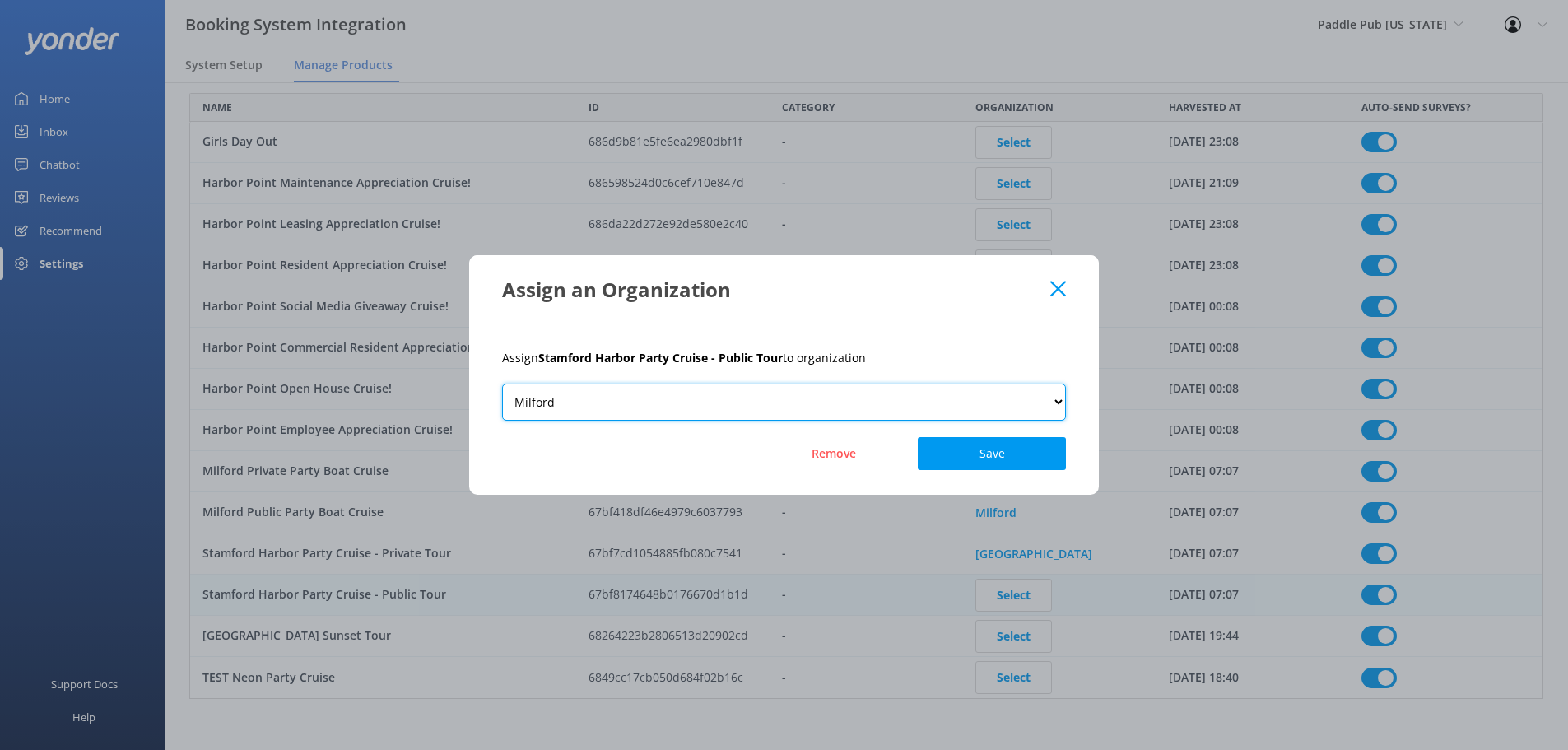 click on "Milford Stamford" at bounding box center [784, 402] 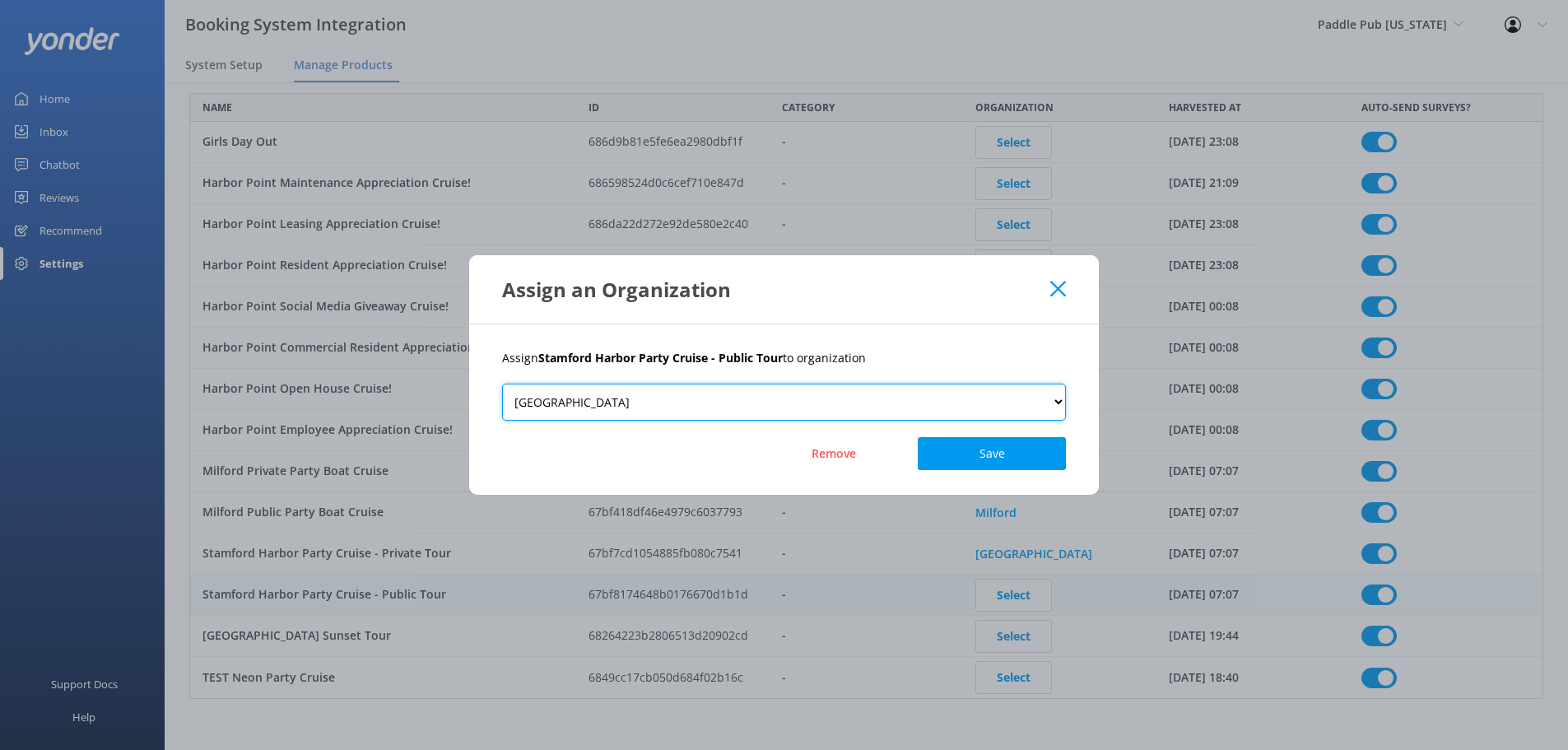 click on "Milford Stamford" at bounding box center (784, 402) 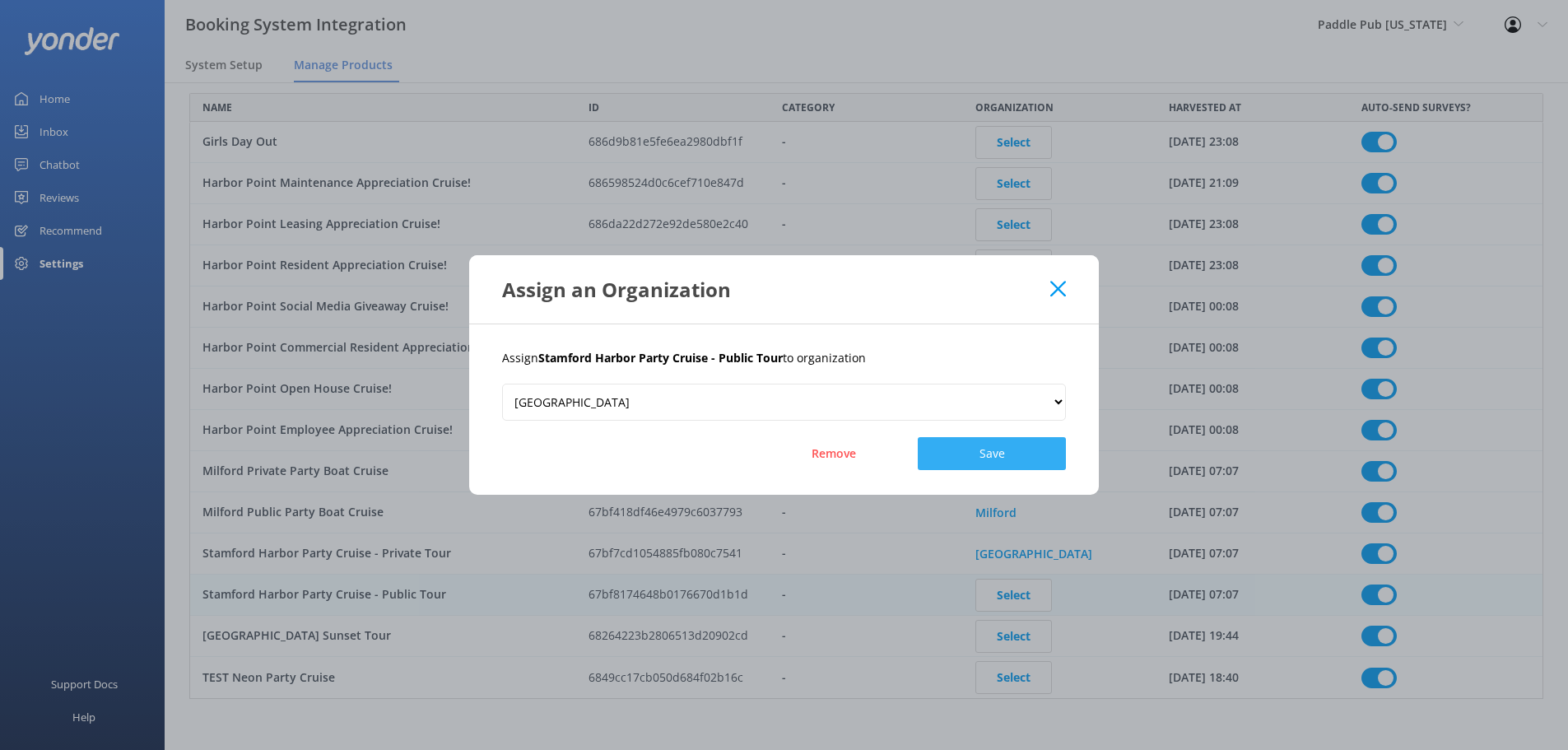 click on "Save" at bounding box center [992, 454] 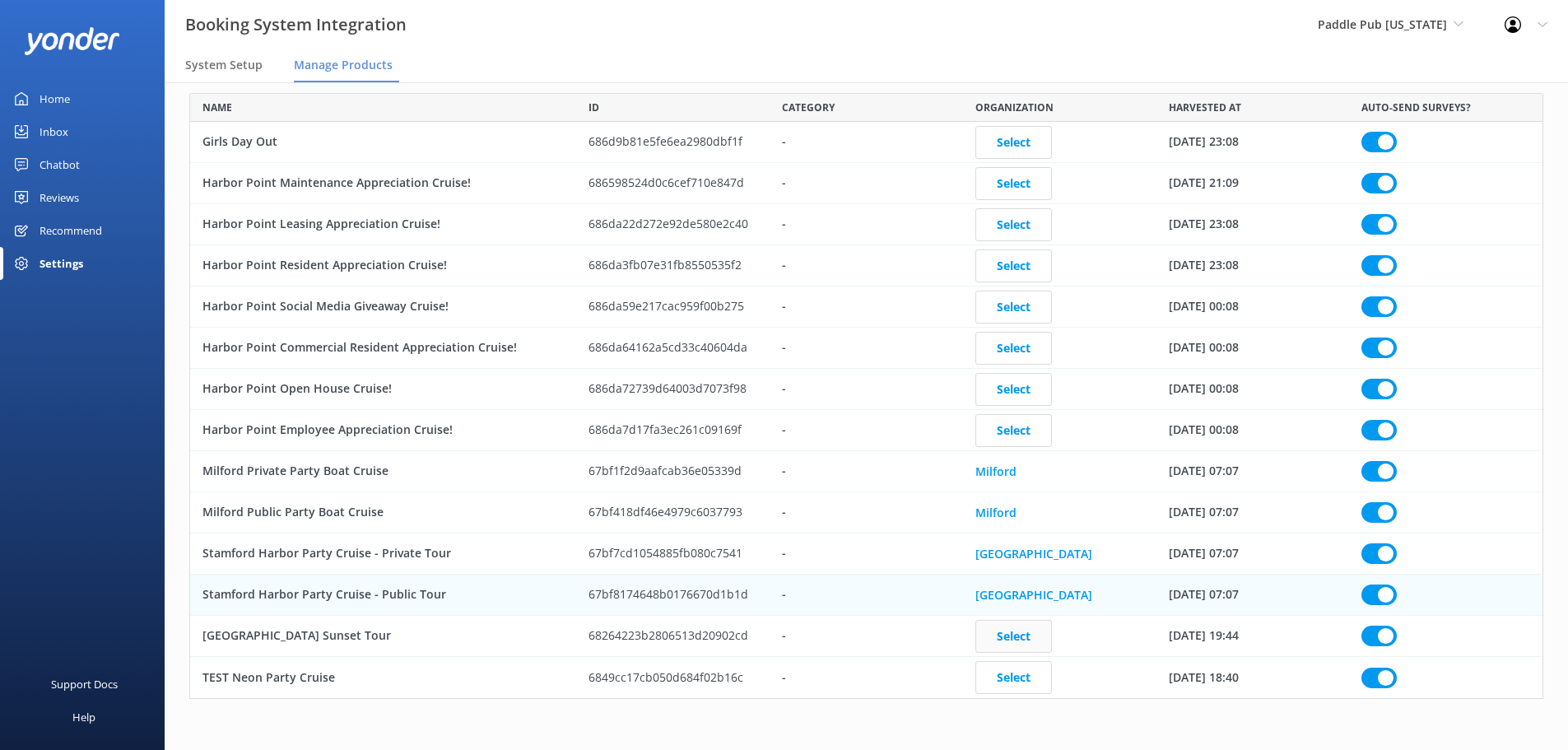click on "Select" at bounding box center [1013, 636] 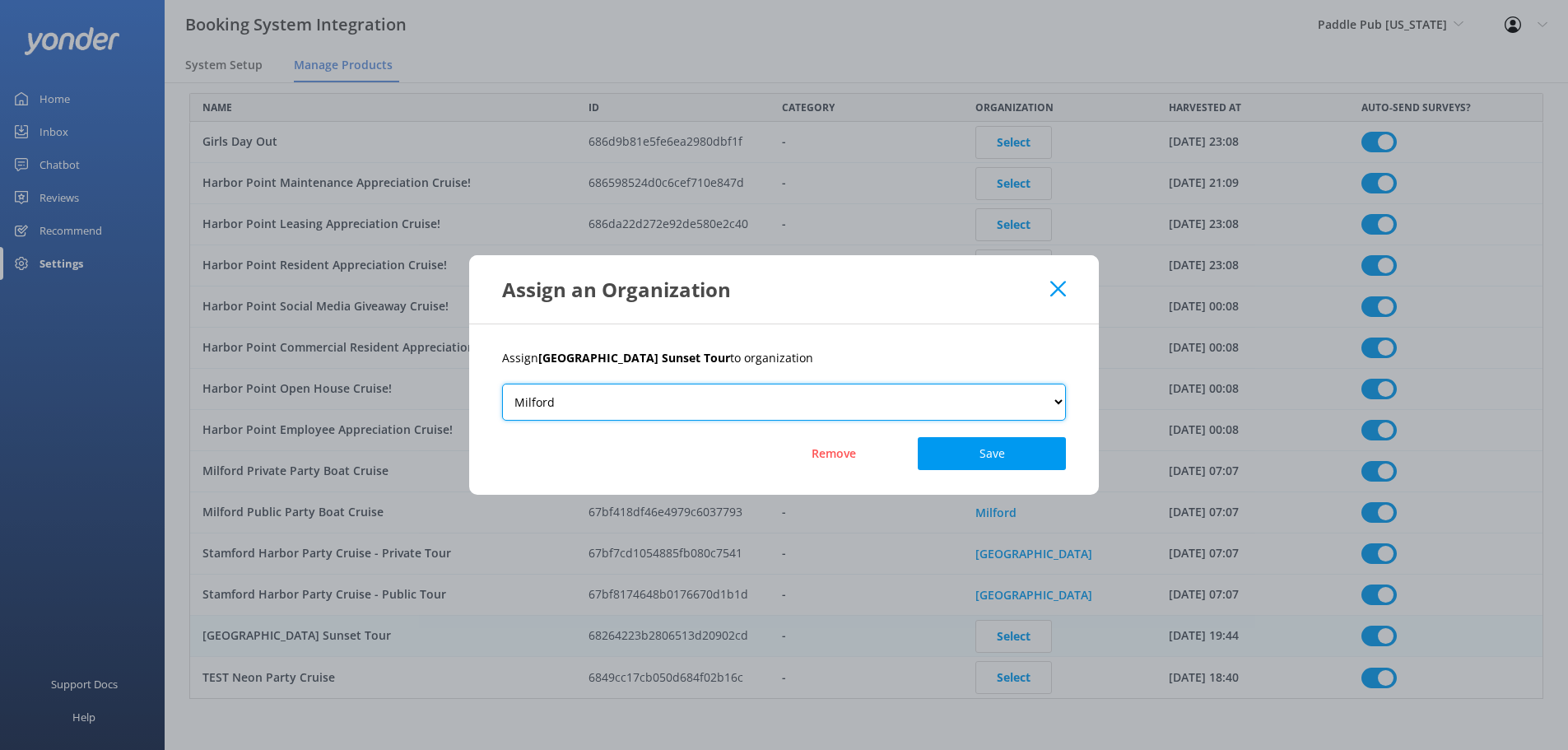 click on "Milford Stamford" at bounding box center [784, 402] 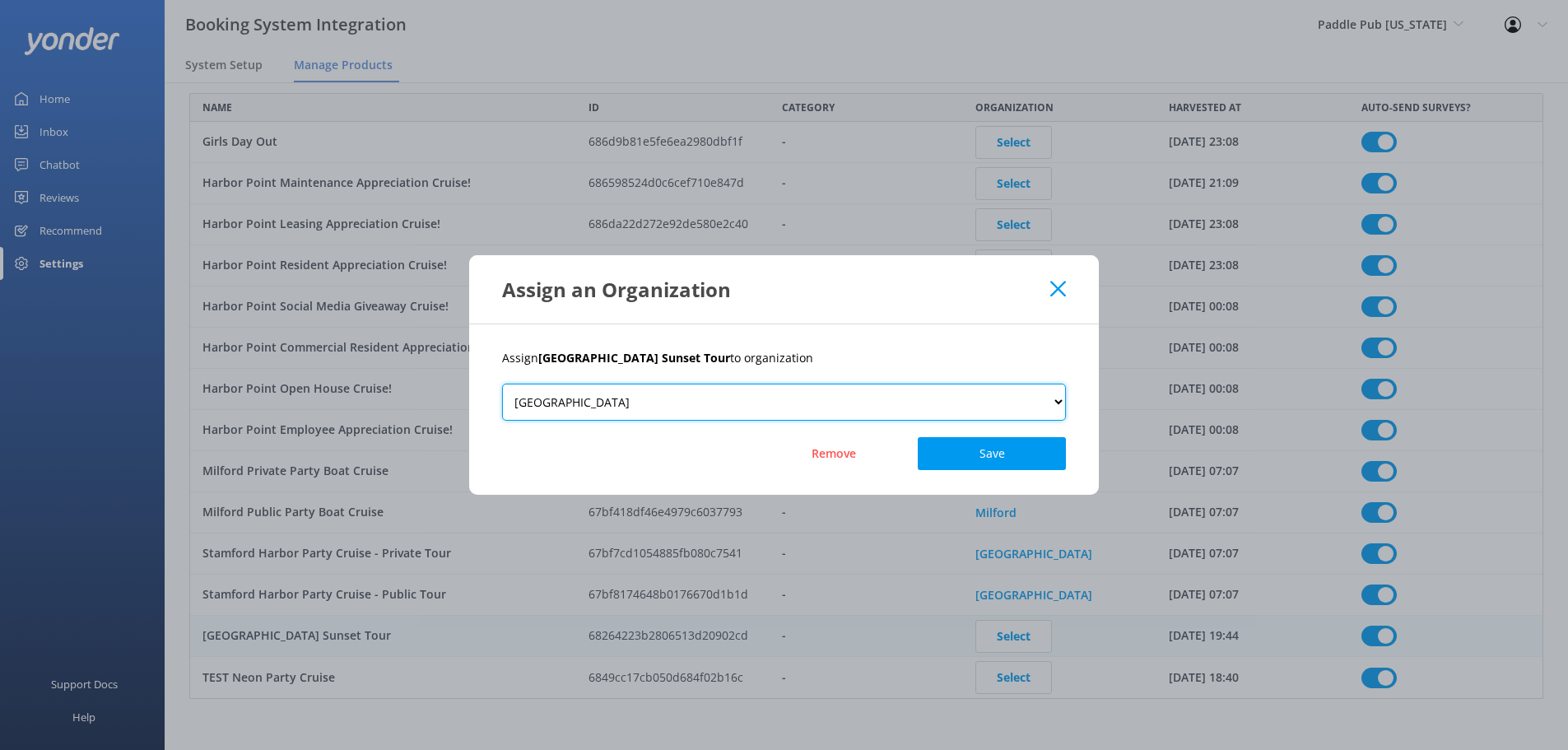 click on "Milford Stamford" at bounding box center [784, 402] 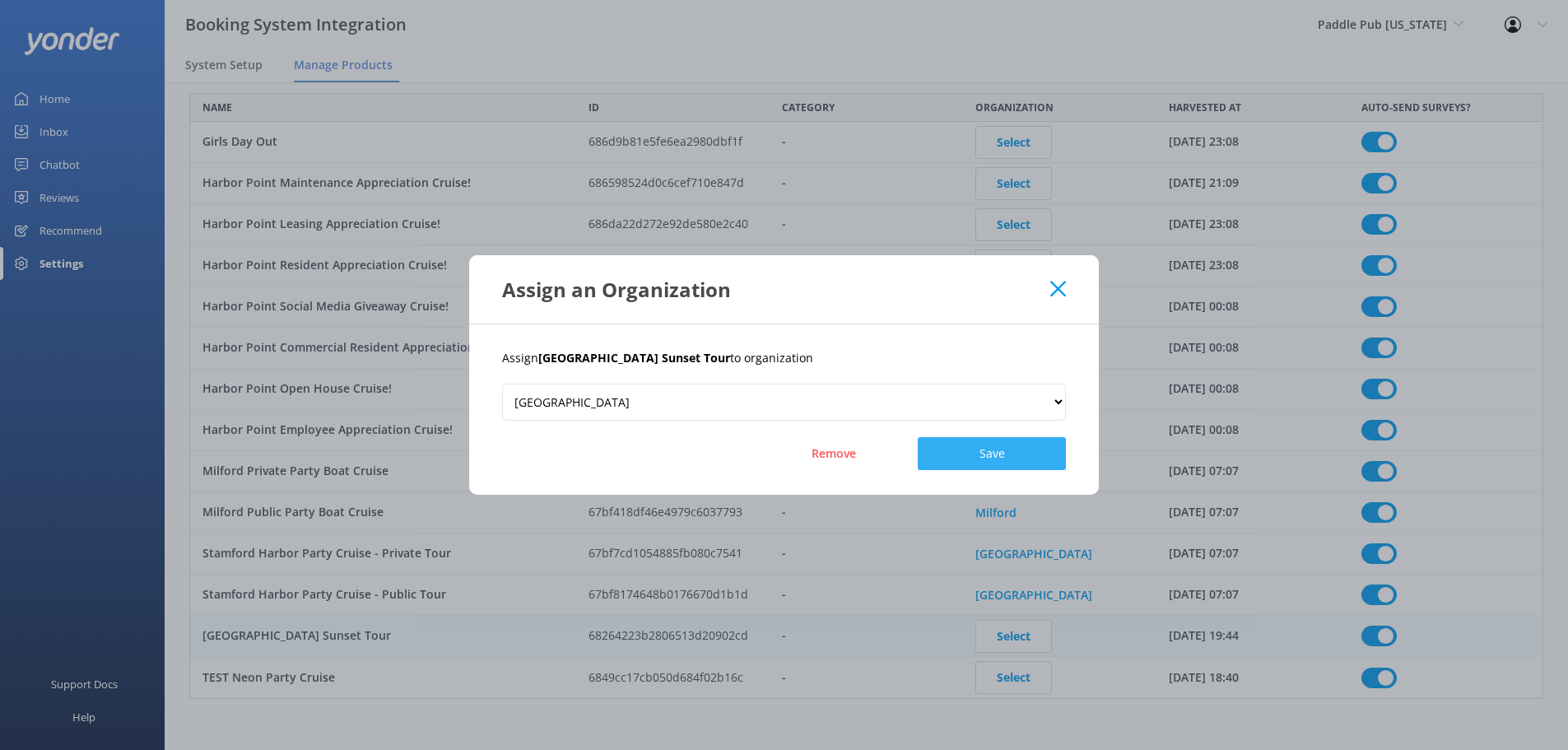 click on "Save" at bounding box center [992, 454] 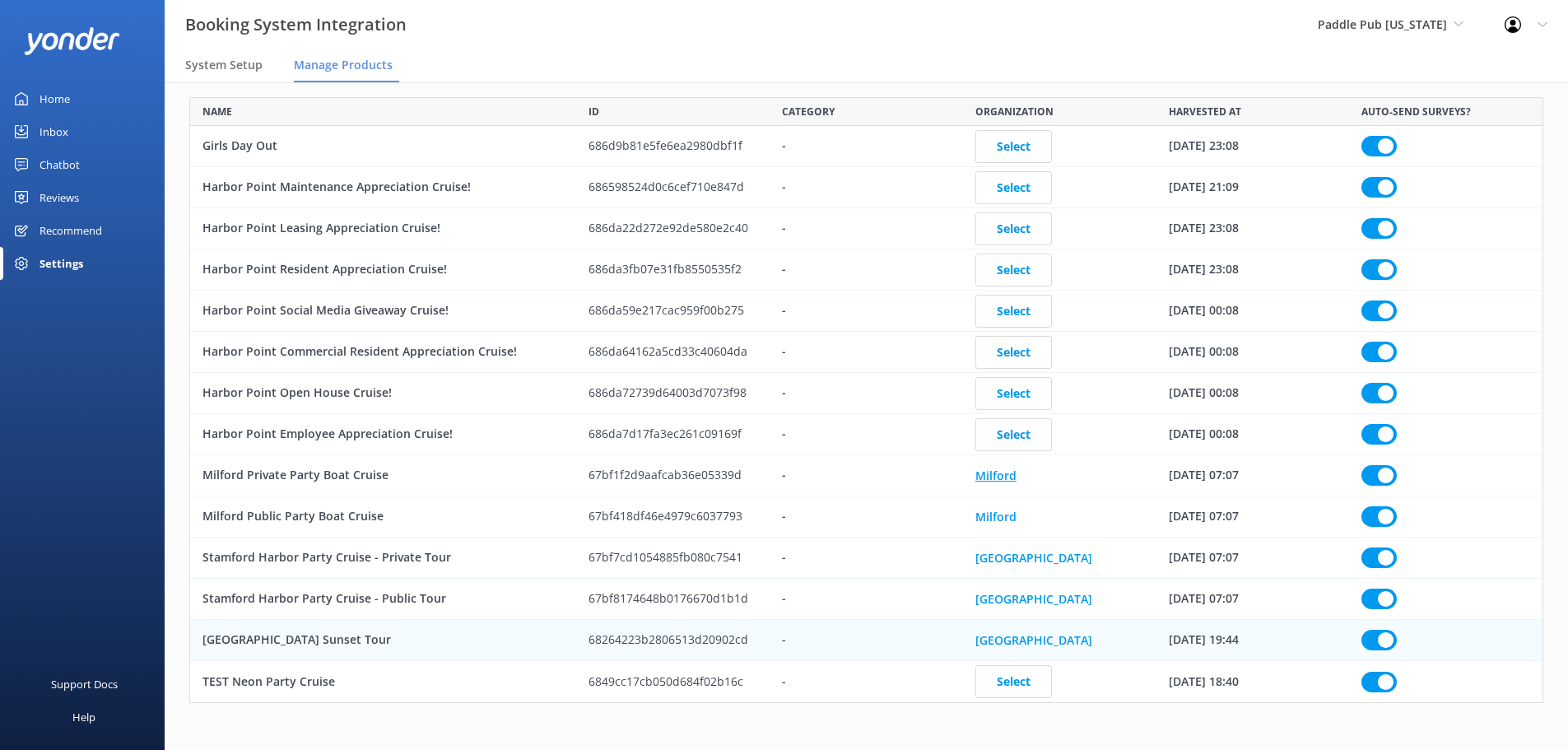 scroll, scrollTop: 119, scrollLeft: 0, axis: vertical 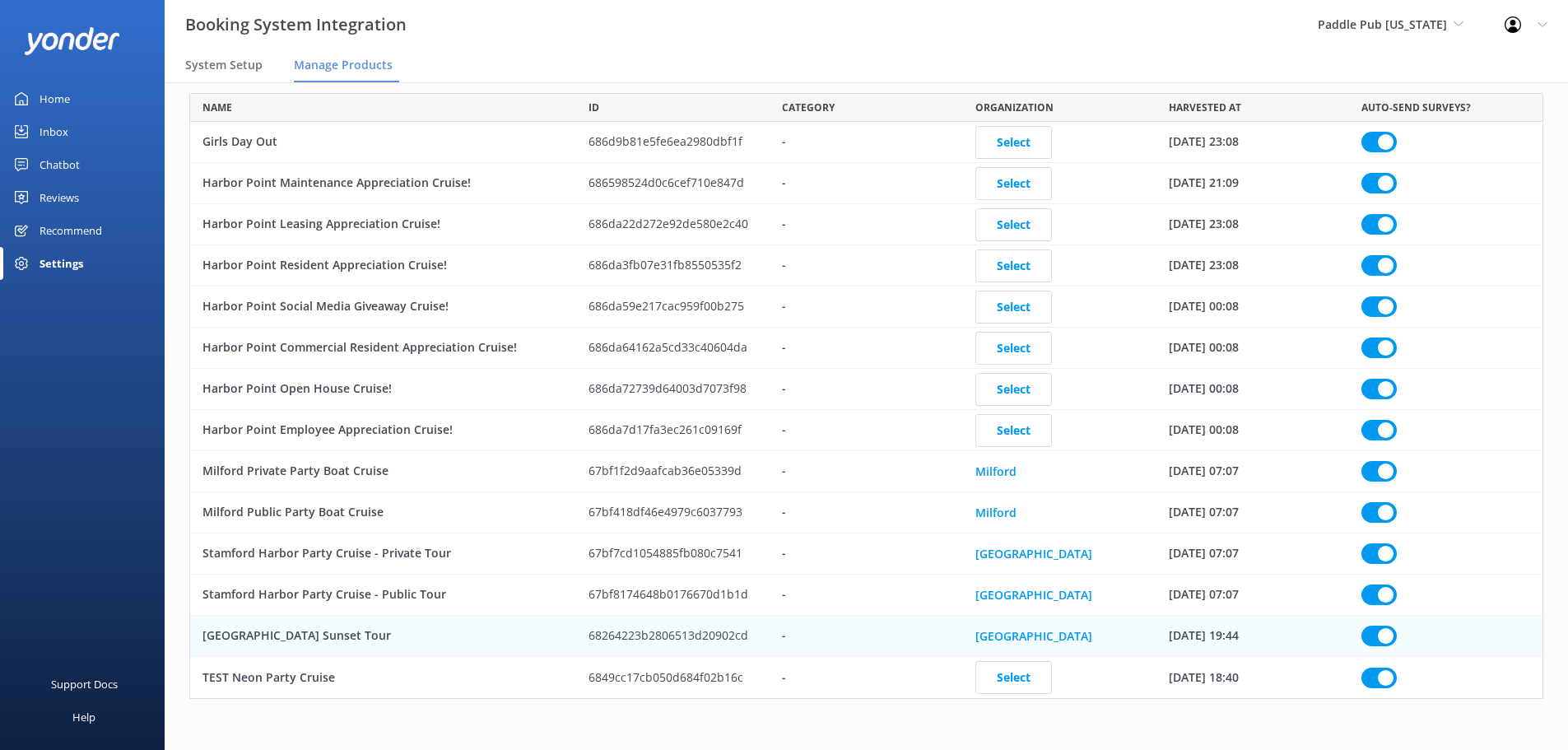 click on "Reviews" at bounding box center (59, 198) 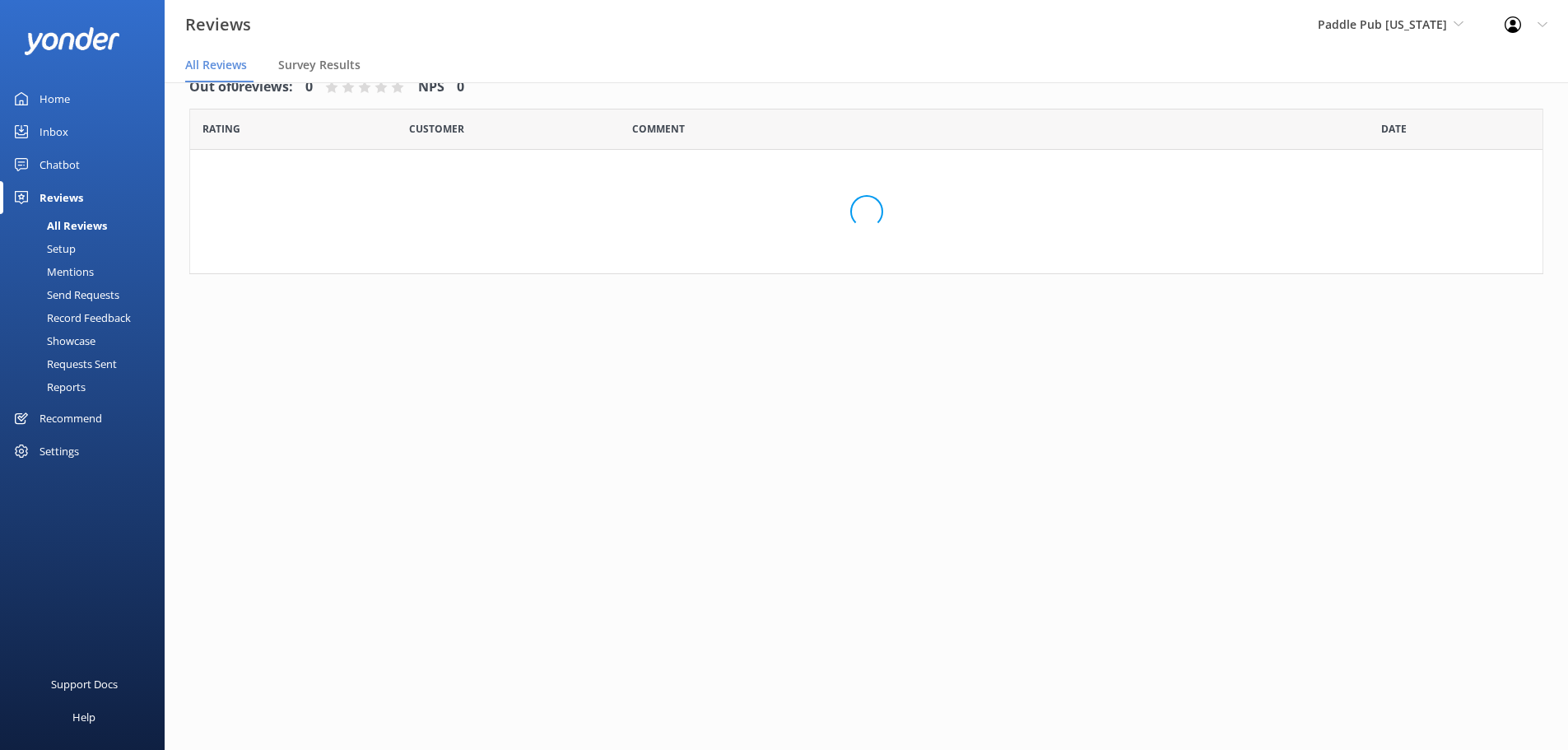 scroll, scrollTop: 33, scrollLeft: 0, axis: vertical 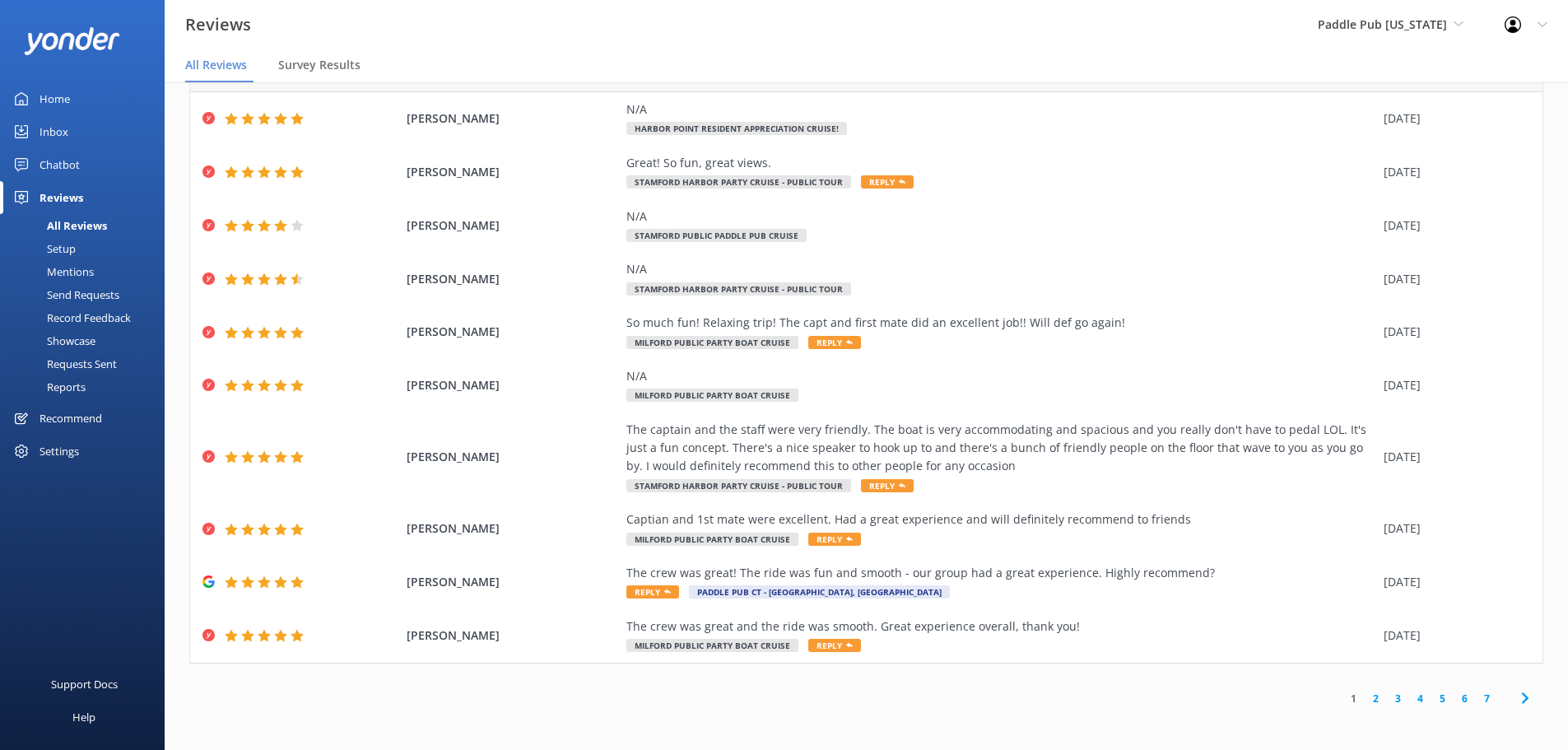 click on "1 2 3 4 5 6 7" at bounding box center [1439, 698] 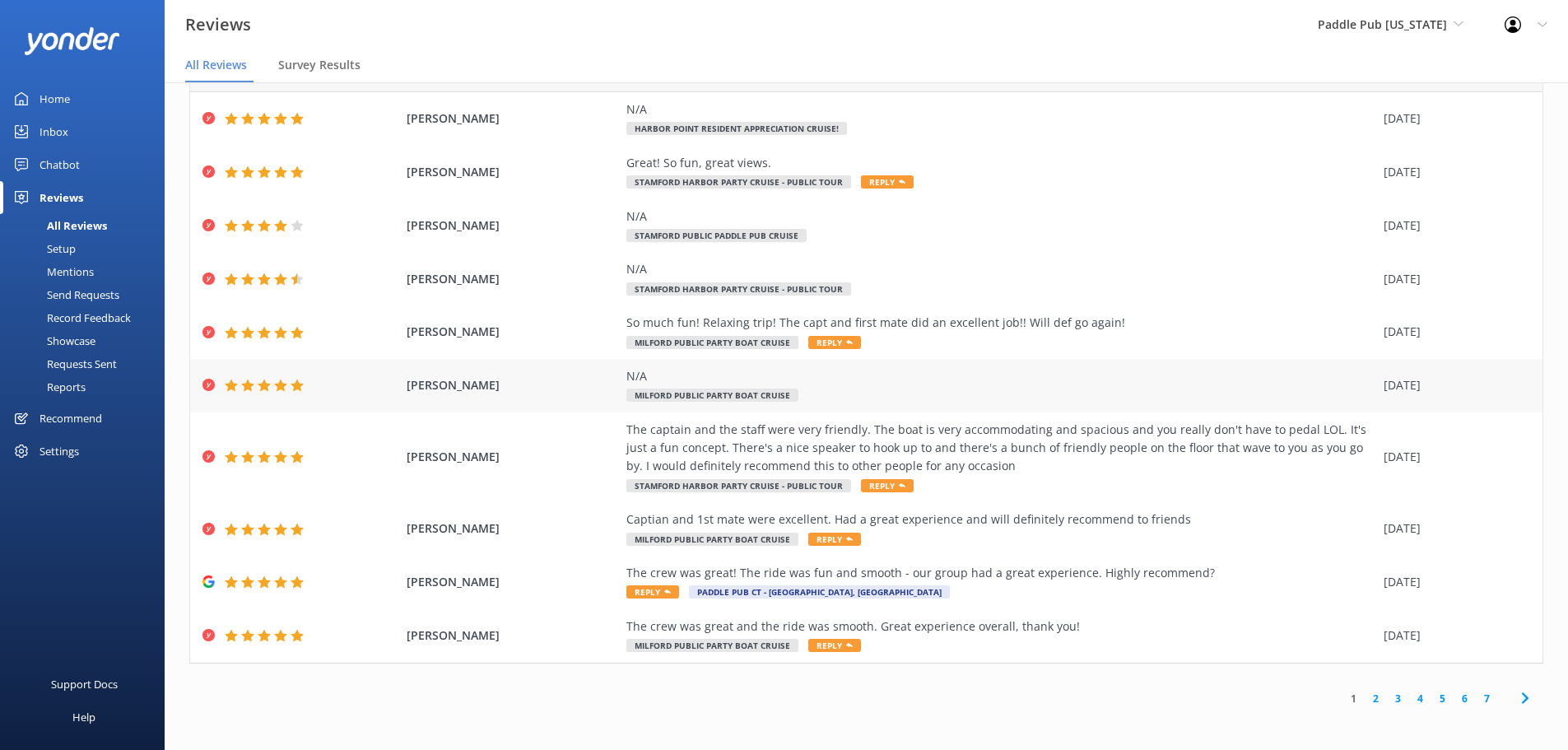 scroll, scrollTop: 0, scrollLeft: 0, axis: both 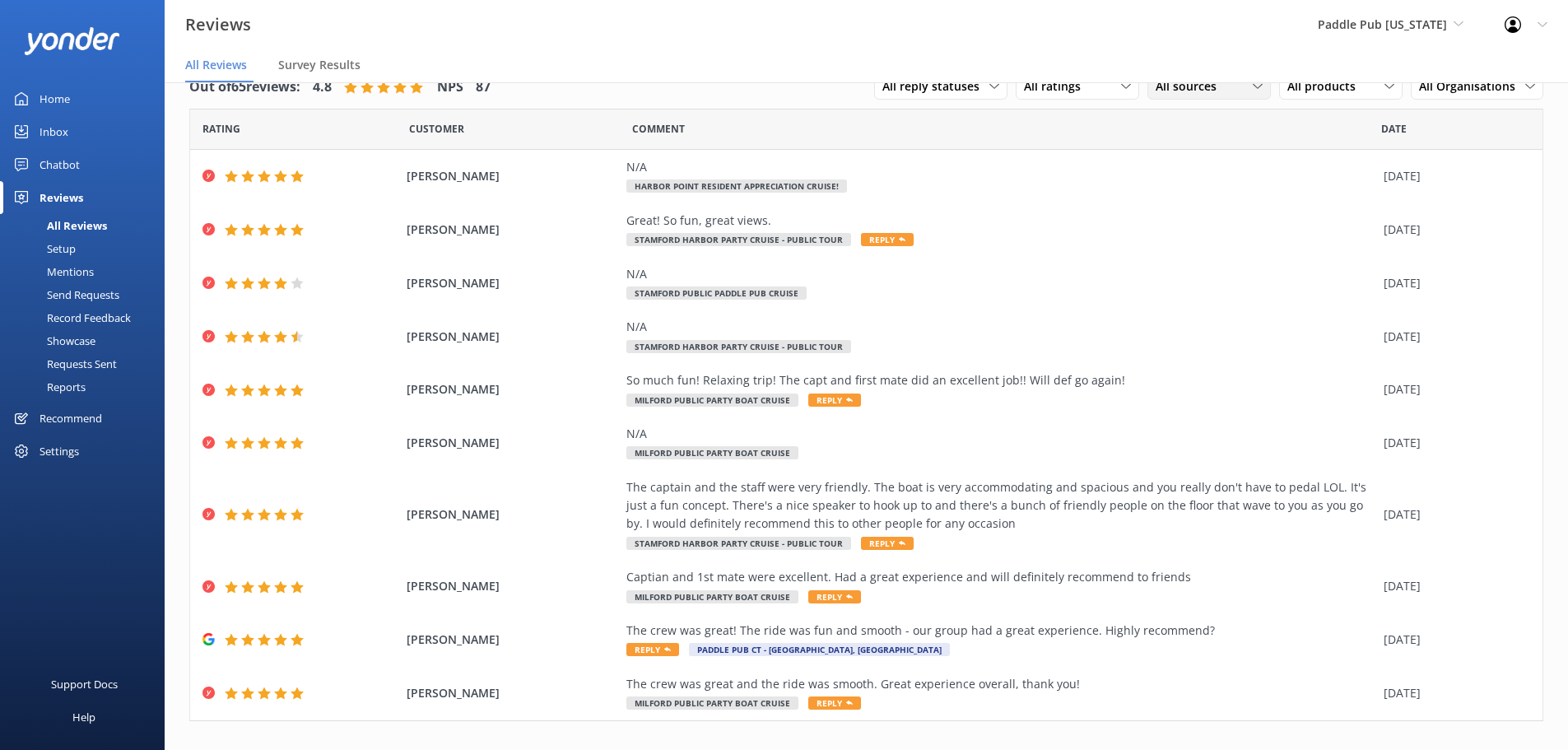 click on "All sources" at bounding box center (1191, 86) 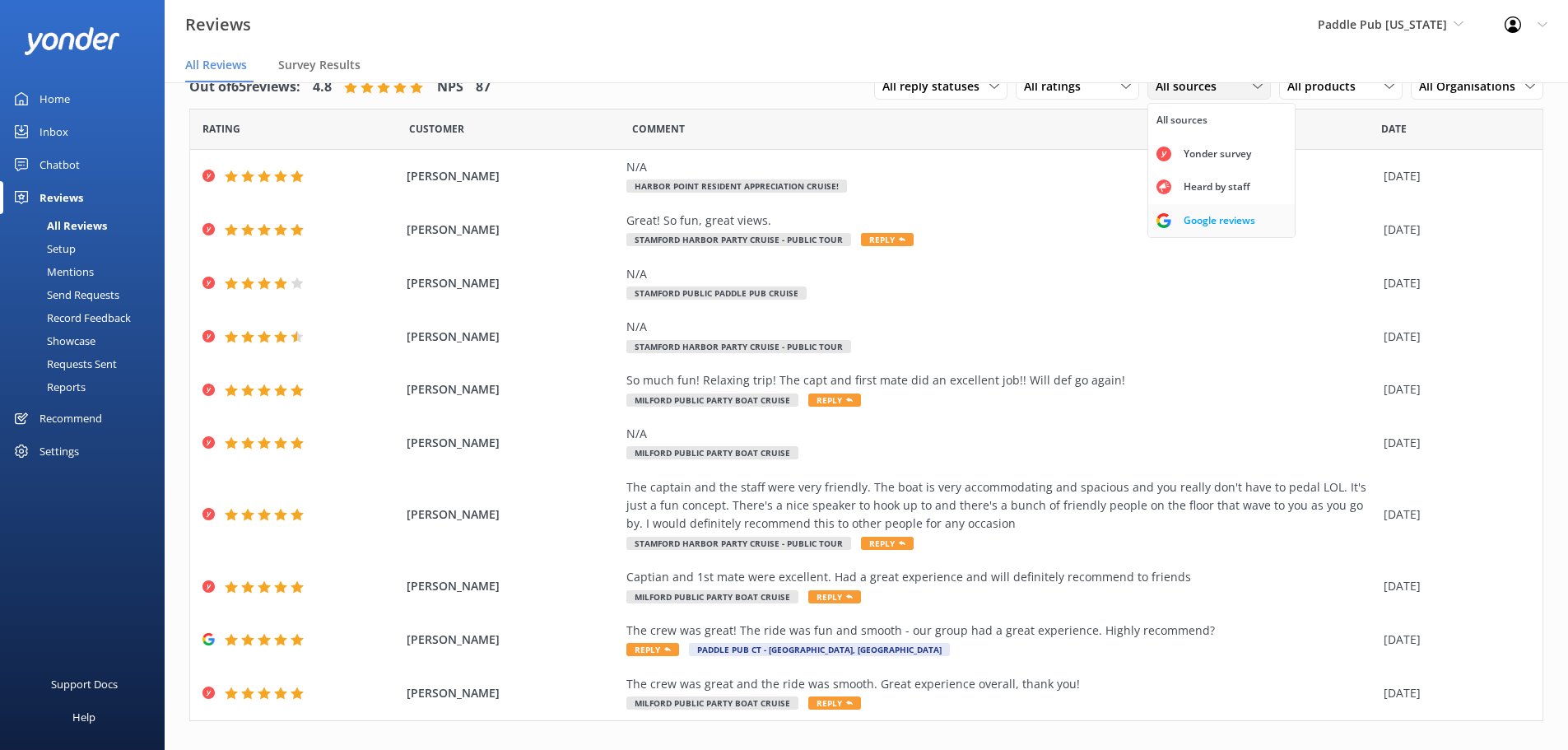 click on "Google reviews" at bounding box center [1219, 221] 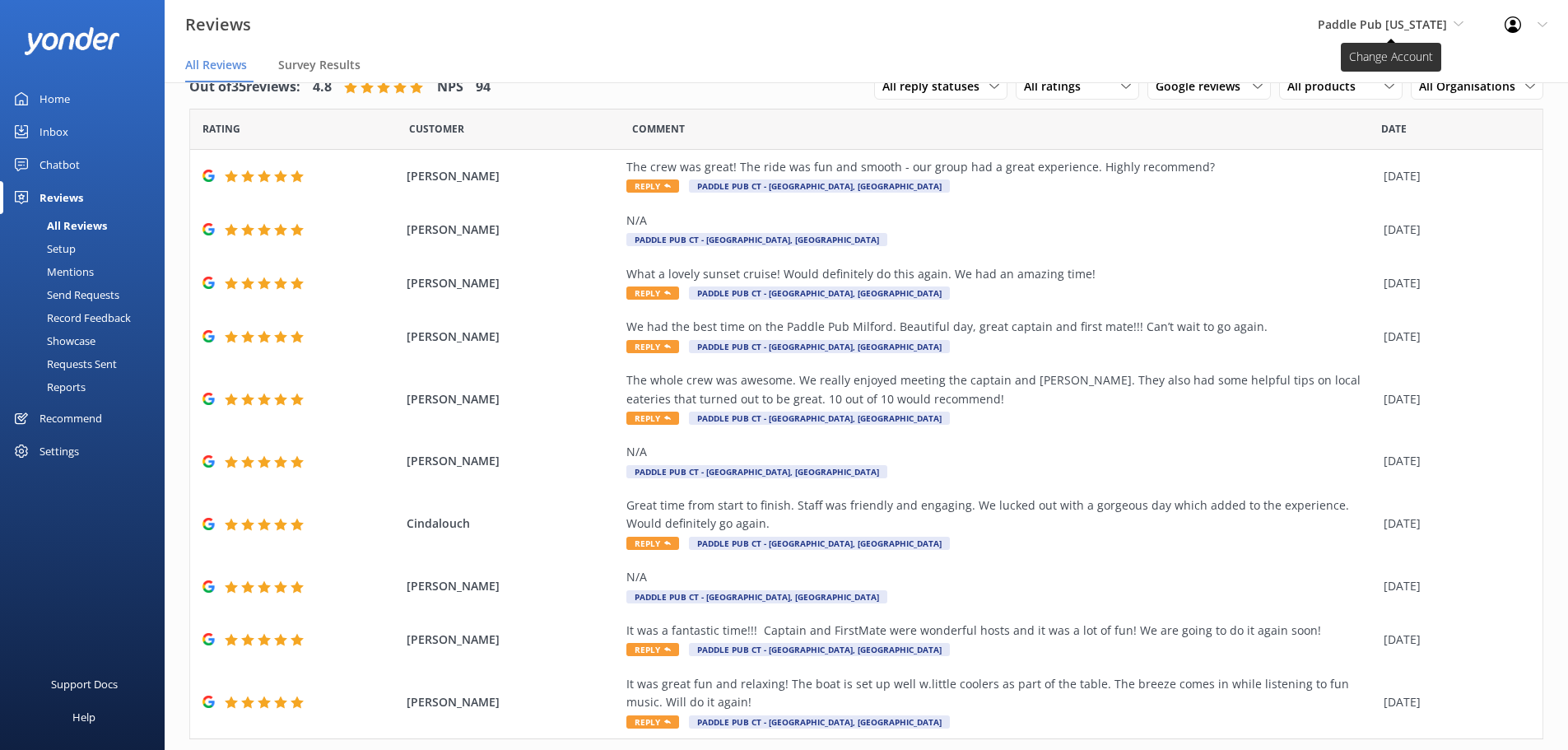 click on "Paddle Pub [US_STATE]" at bounding box center [1382, 24] 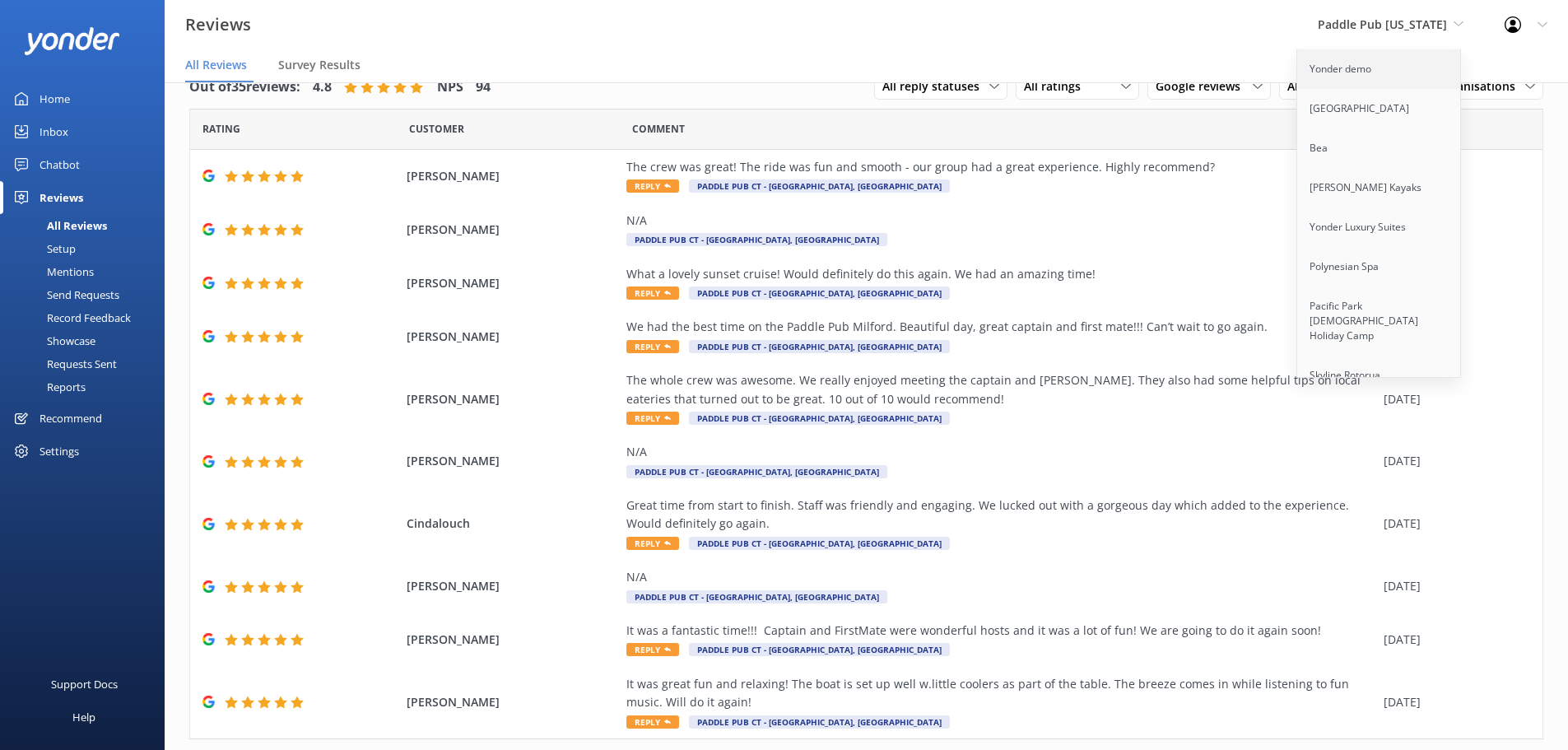 click on "Yonder demo" at bounding box center [1380, 69] 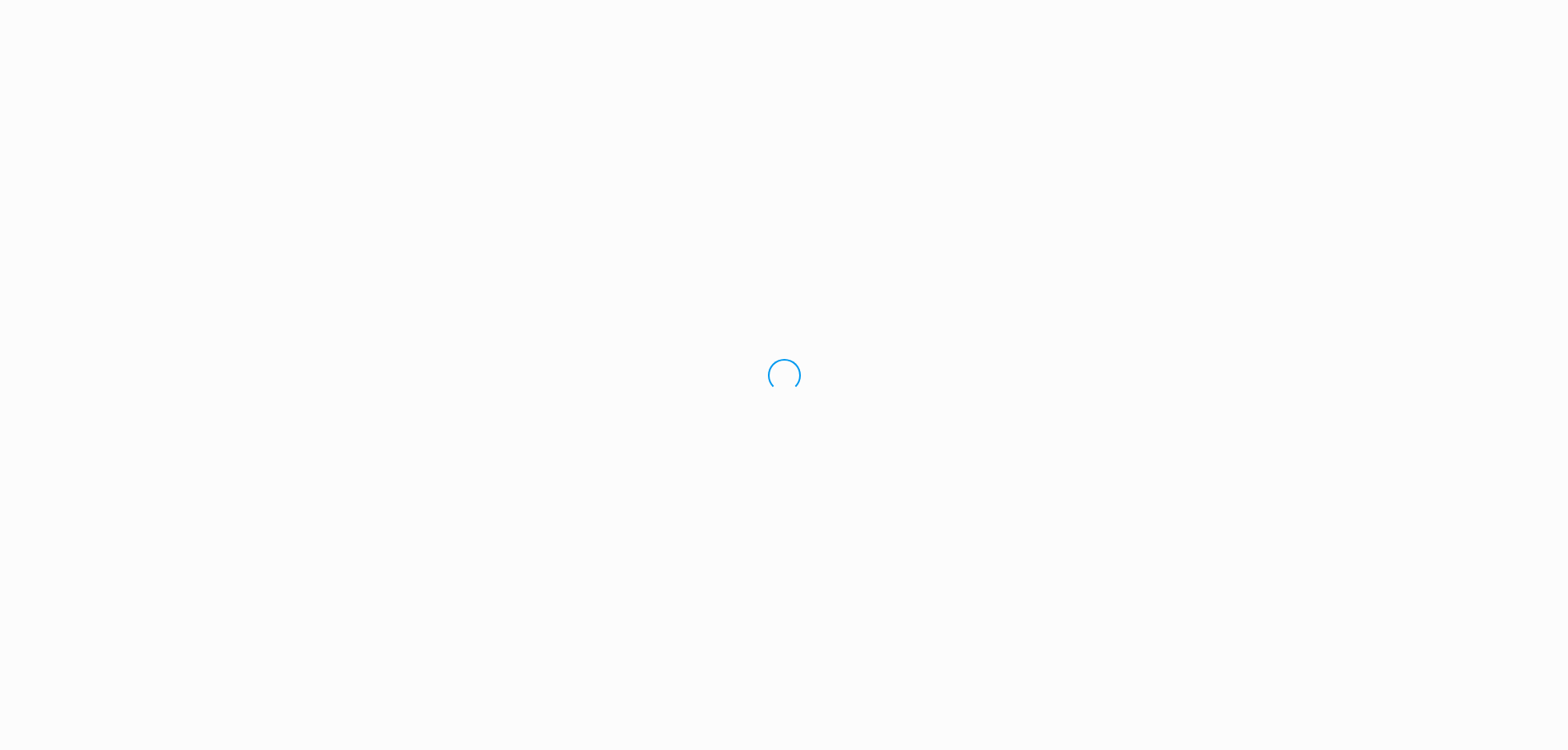 scroll, scrollTop: 0, scrollLeft: 0, axis: both 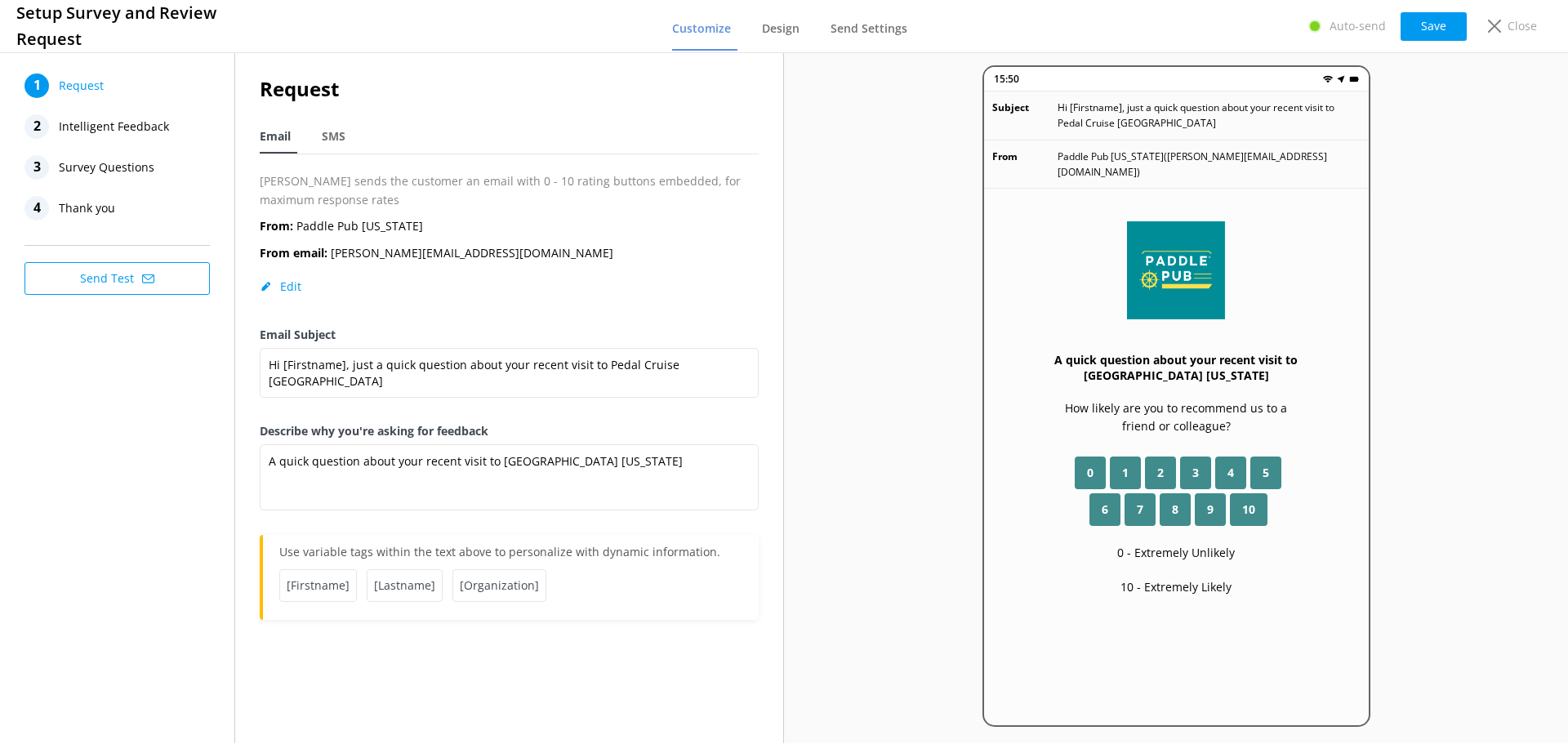 click on "Intelligent Feedback" at bounding box center [114, 127] 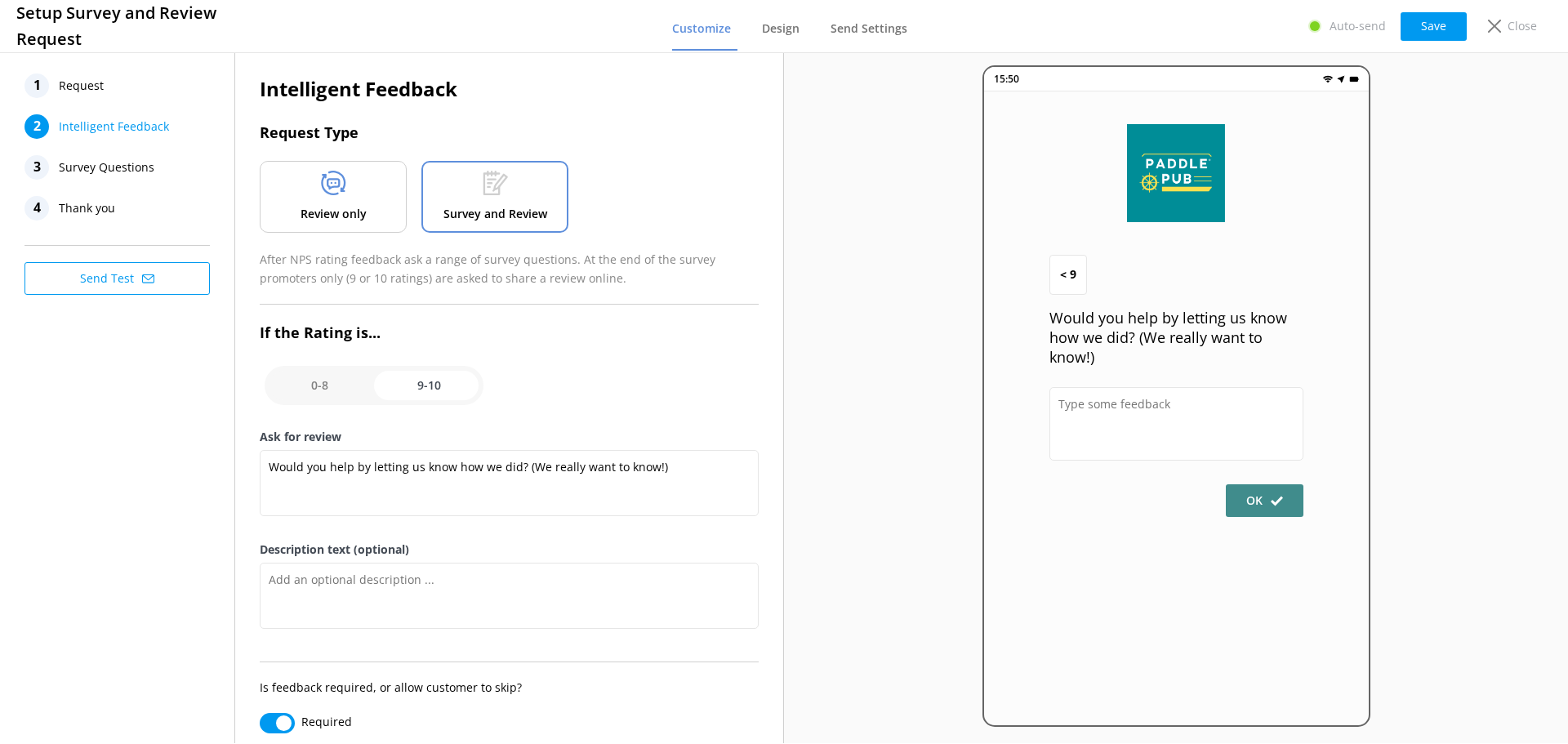 click on "Review only" at bounding box center (333, 214) 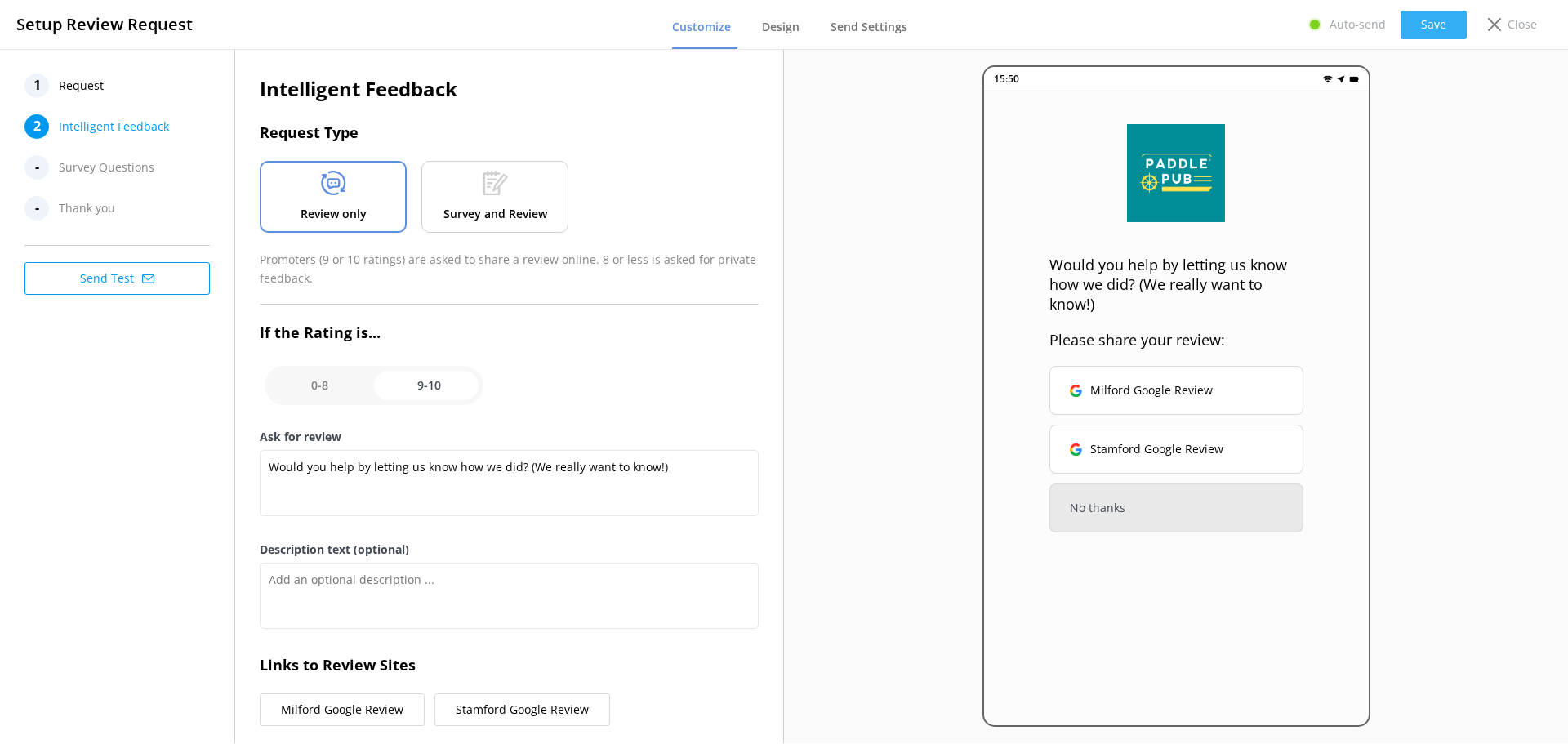 click on "Save" at bounding box center [1433, 25] 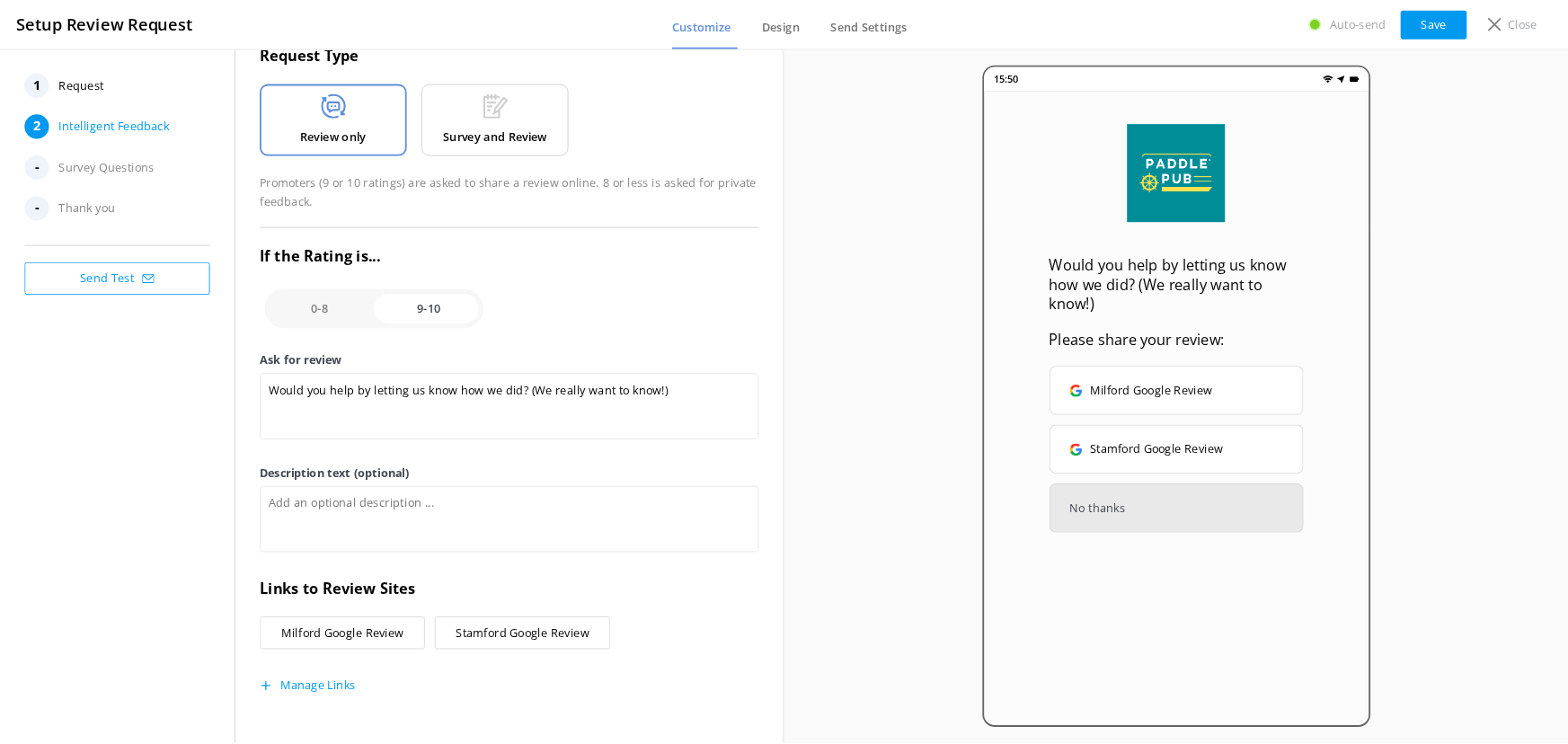 scroll, scrollTop: 91, scrollLeft: 0, axis: vertical 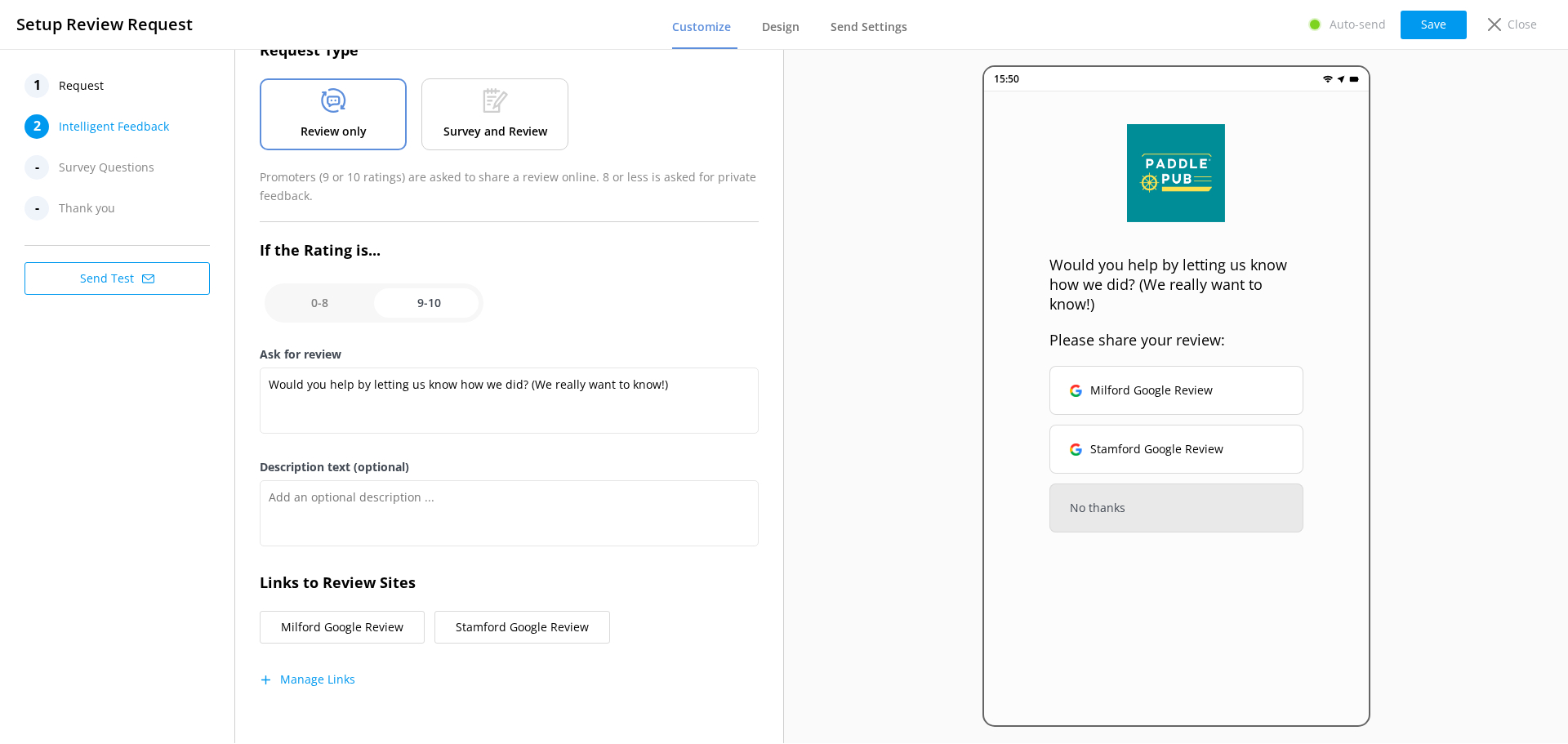 click on "Manage Links" at bounding box center [307, 679] 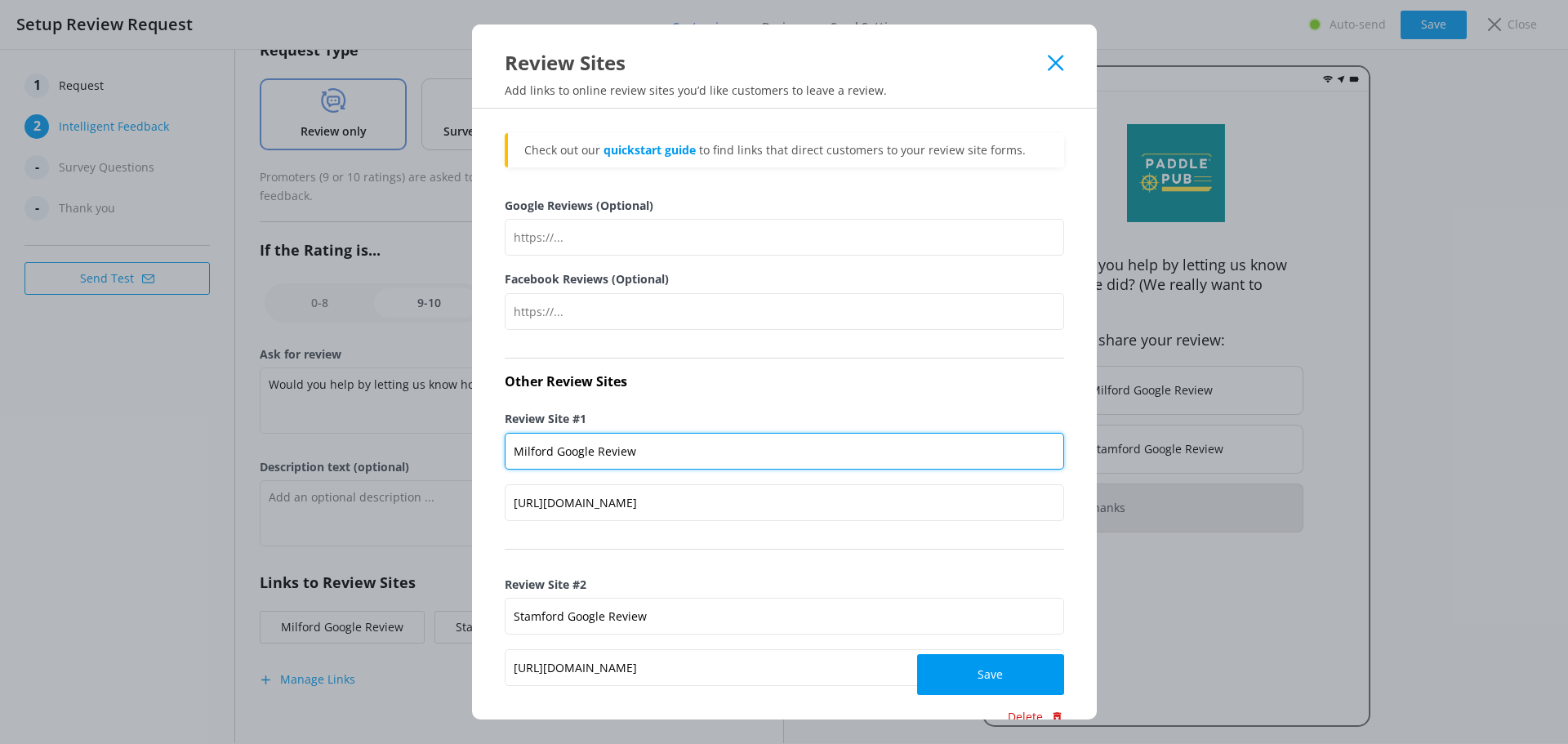 drag, startPoint x: 552, startPoint y: 452, endPoint x: 485, endPoint y: 452, distance: 67 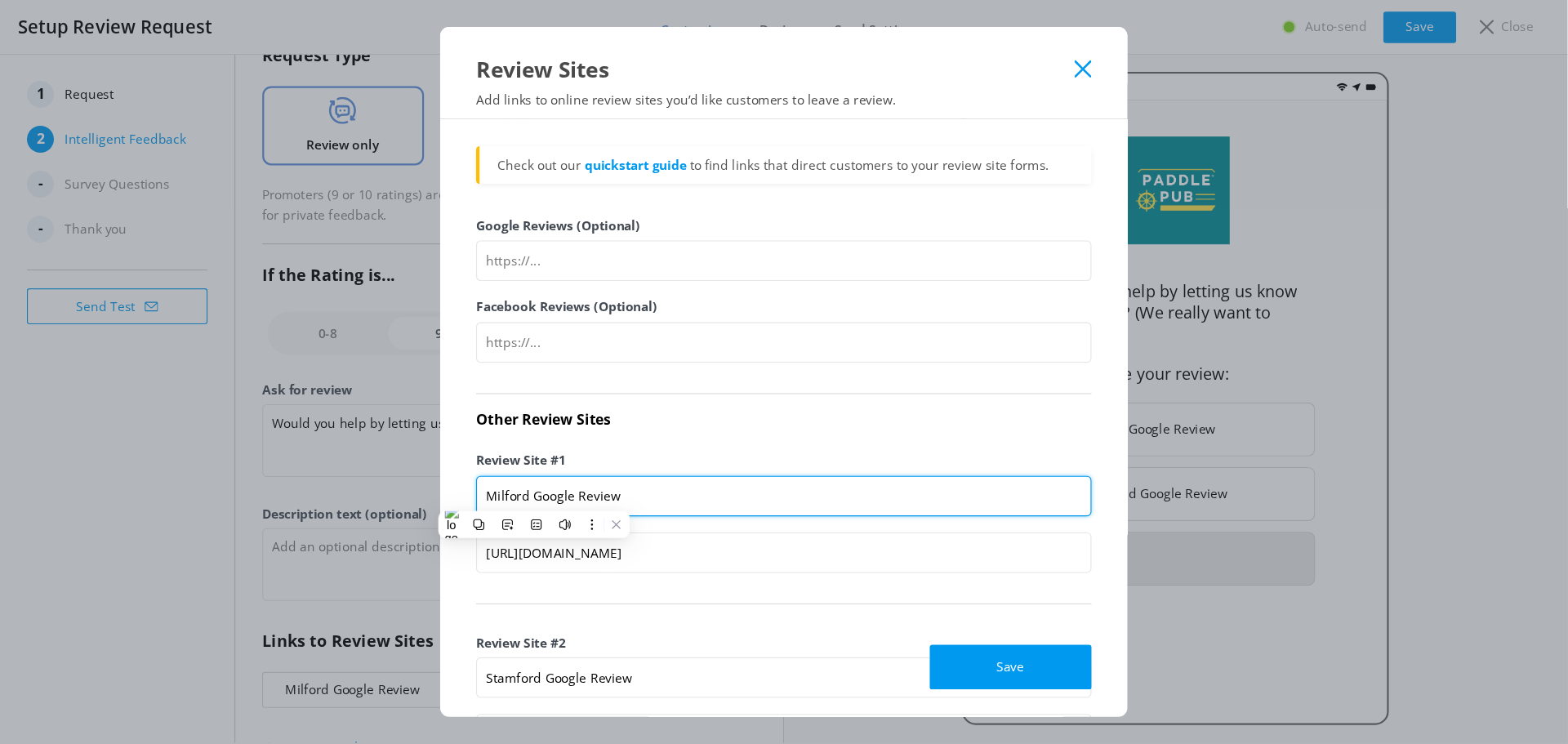 scroll, scrollTop: 82, scrollLeft: 0, axis: vertical 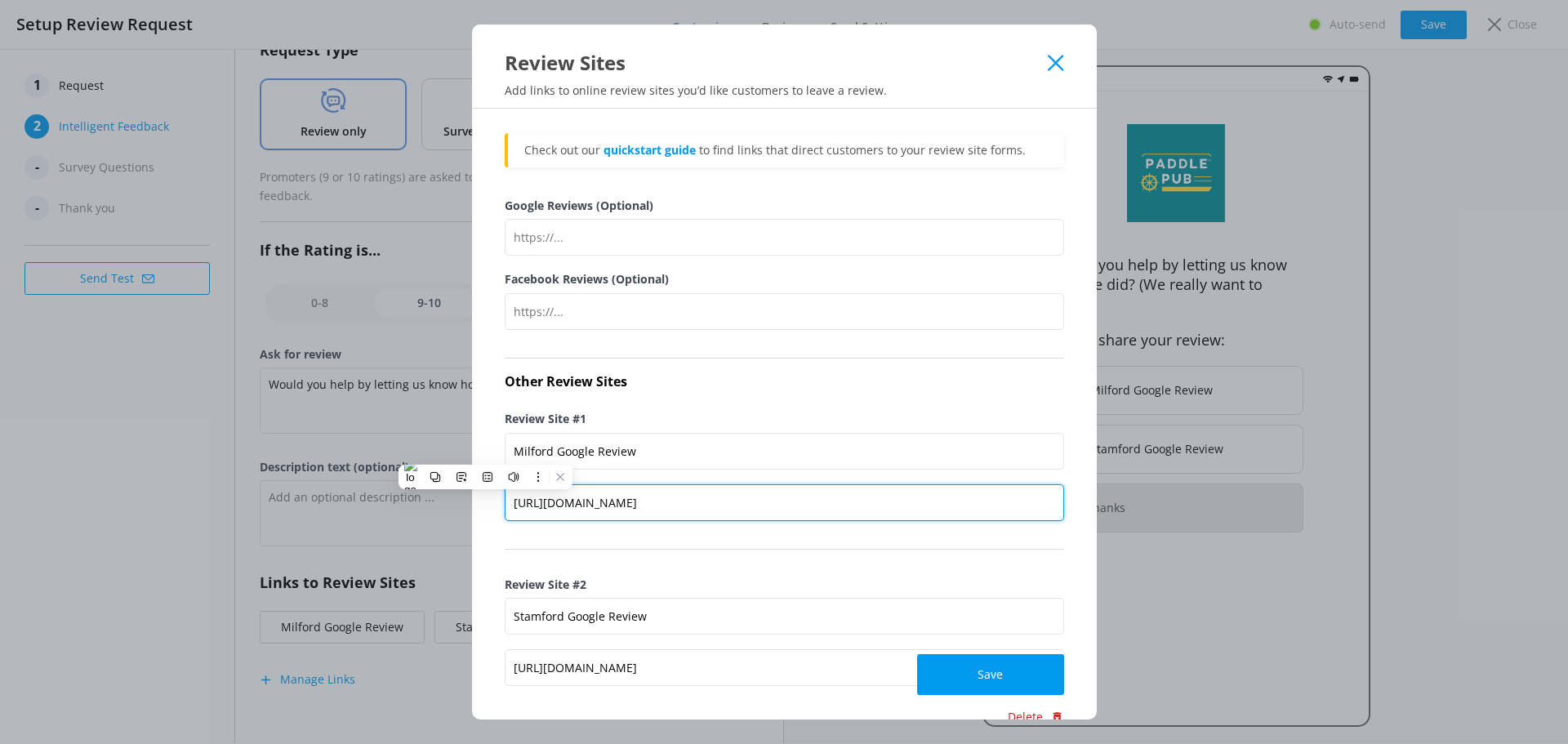 click on "[URL][DOMAIN_NAME]" 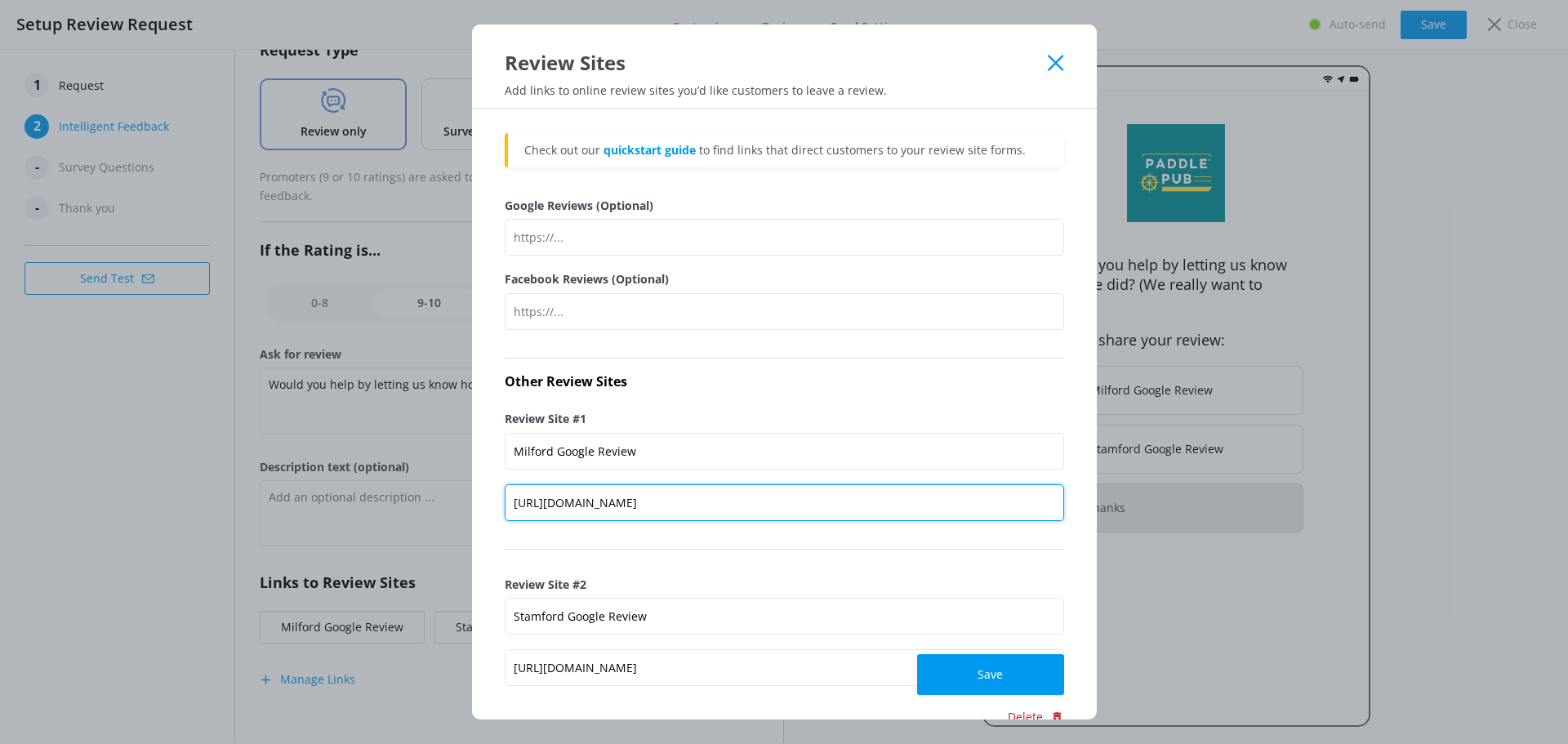 click on "[URL][DOMAIN_NAME]" 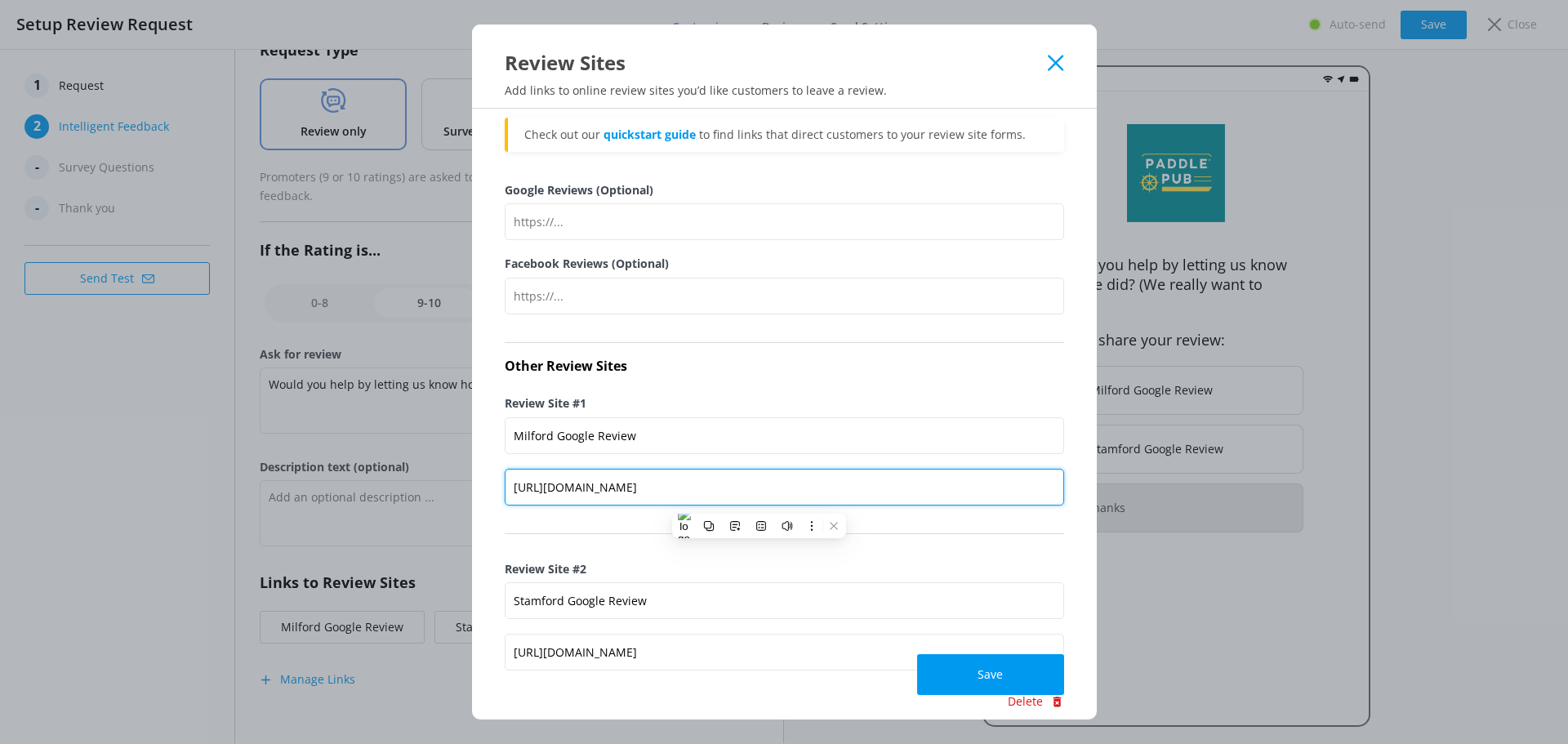 scroll, scrollTop: 20, scrollLeft: 0, axis: vertical 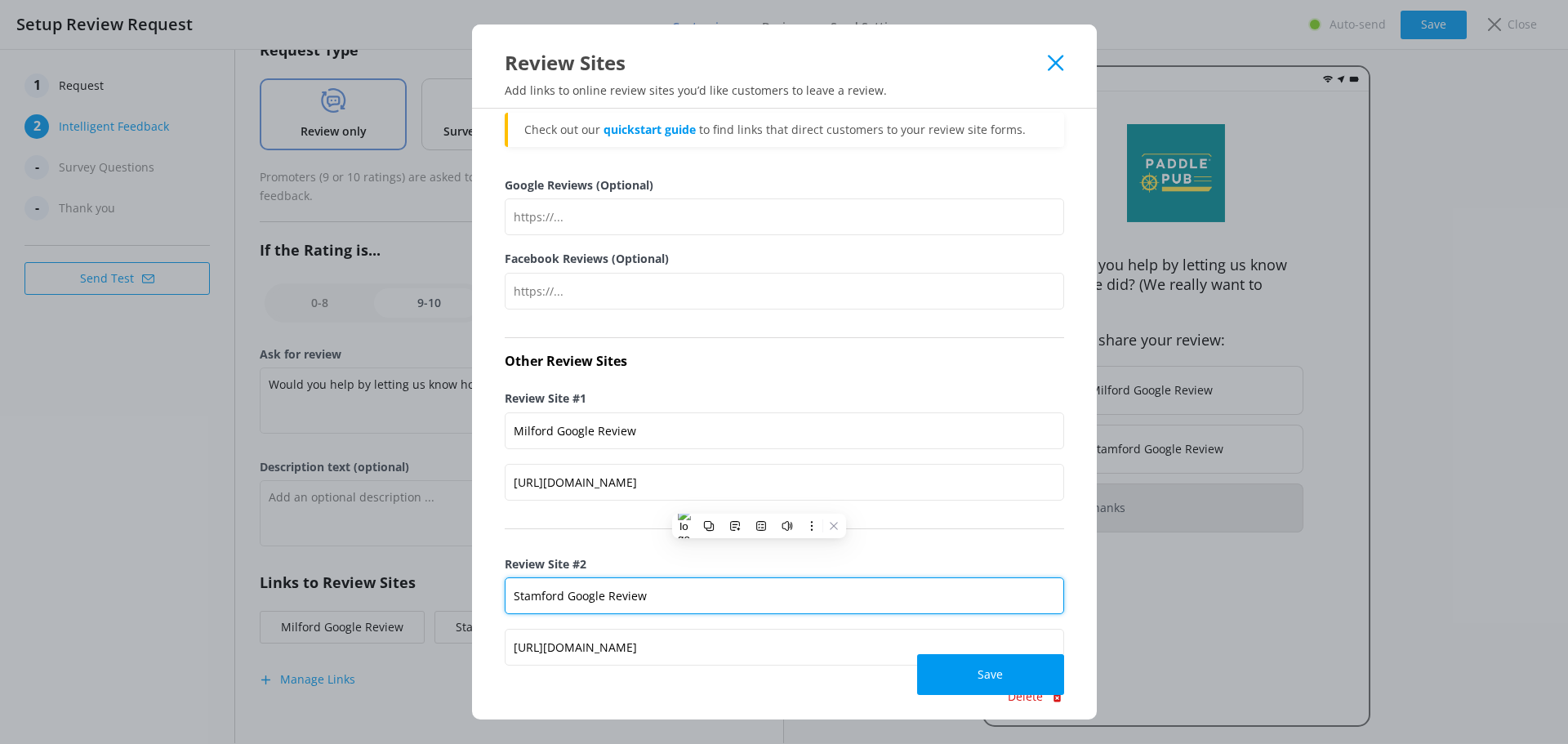 drag, startPoint x: 564, startPoint y: 600, endPoint x: 494, endPoint y: 598, distance: 70.028566 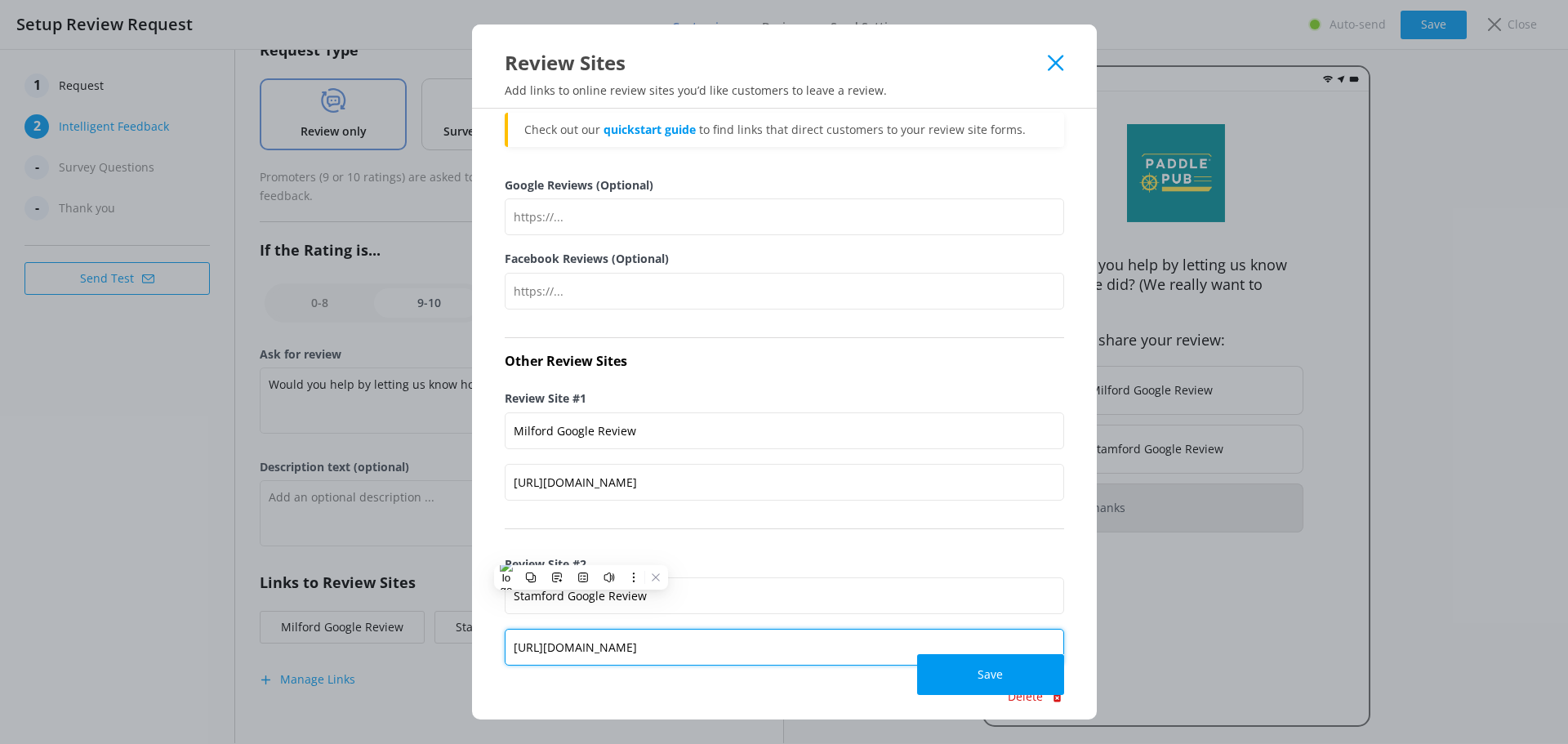 click on "https://g.page/r/CQuNC9W3QkMcEBM/review" 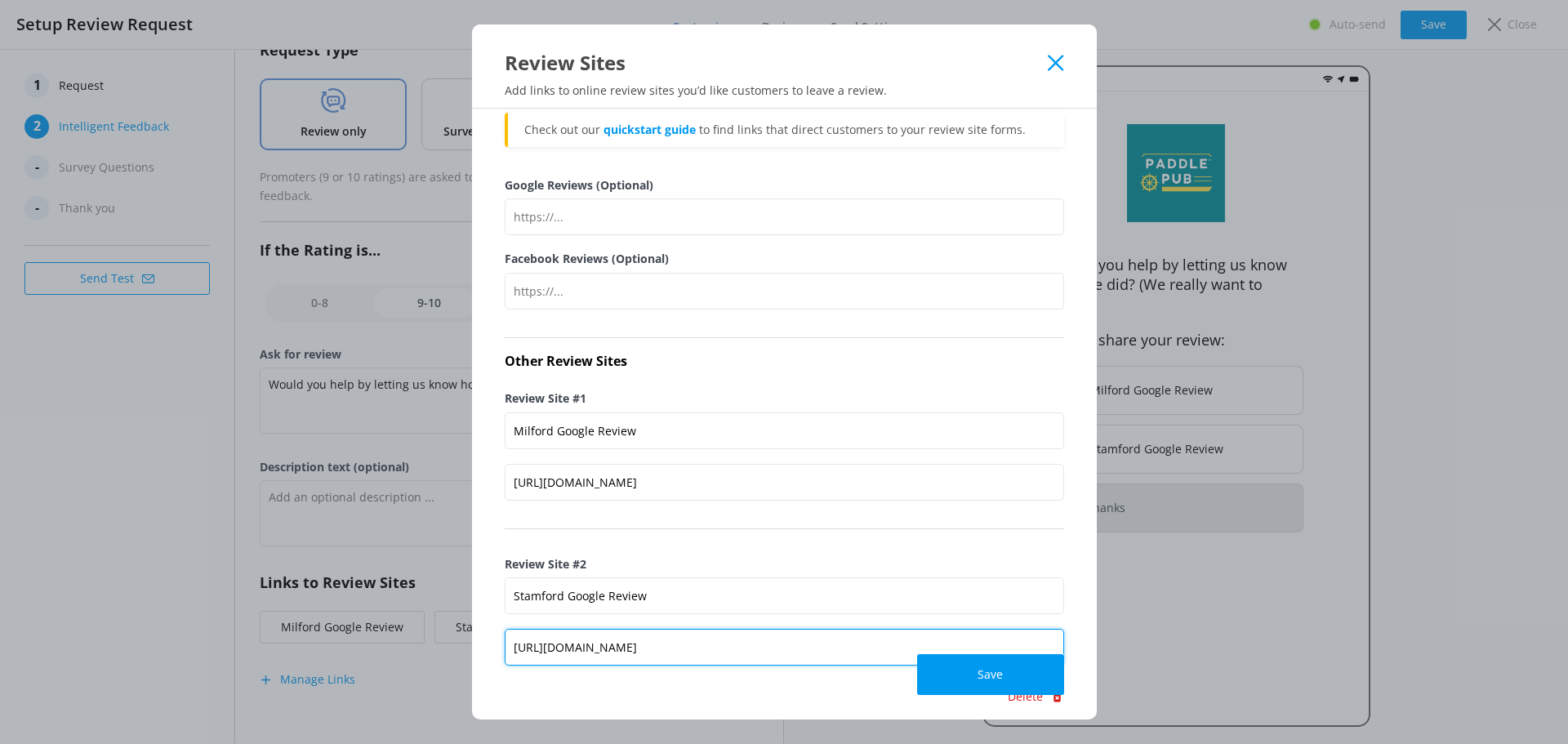 click on "https://g.page/r/CQuNC9W3QkMcEBM/review" 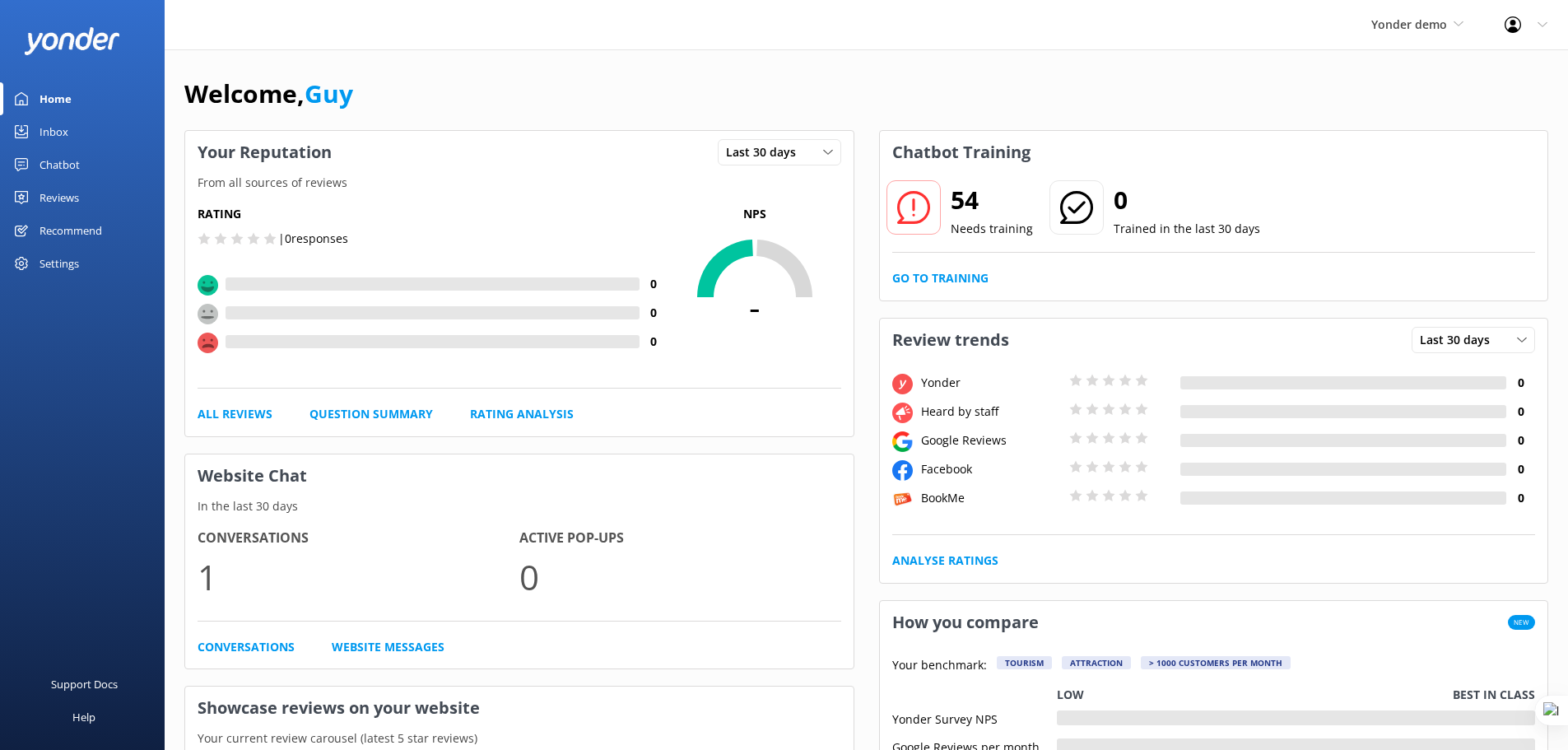 scroll, scrollTop: 0, scrollLeft: 0, axis: both 